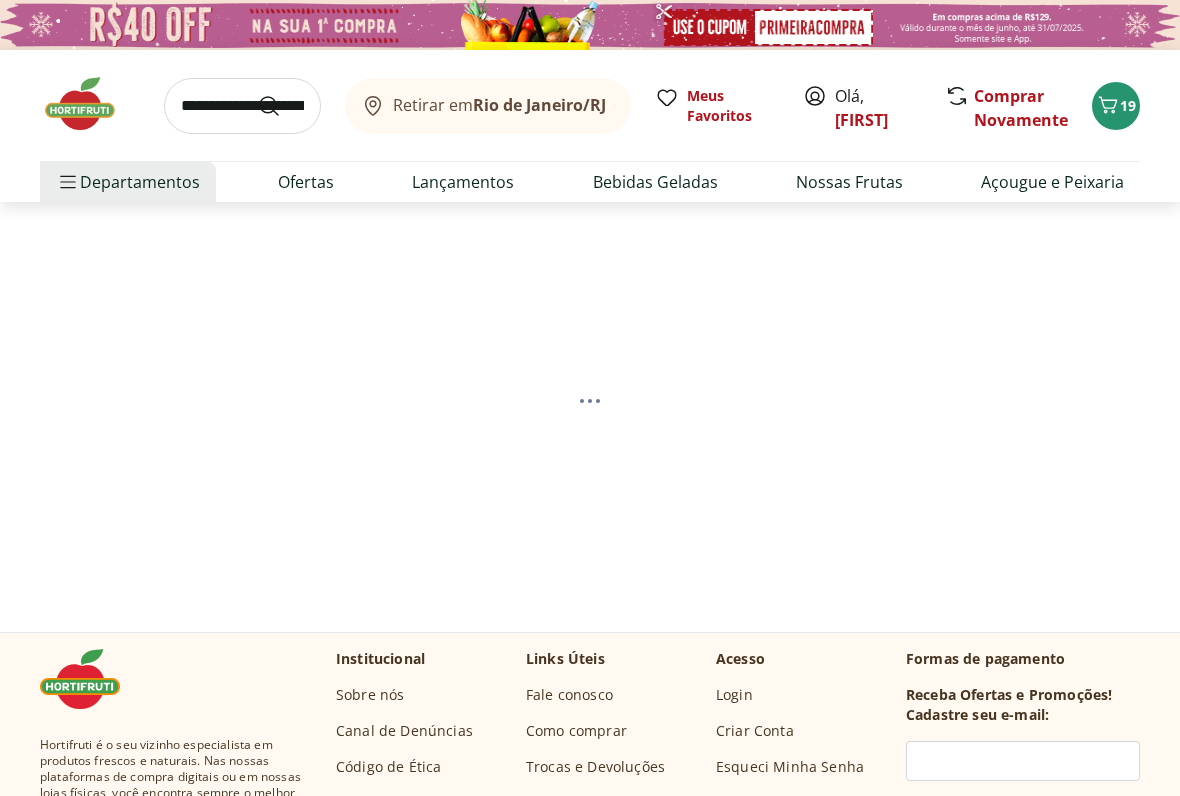 scroll, scrollTop: 0, scrollLeft: 0, axis: both 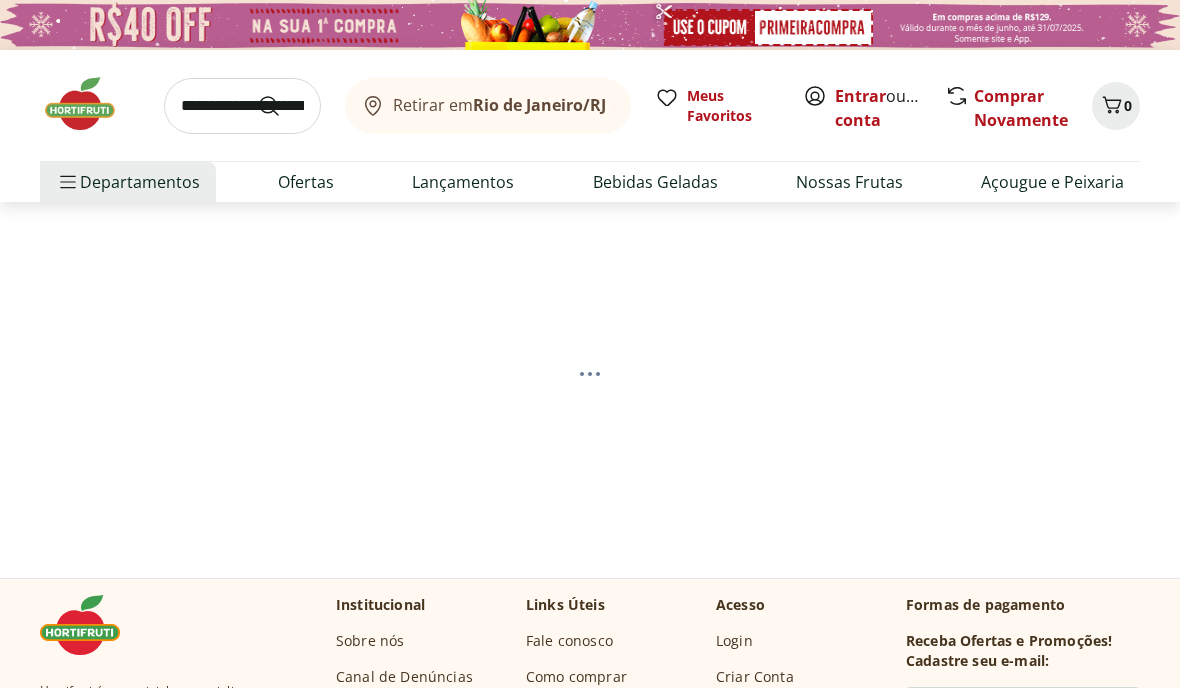 select on "**********" 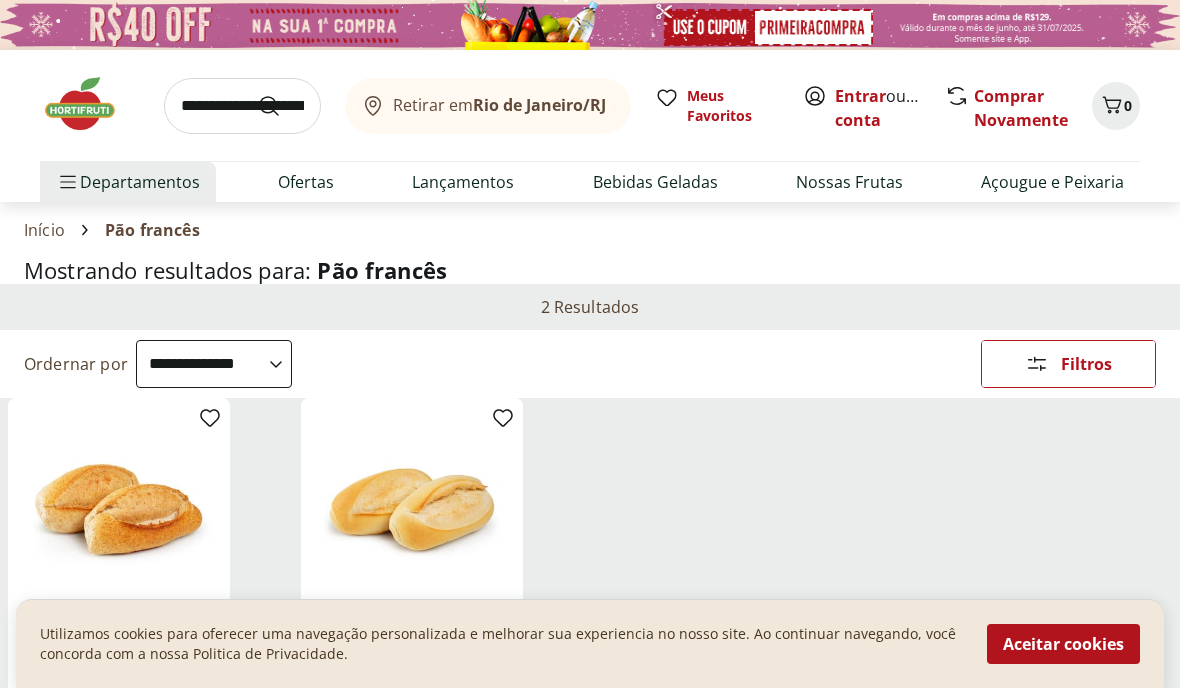 click on "Aceitar cookies" at bounding box center [1063, 644] 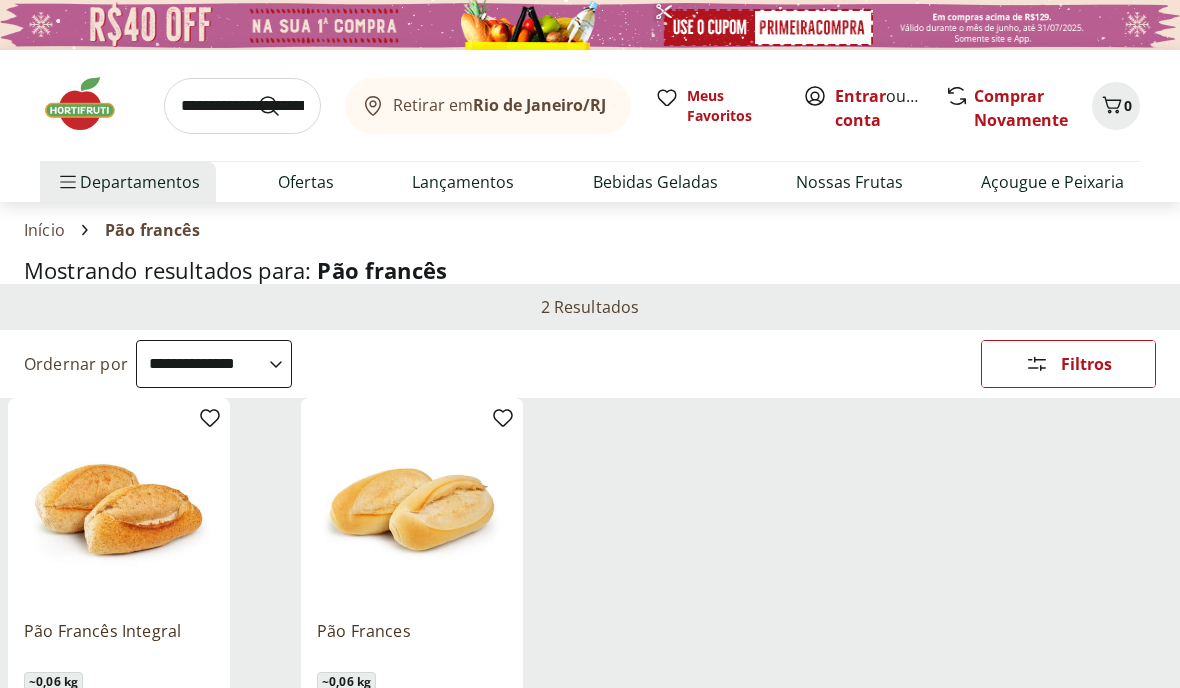 click at bounding box center [242, 106] 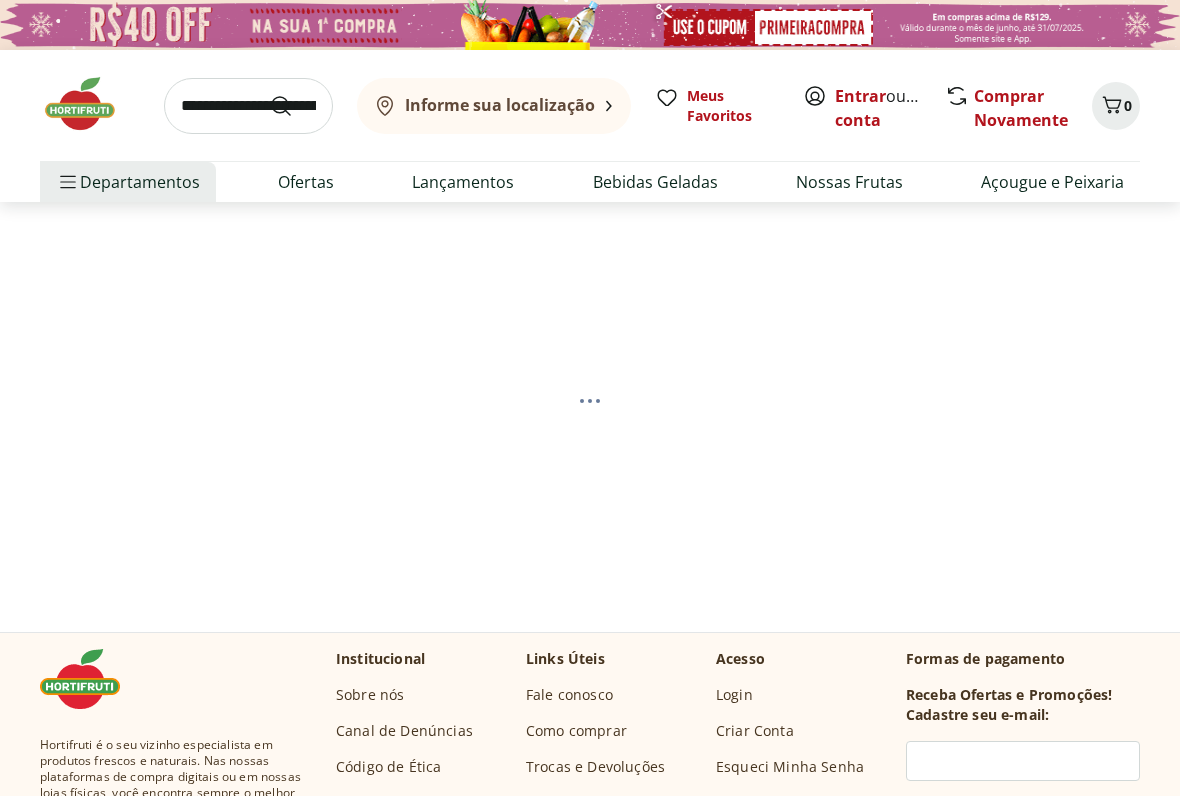 scroll, scrollTop: 0, scrollLeft: 0, axis: both 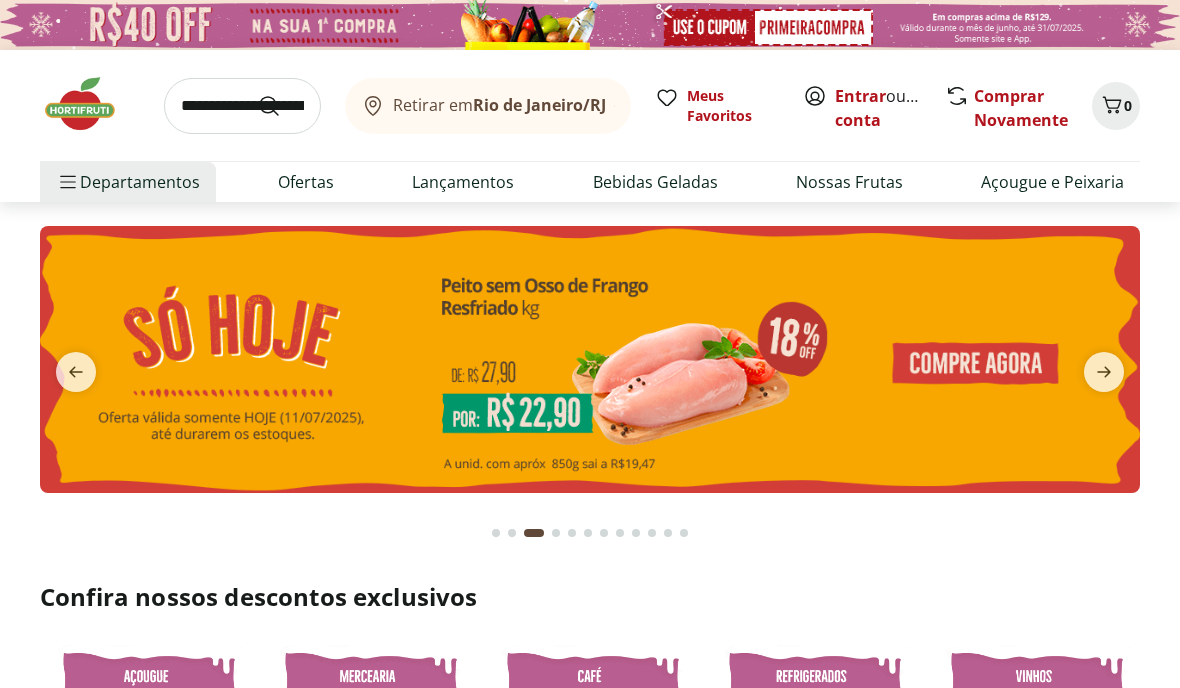 click at bounding box center [242, 106] 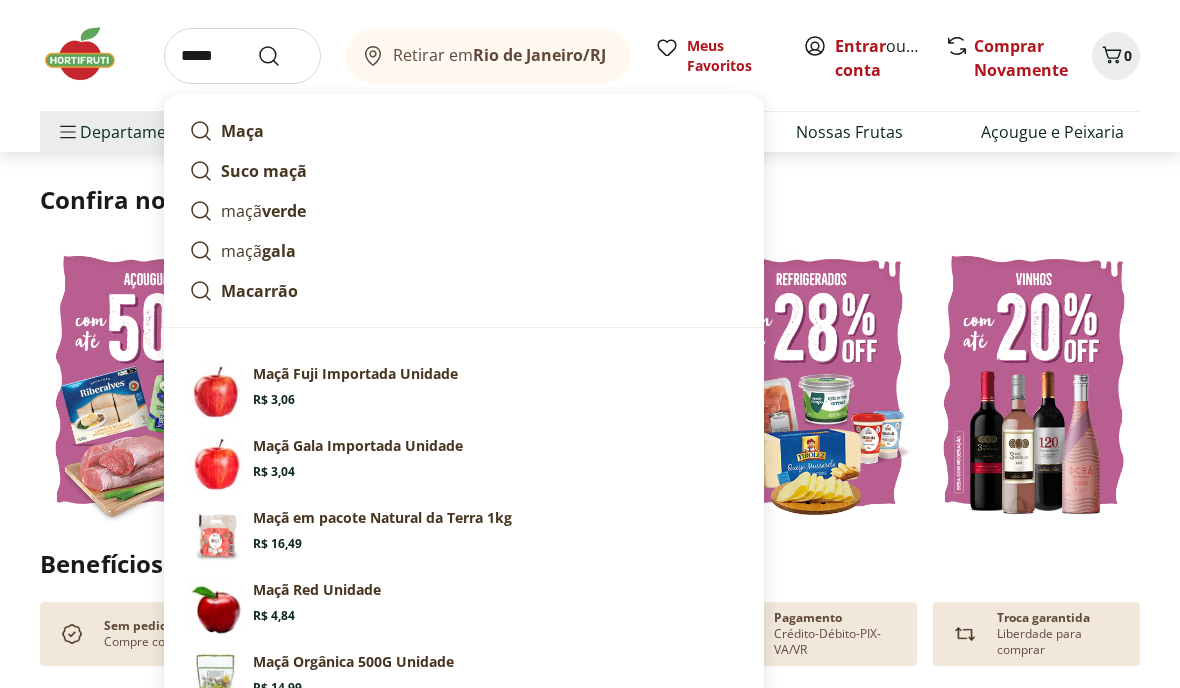 scroll, scrollTop: 360, scrollLeft: 0, axis: vertical 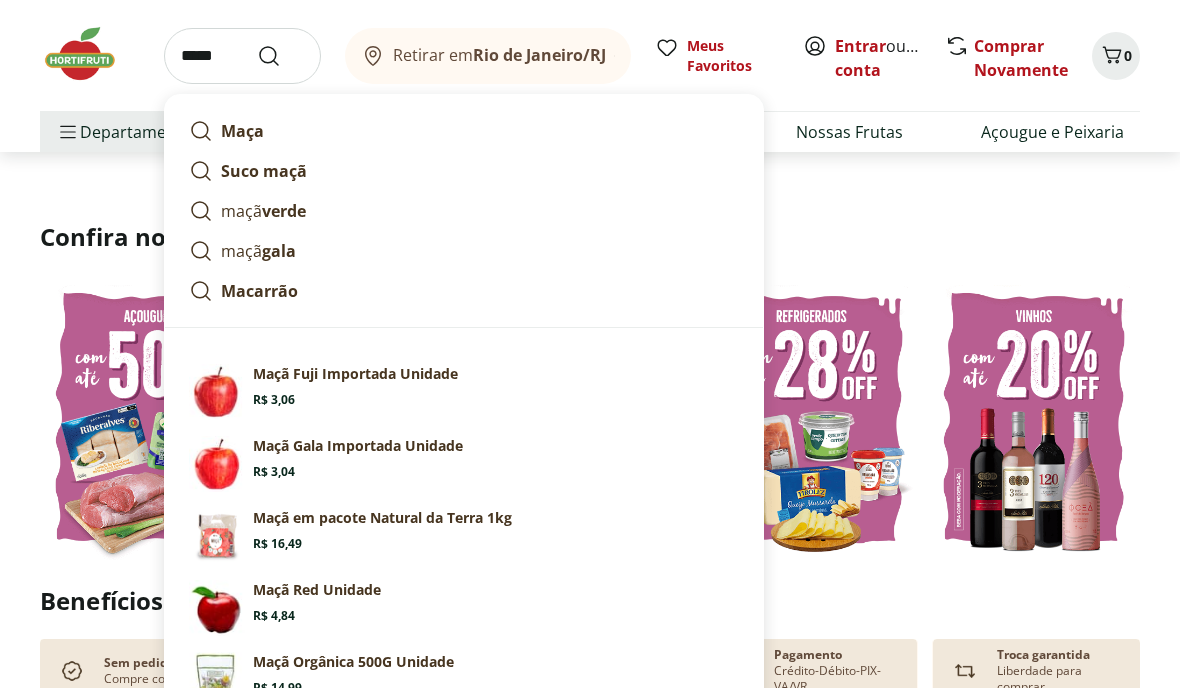 click on "Maçã Fuji Importada Unidade Price: R$ 3,06" at bounding box center (496, 386) 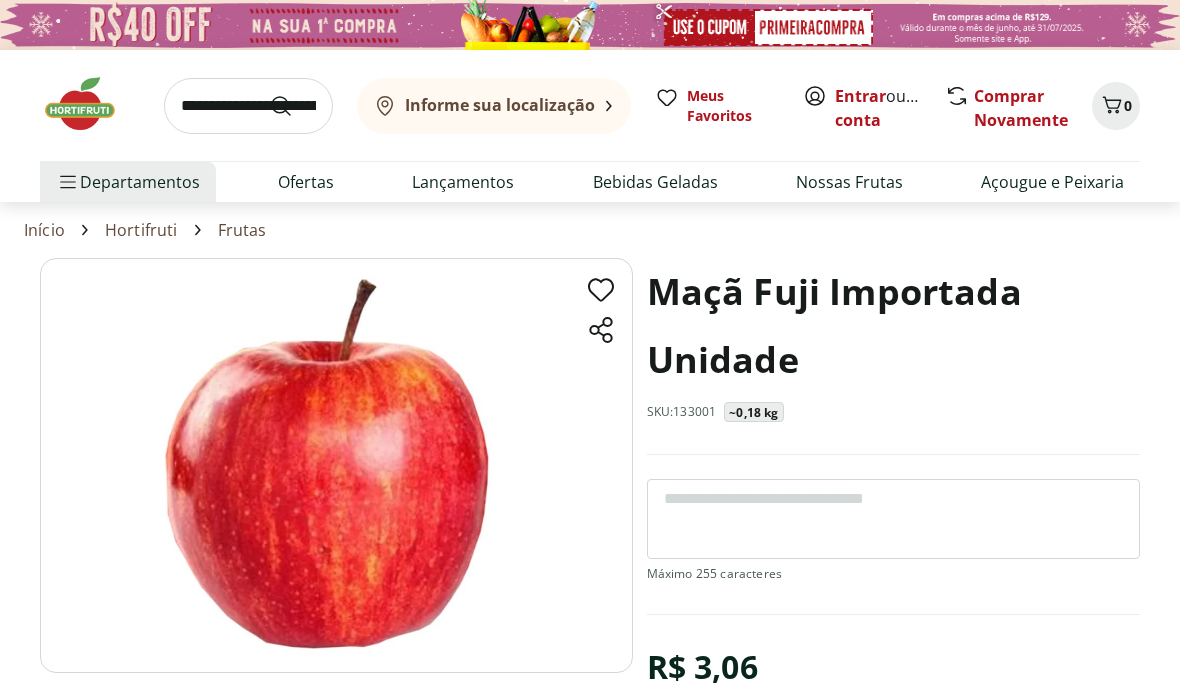scroll, scrollTop: 0, scrollLeft: 0, axis: both 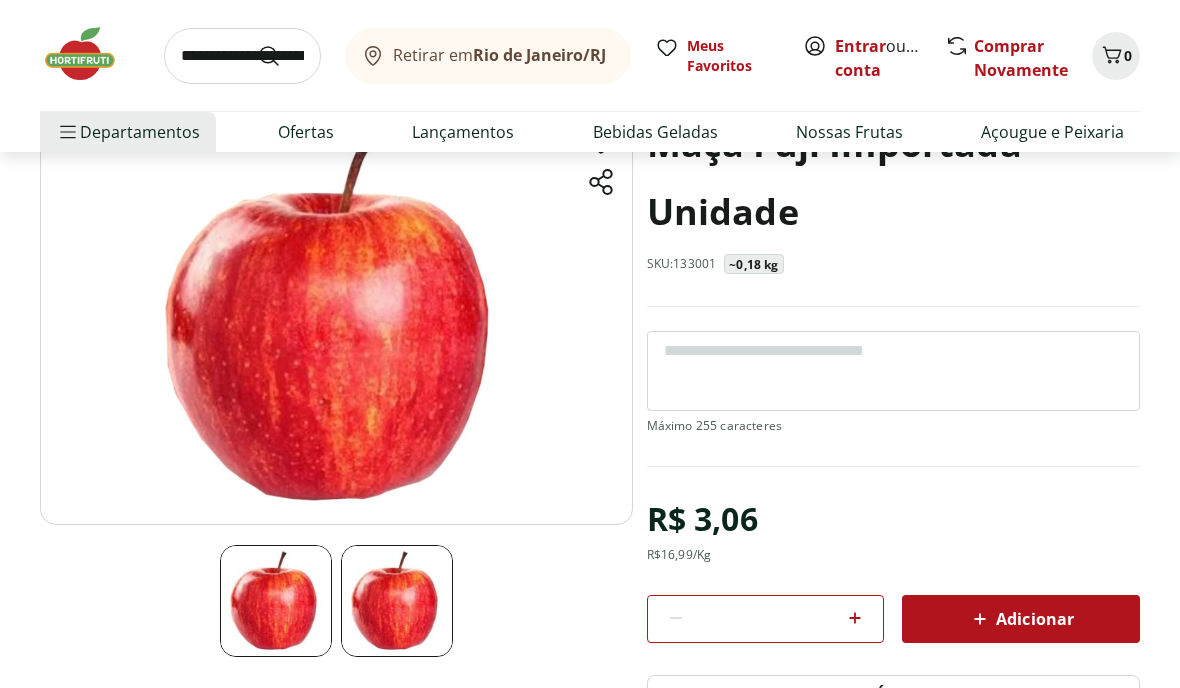 click on "Adicionar" at bounding box center (1021, 619) 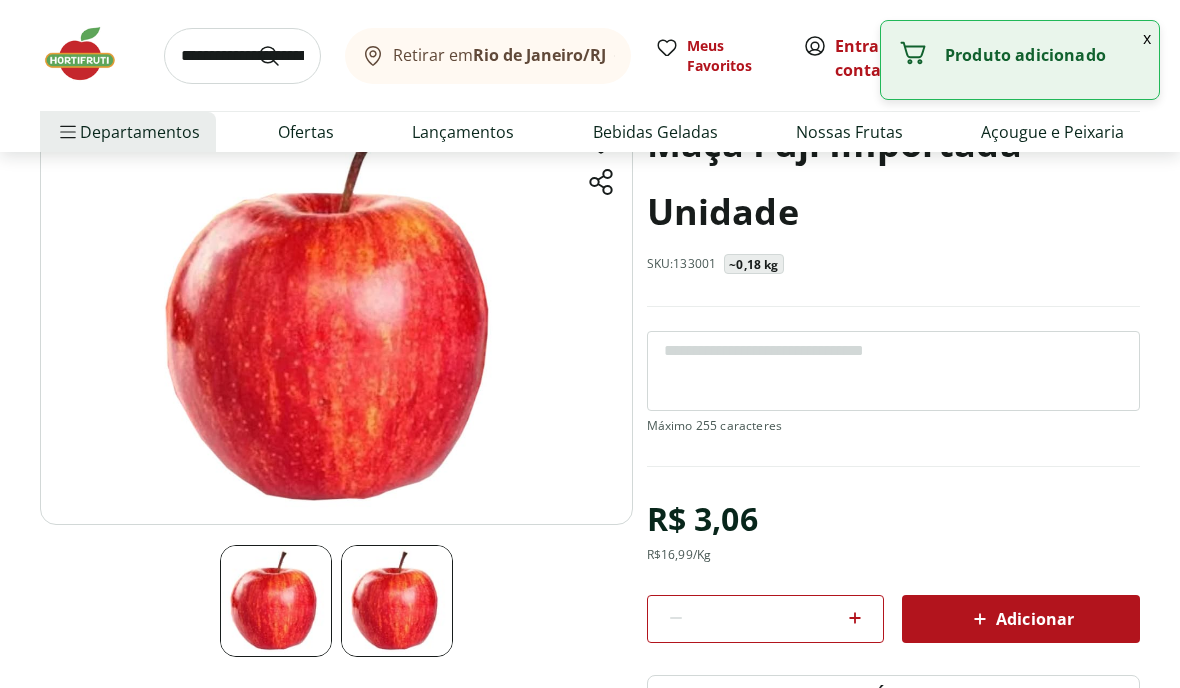 click on "Adicionar" at bounding box center [1021, 619] 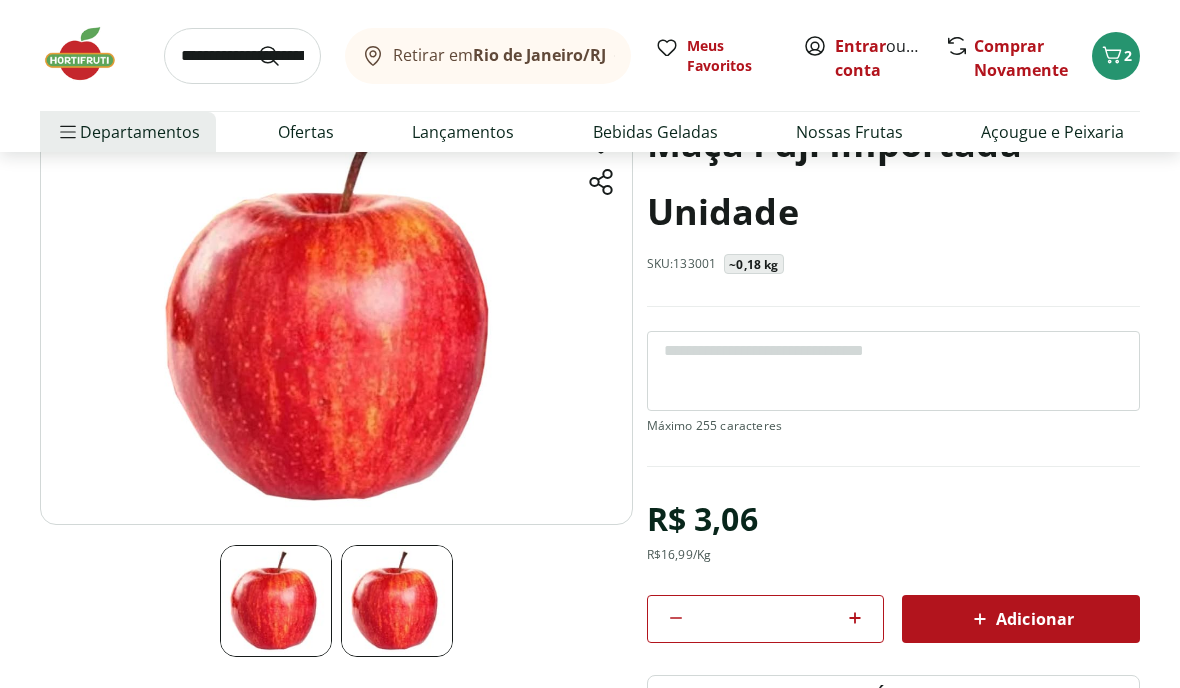 click 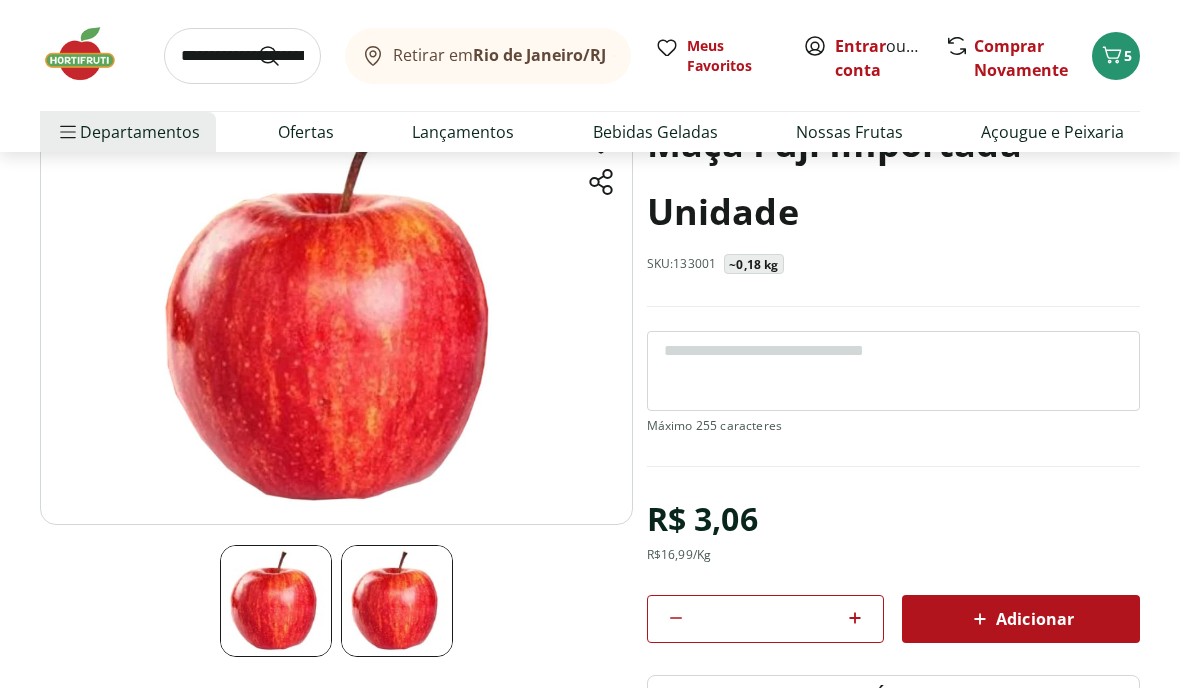 click at bounding box center (242, 56) 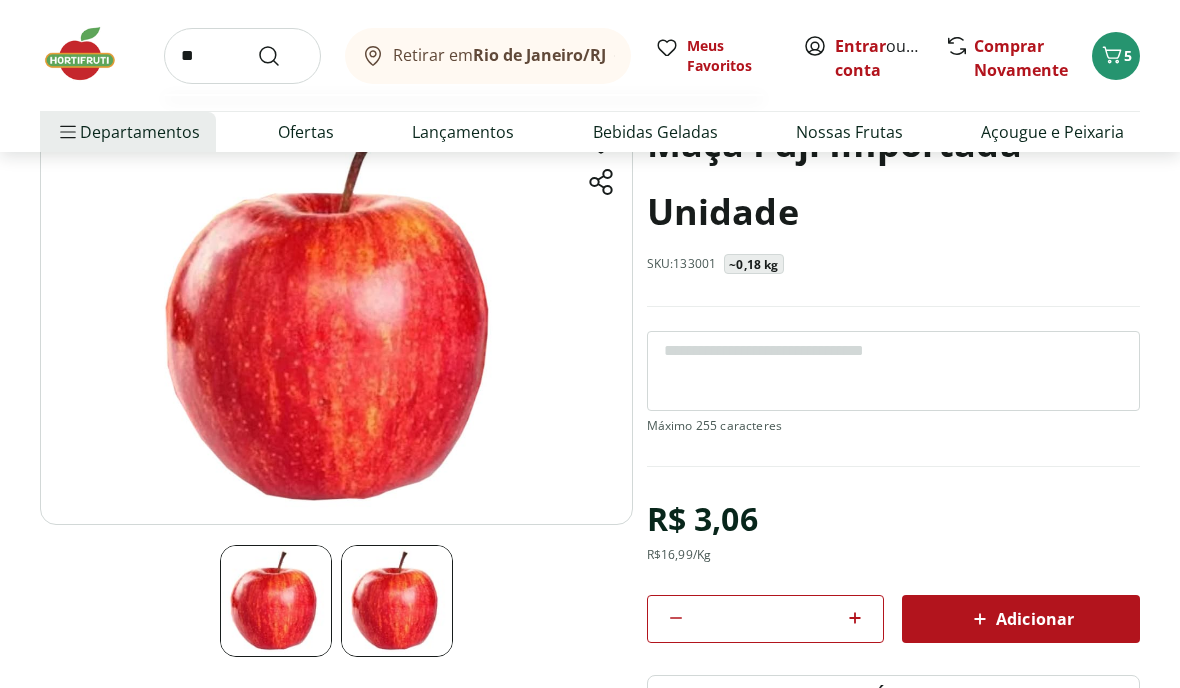 type on "***" 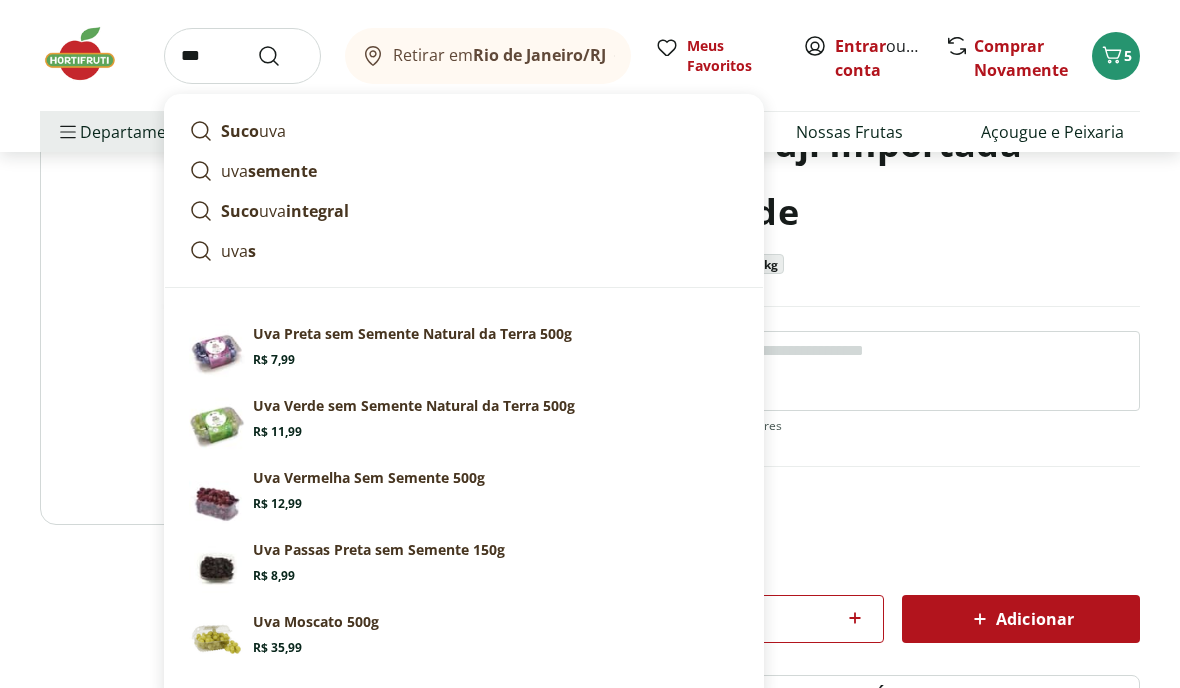 click on "***" at bounding box center (242, 56) 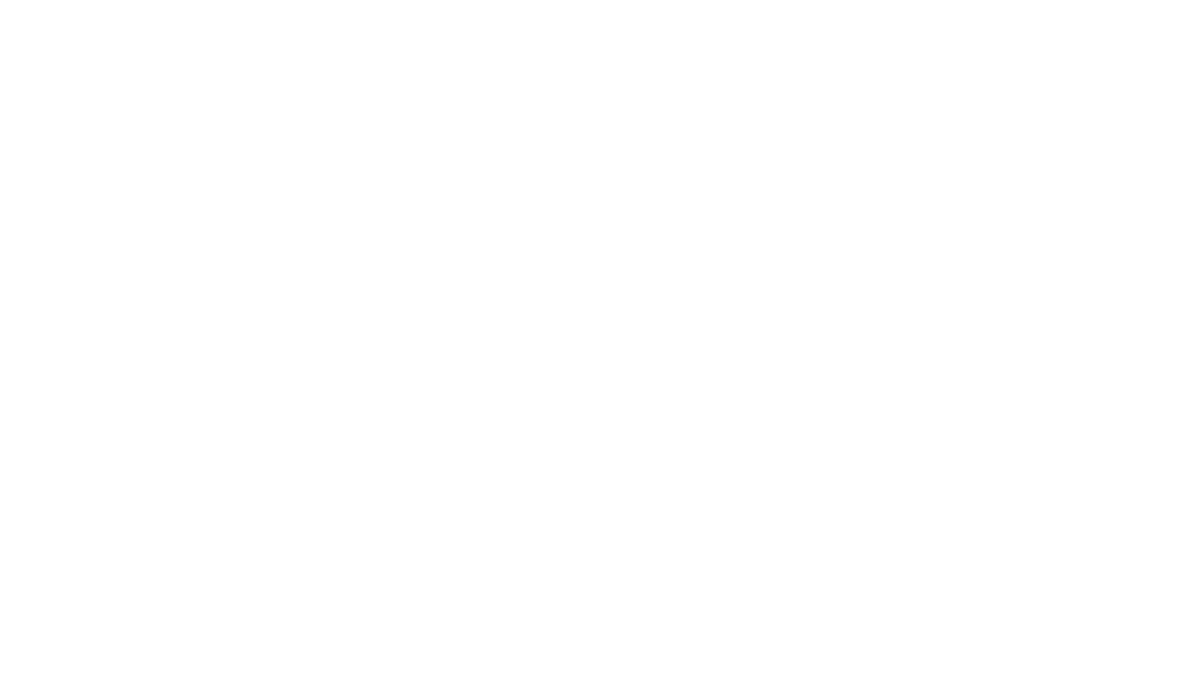 scroll, scrollTop: 0, scrollLeft: 0, axis: both 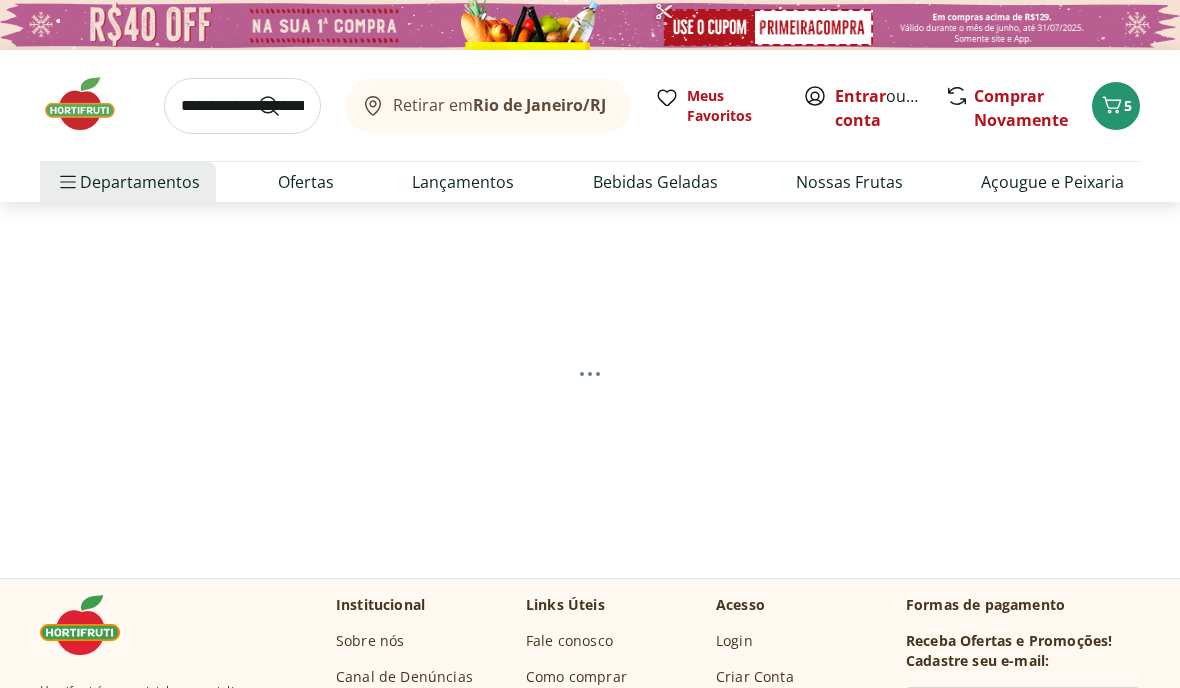 select on "**********" 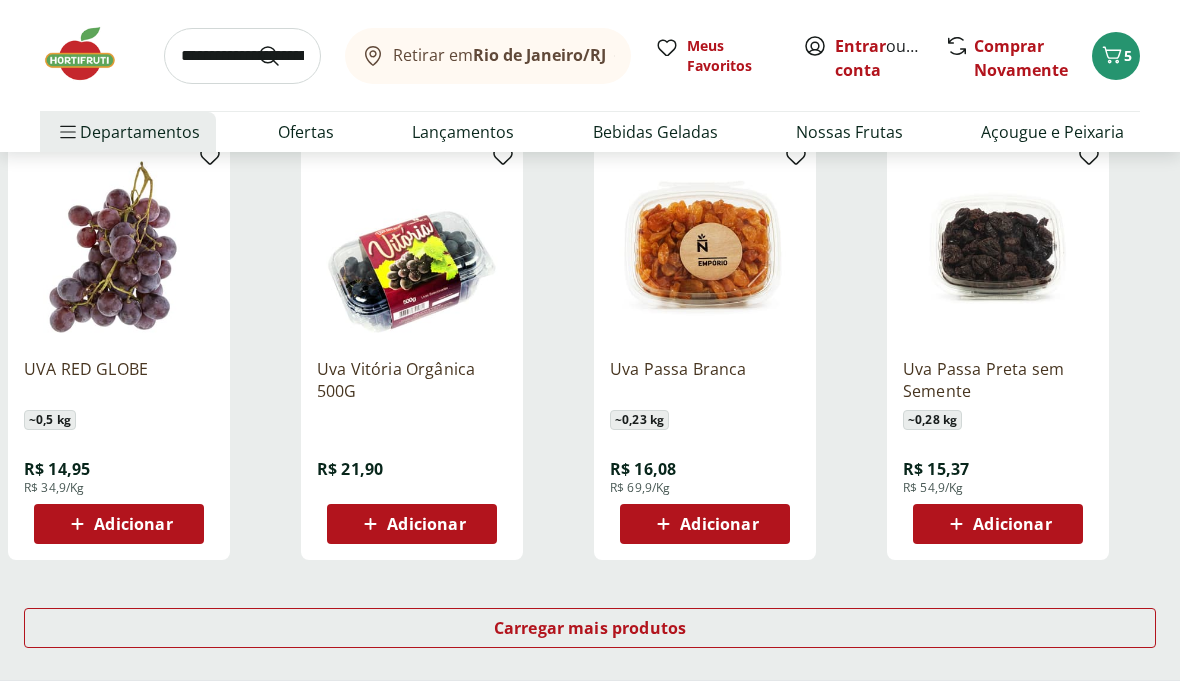scroll, scrollTop: 1127, scrollLeft: 0, axis: vertical 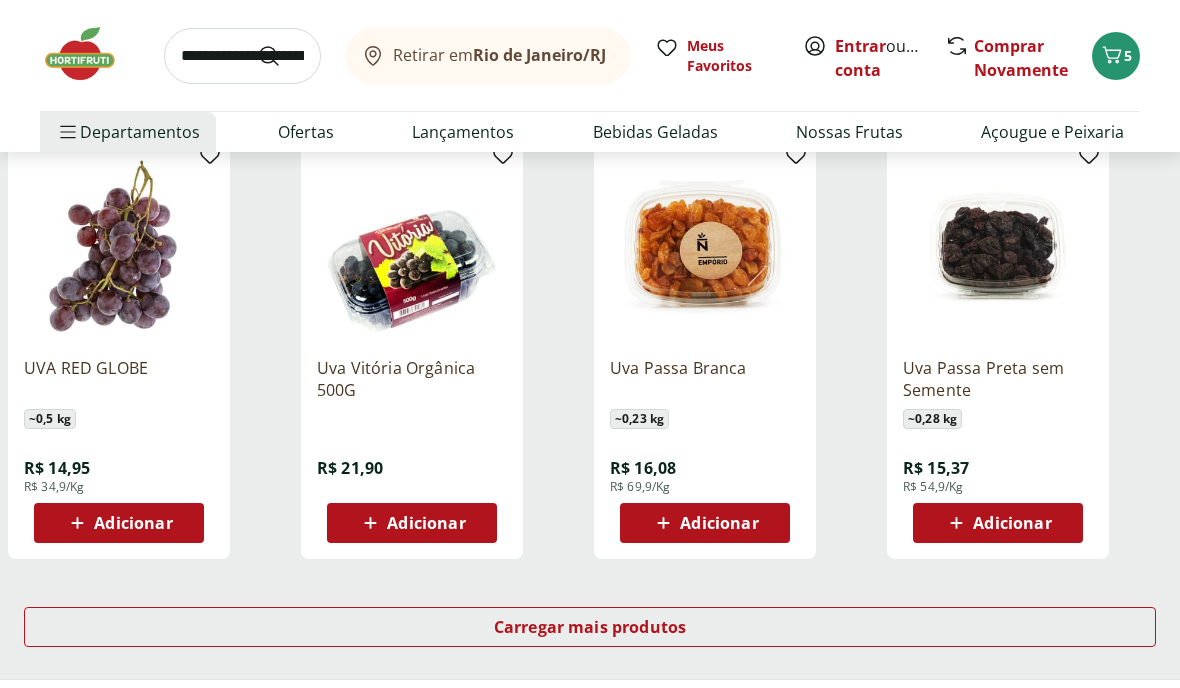 click on "Adicionar" at bounding box center [133, 523] 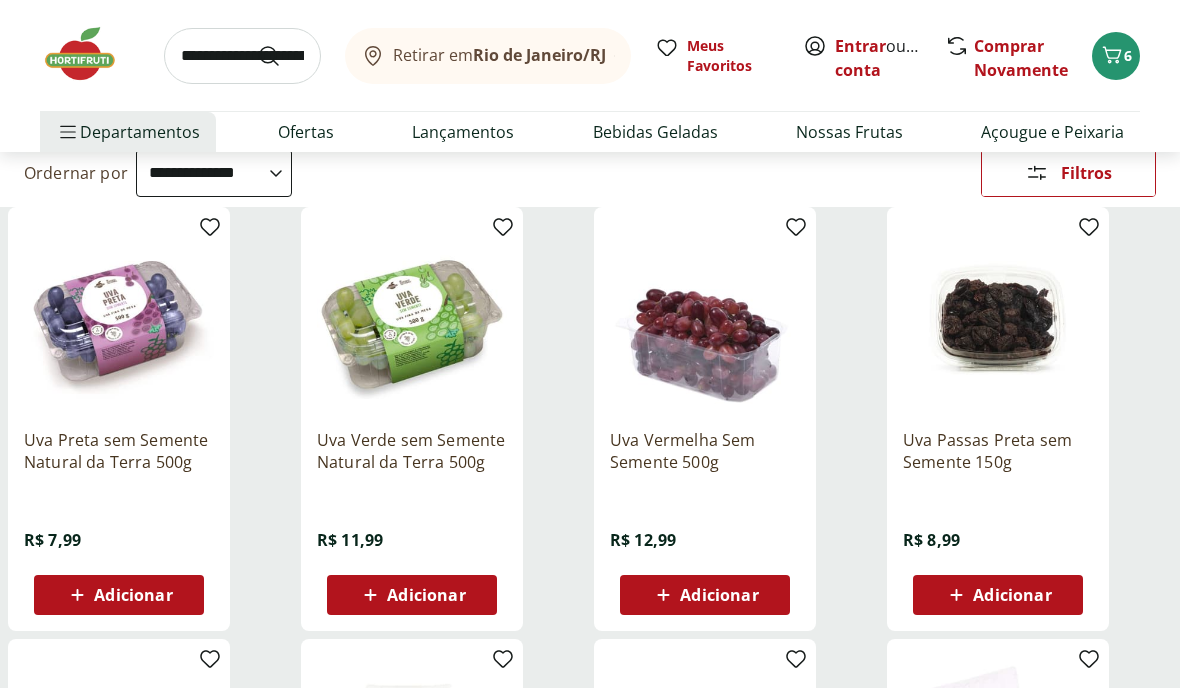 scroll, scrollTop: 190, scrollLeft: 0, axis: vertical 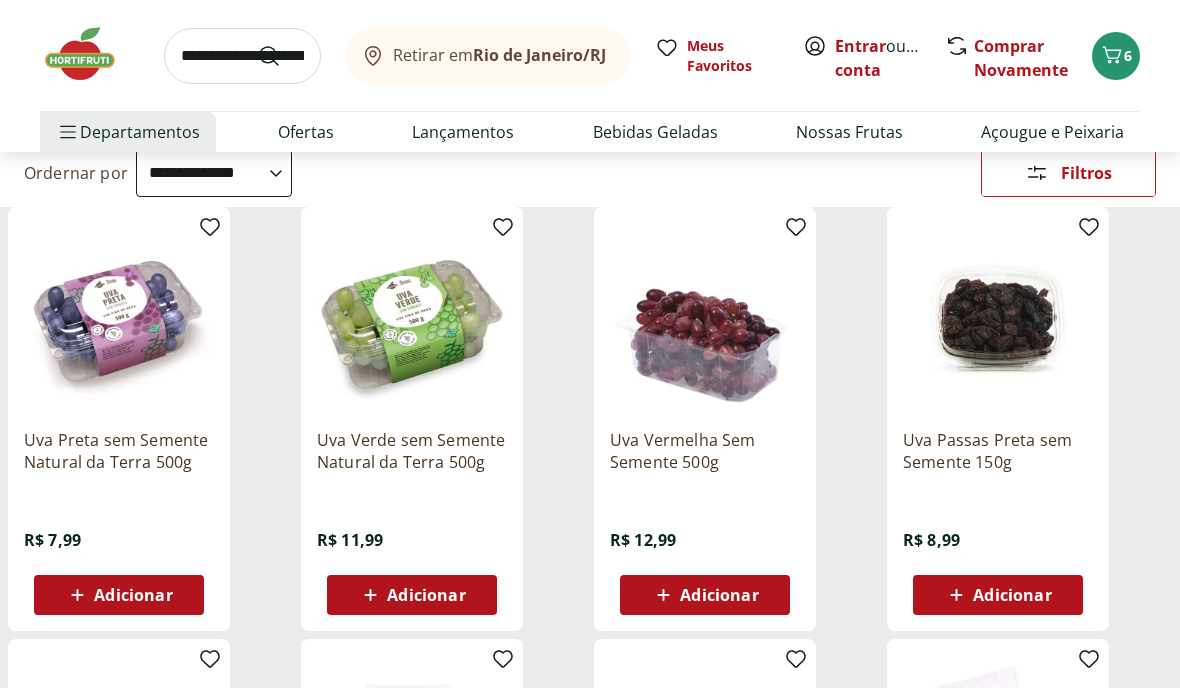click at bounding box center (242, 56) 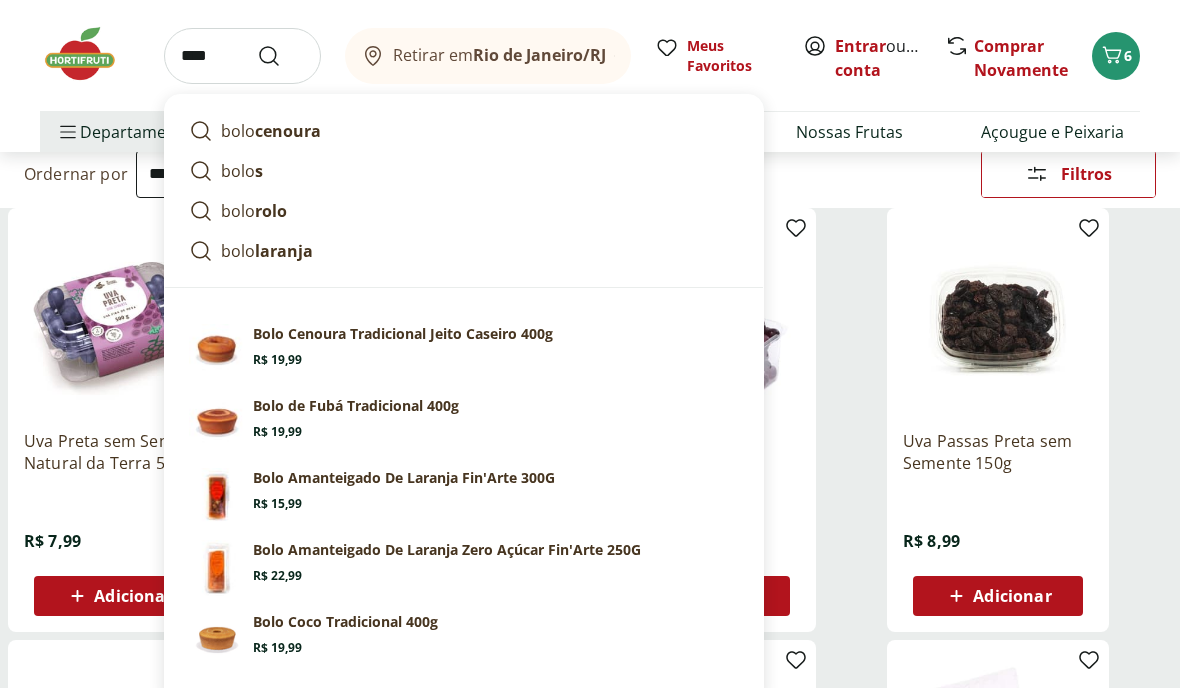 click on "cenoura" at bounding box center (288, 131) 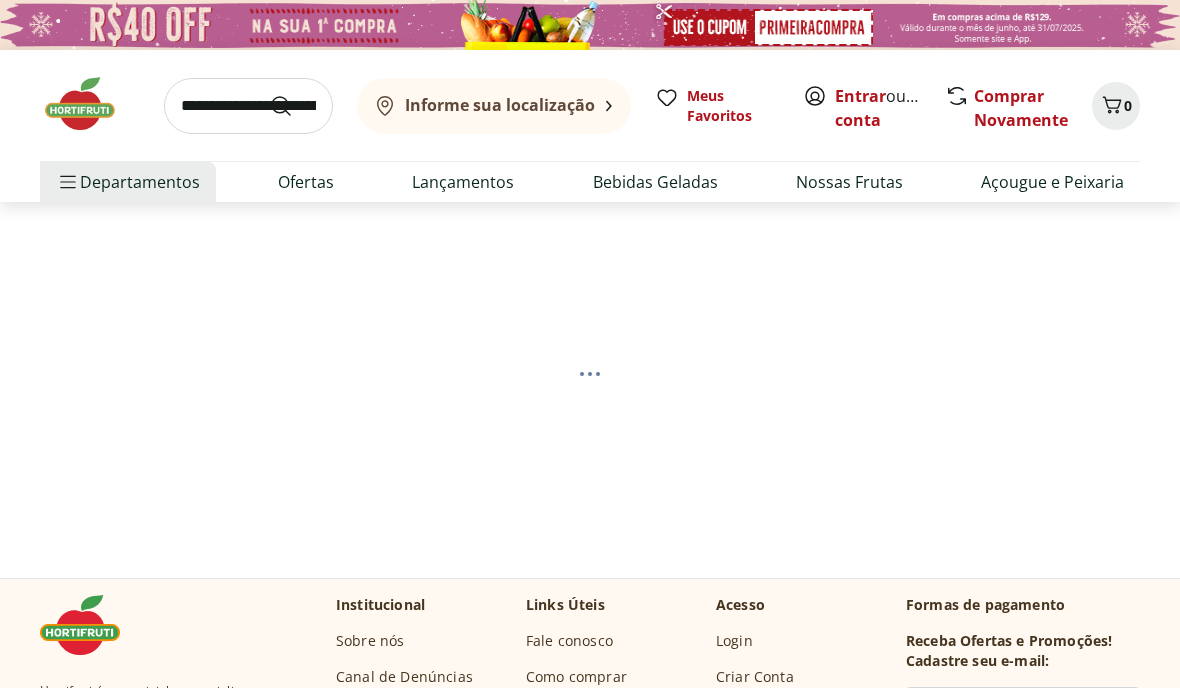 scroll, scrollTop: 0, scrollLeft: 0, axis: both 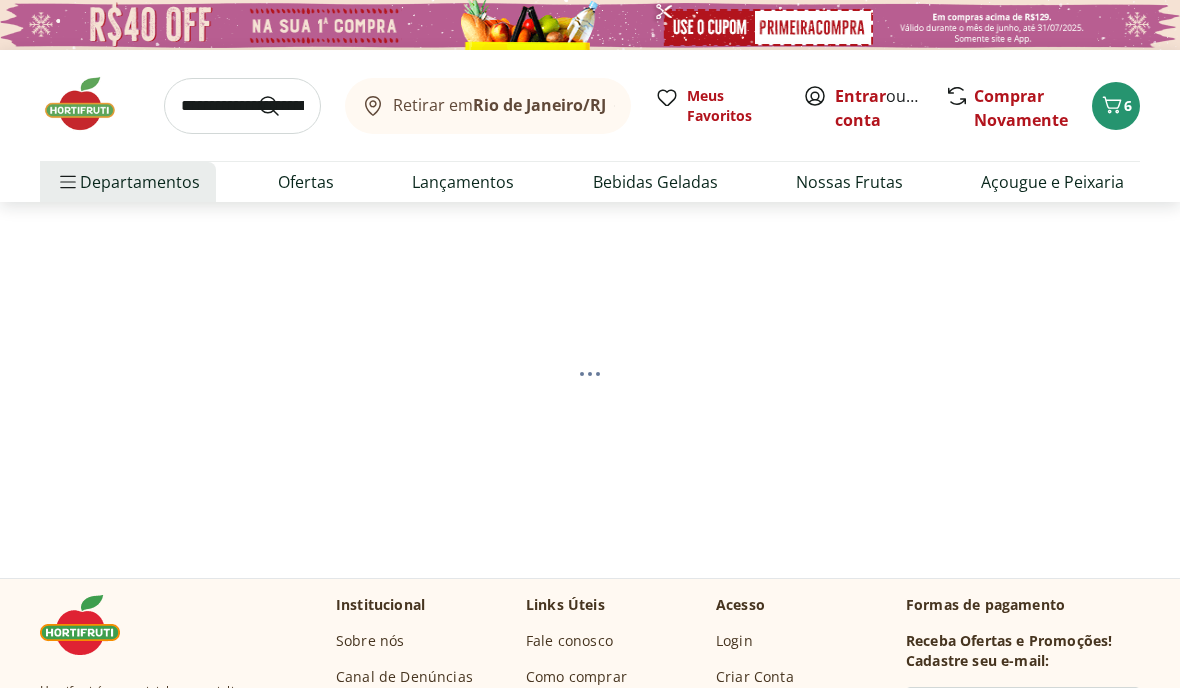 select on "**********" 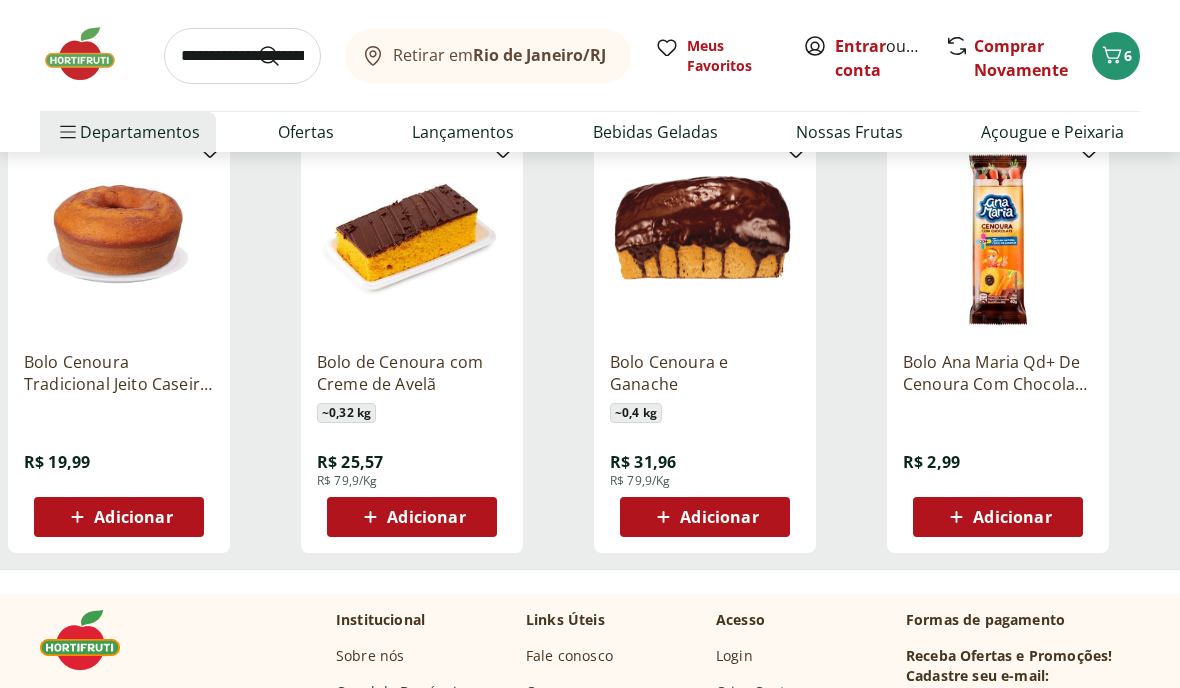 scroll, scrollTop: 269, scrollLeft: 0, axis: vertical 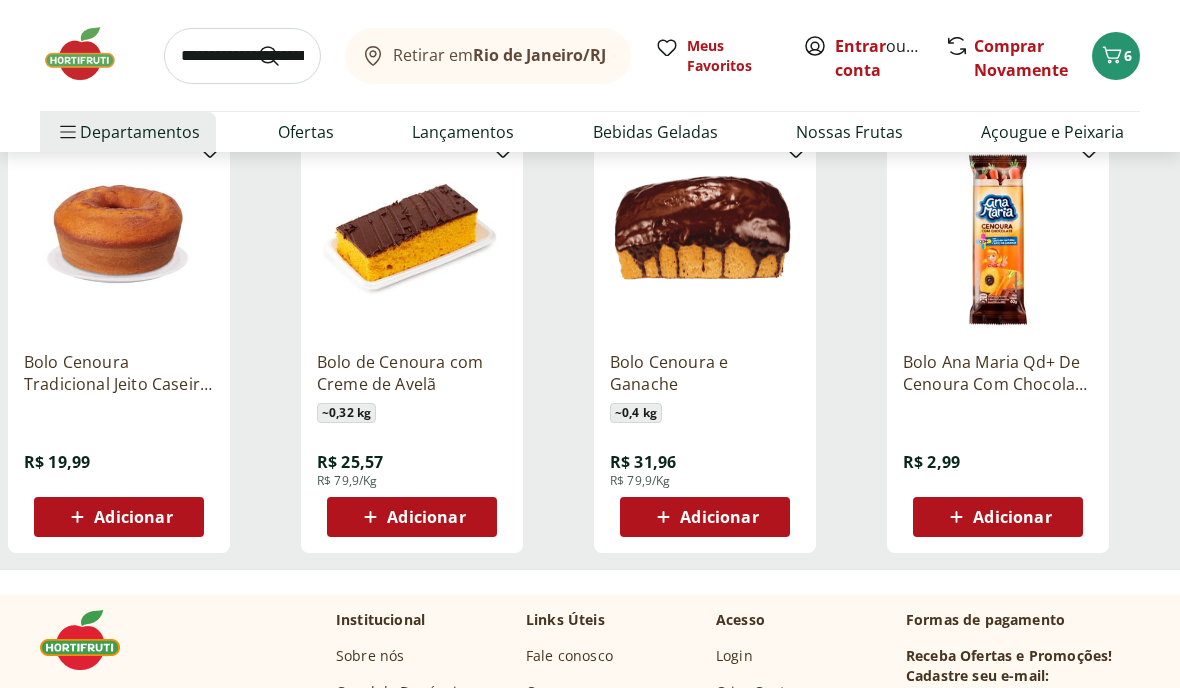 click at bounding box center (281, 56) 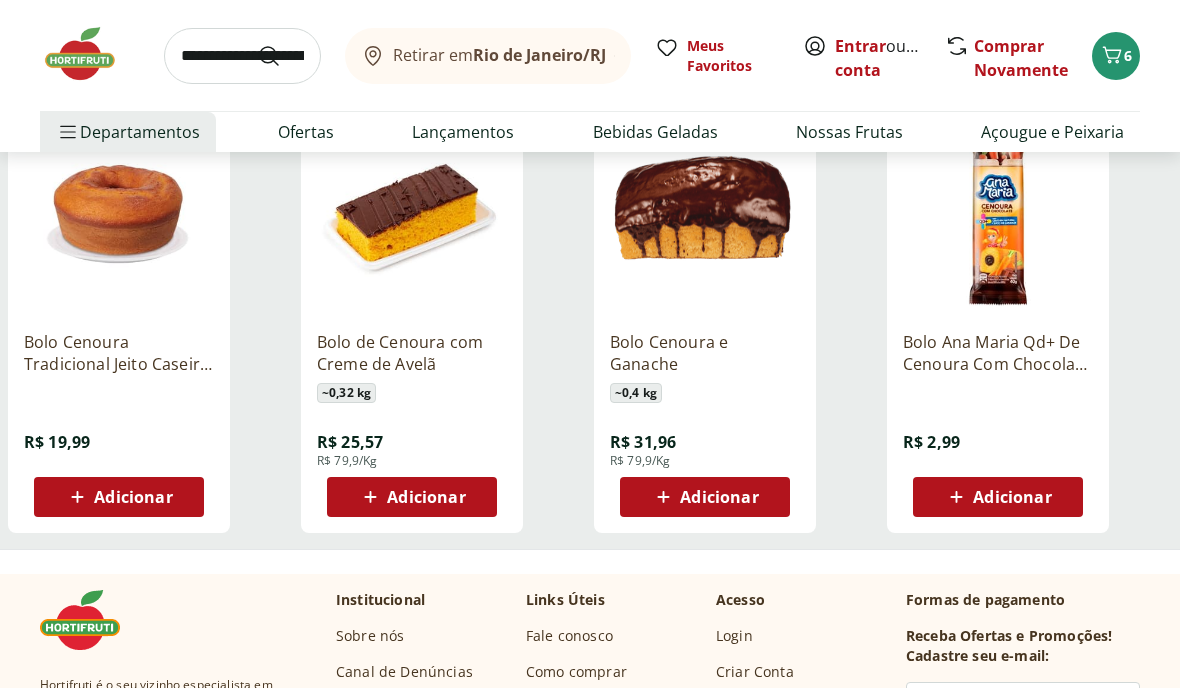 scroll, scrollTop: 0, scrollLeft: 0, axis: both 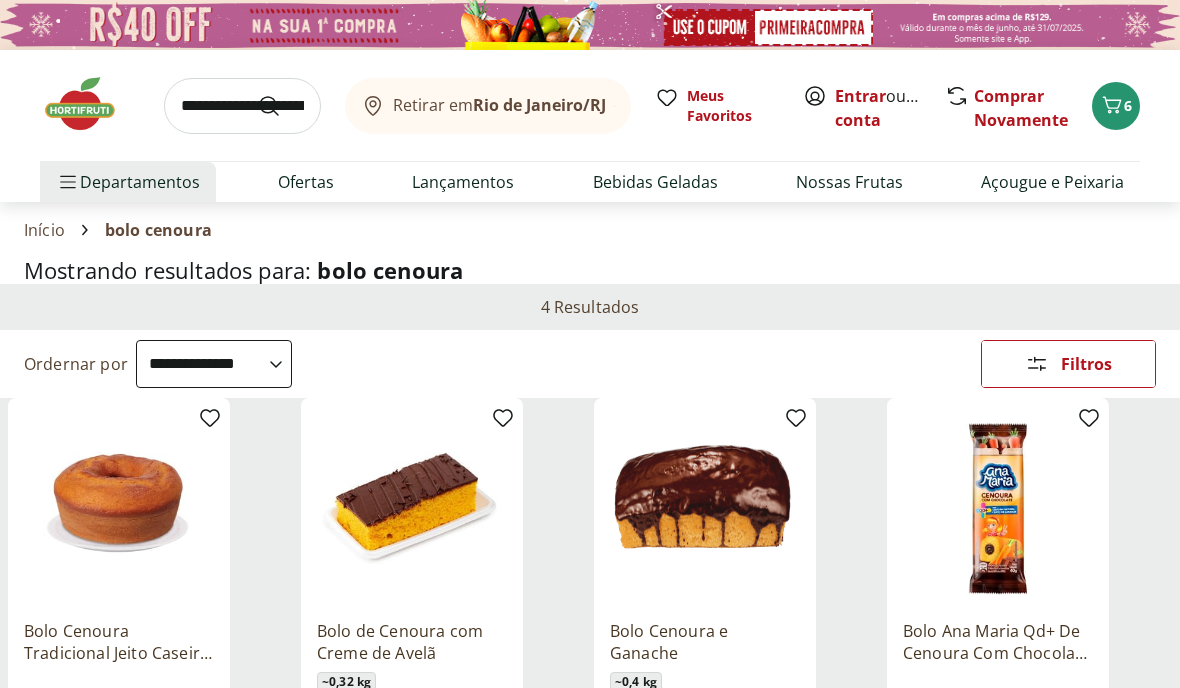 click on "Ofertas" at bounding box center [306, 182] 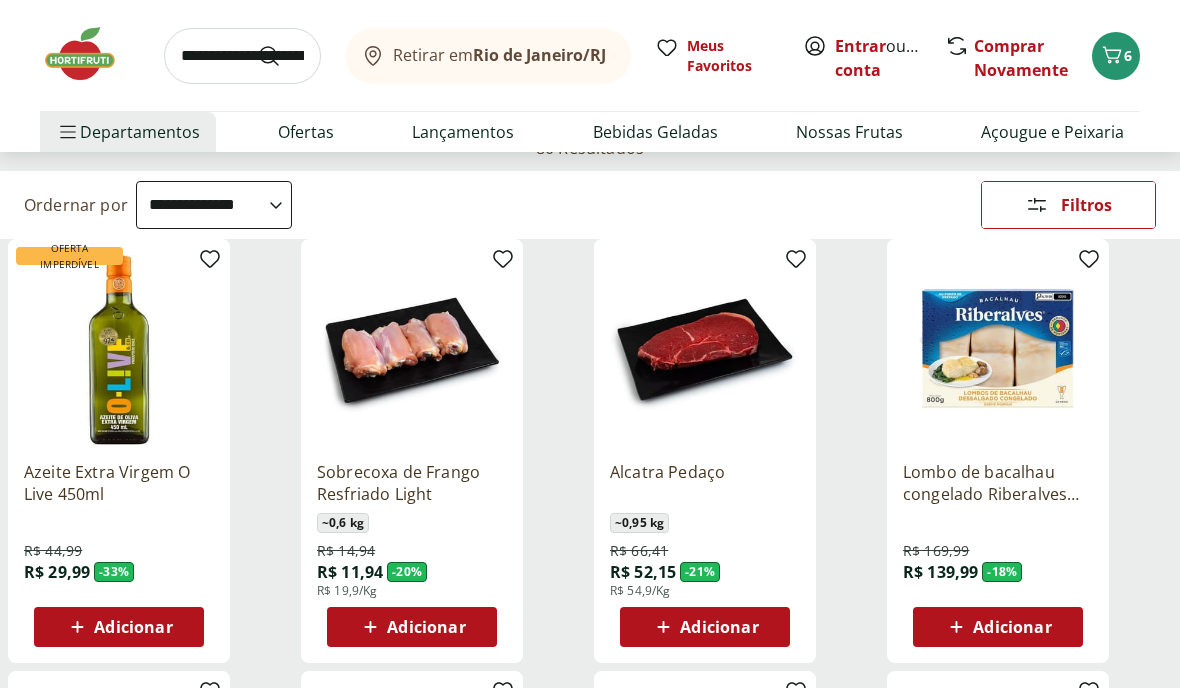 scroll, scrollTop: 0, scrollLeft: 0, axis: both 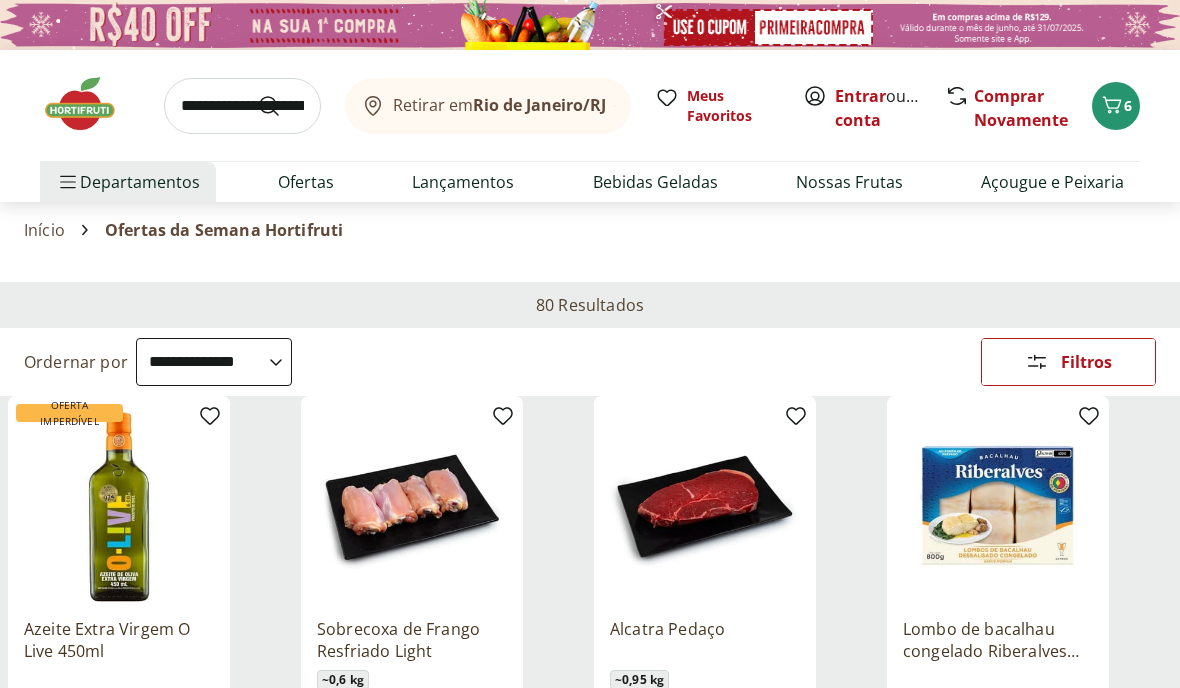 click on "Nossas Frutas" at bounding box center [849, 182] 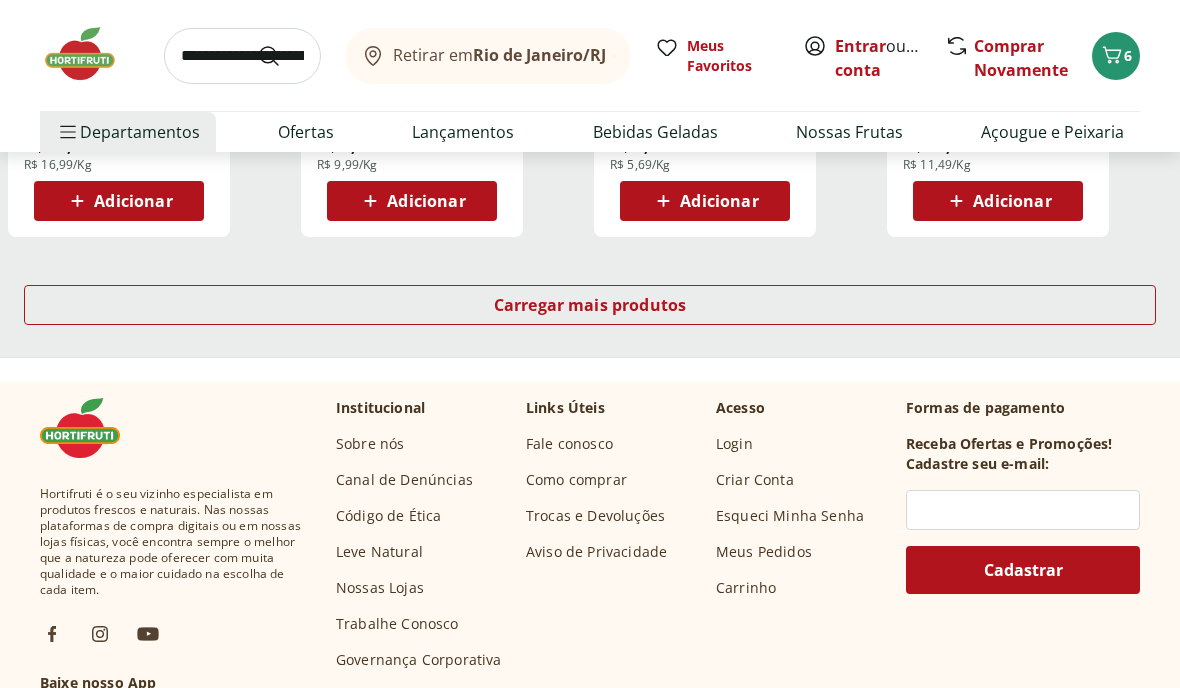scroll, scrollTop: 1434, scrollLeft: 0, axis: vertical 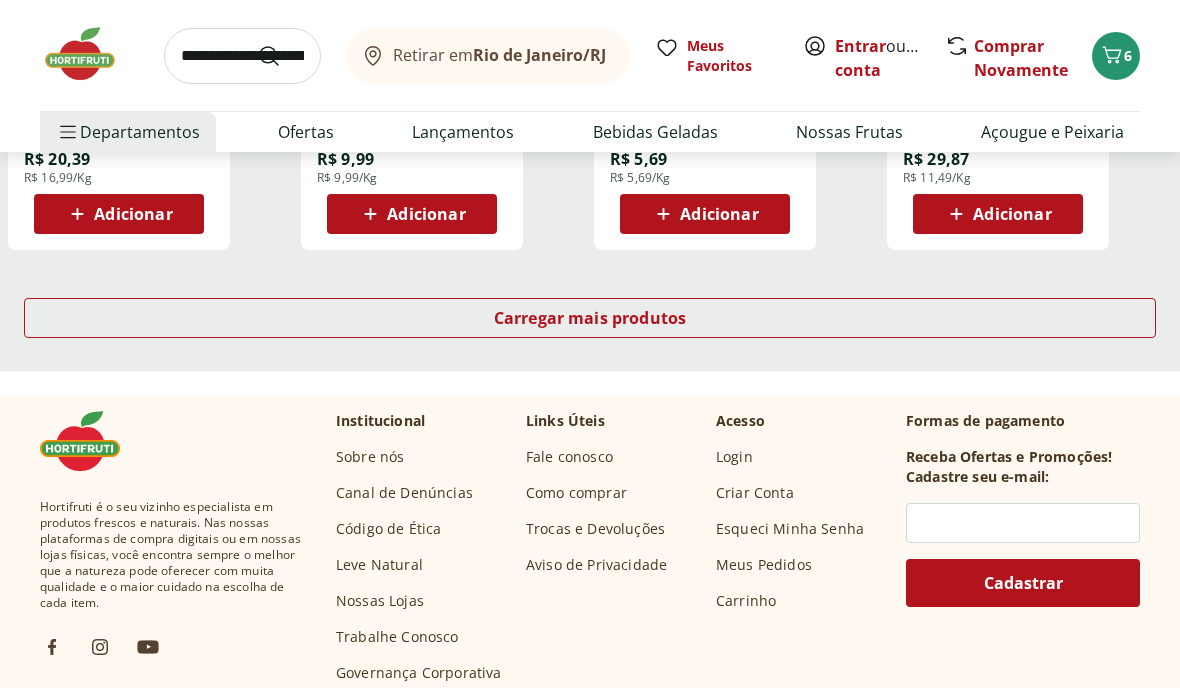 click on "Carregar mais produtos" at bounding box center [590, 318] 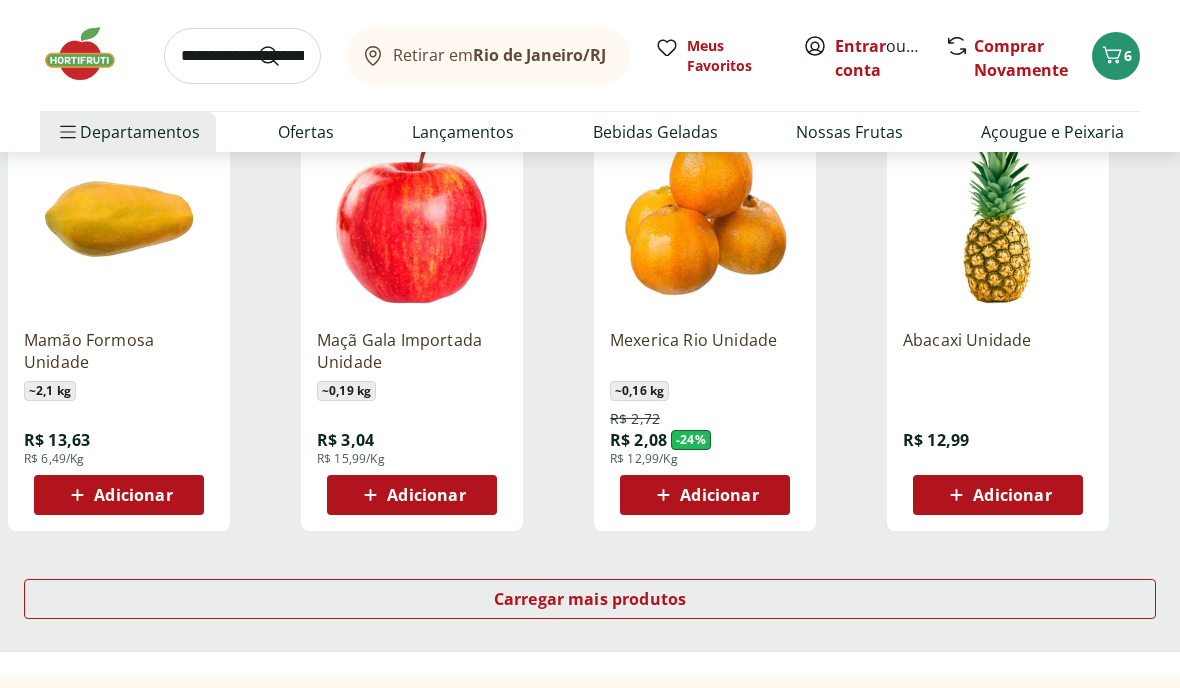scroll, scrollTop: 2462, scrollLeft: 0, axis: vertical 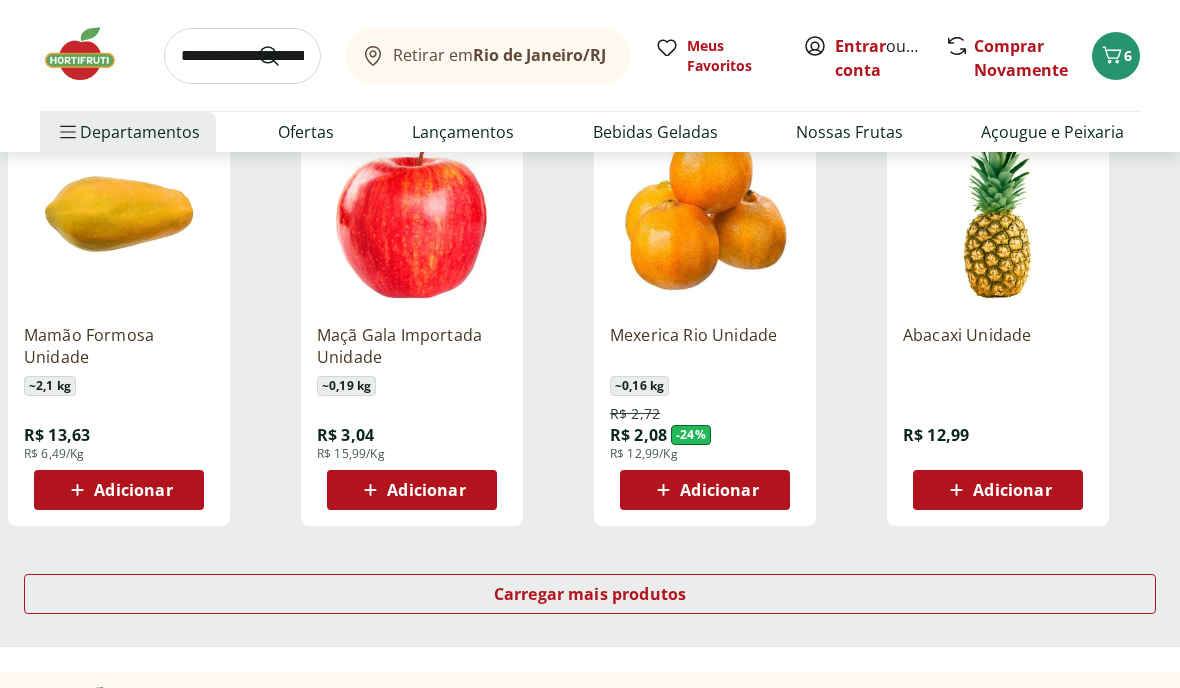 click on "Carregar mais produtos" at bounding box center (590, 594) 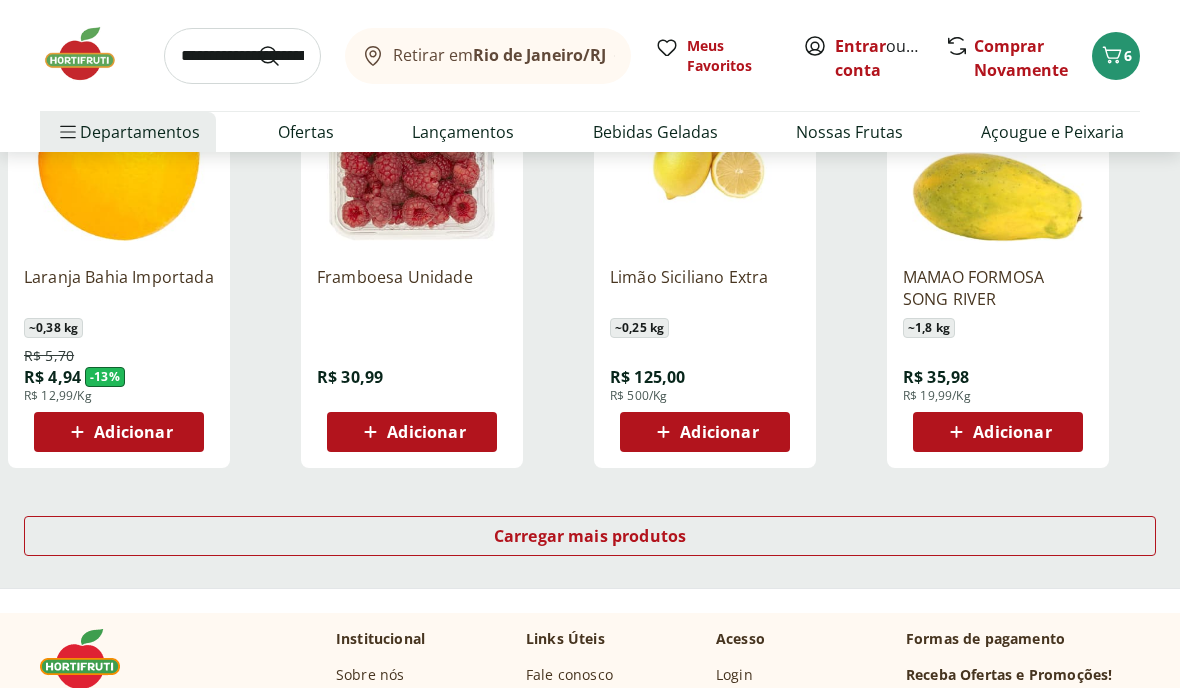 scroll, scrollTop: 3823, scrollLeft: 0, axis: vertical 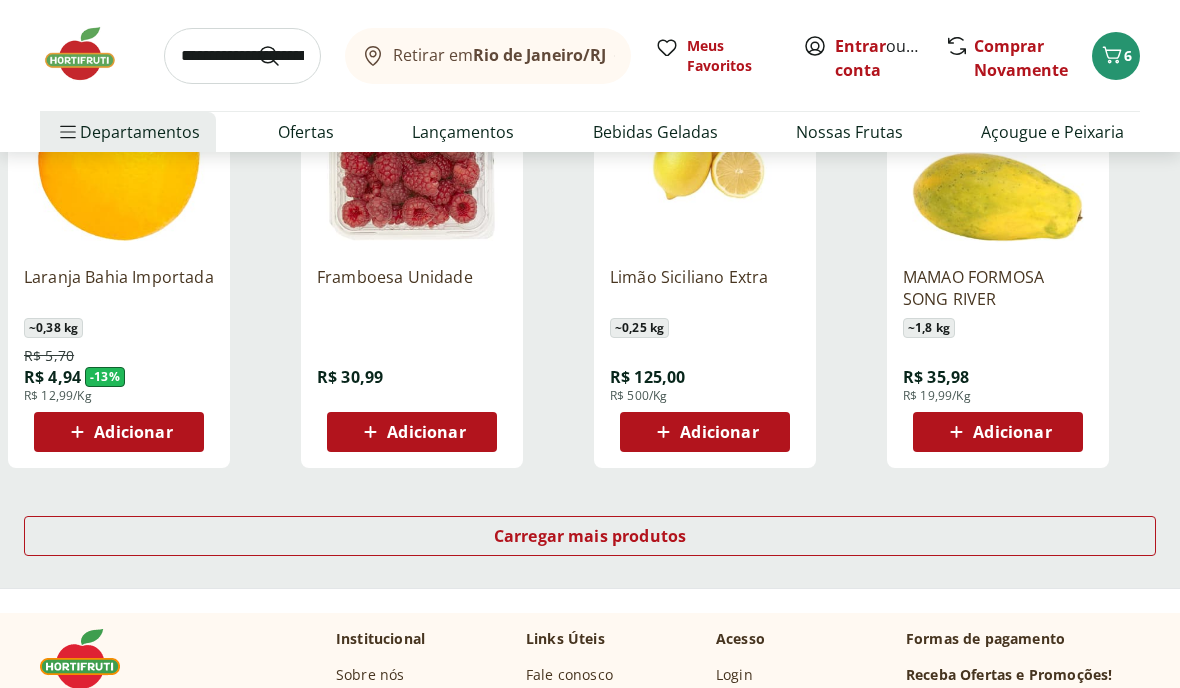 click on "Carregar mais produtos" at bounding box center (590, 537) 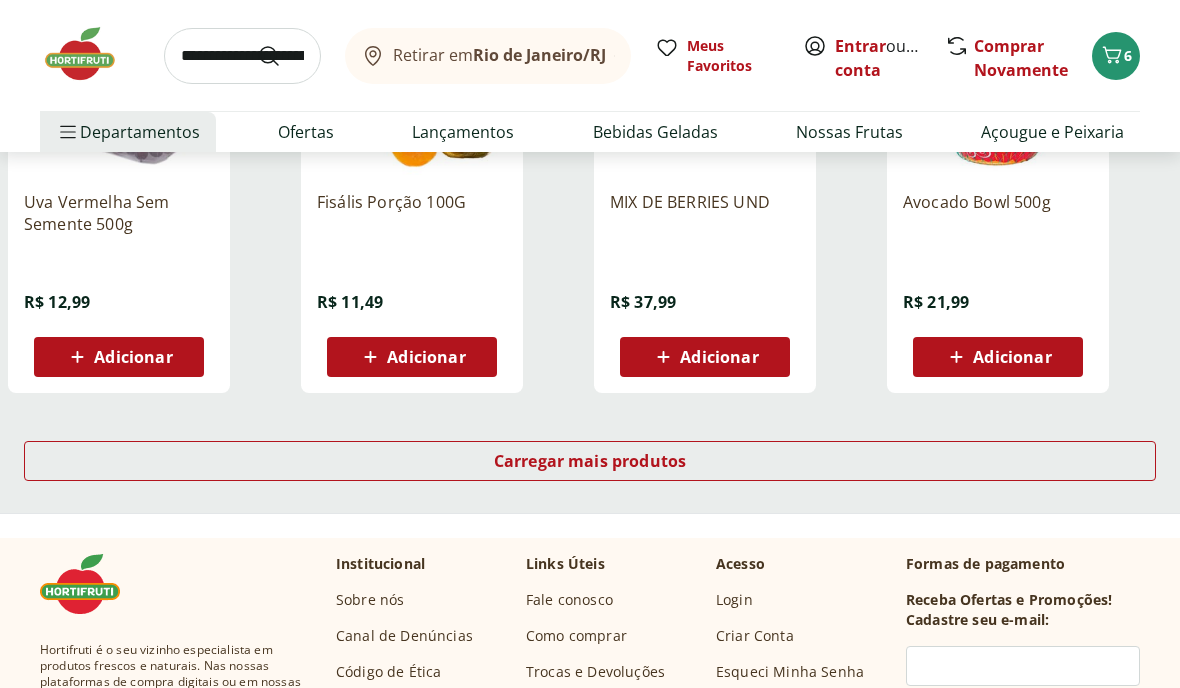 scroll, scrollTop: 5243, scrollLeft: 0, axis: vertical 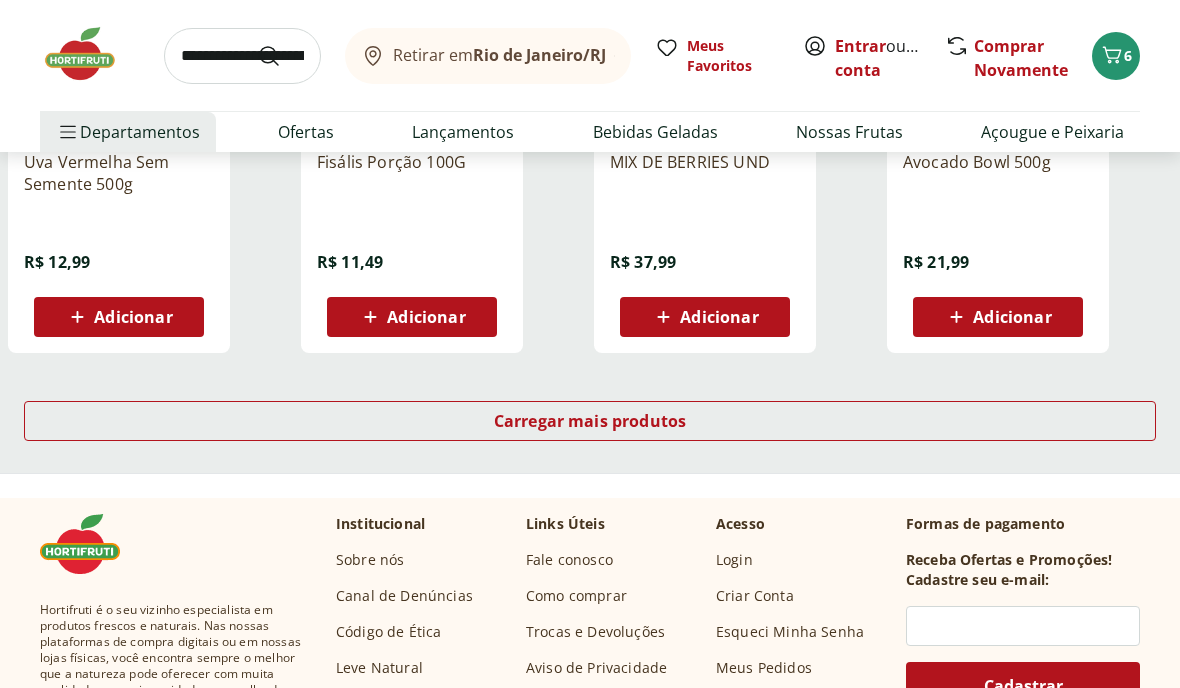 click on "Carregar mais produtos" at bounding box center (590, 421) 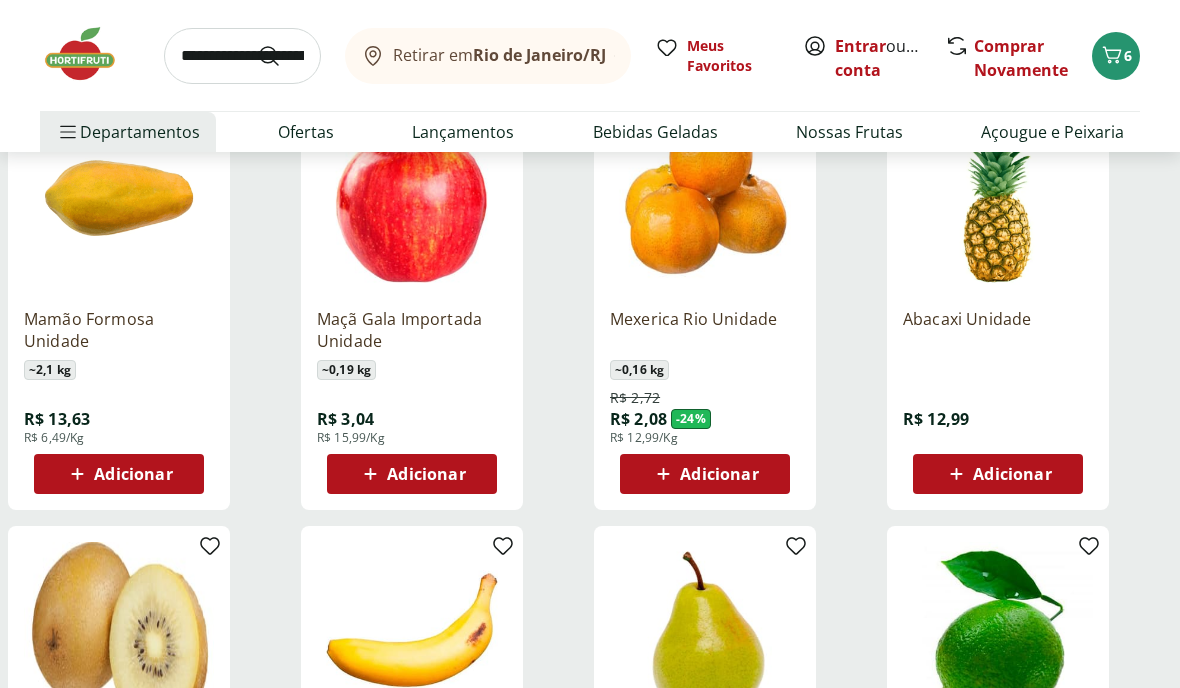 scroll, scrollTop: 2474, scrollLeft: 0, axis: vertical 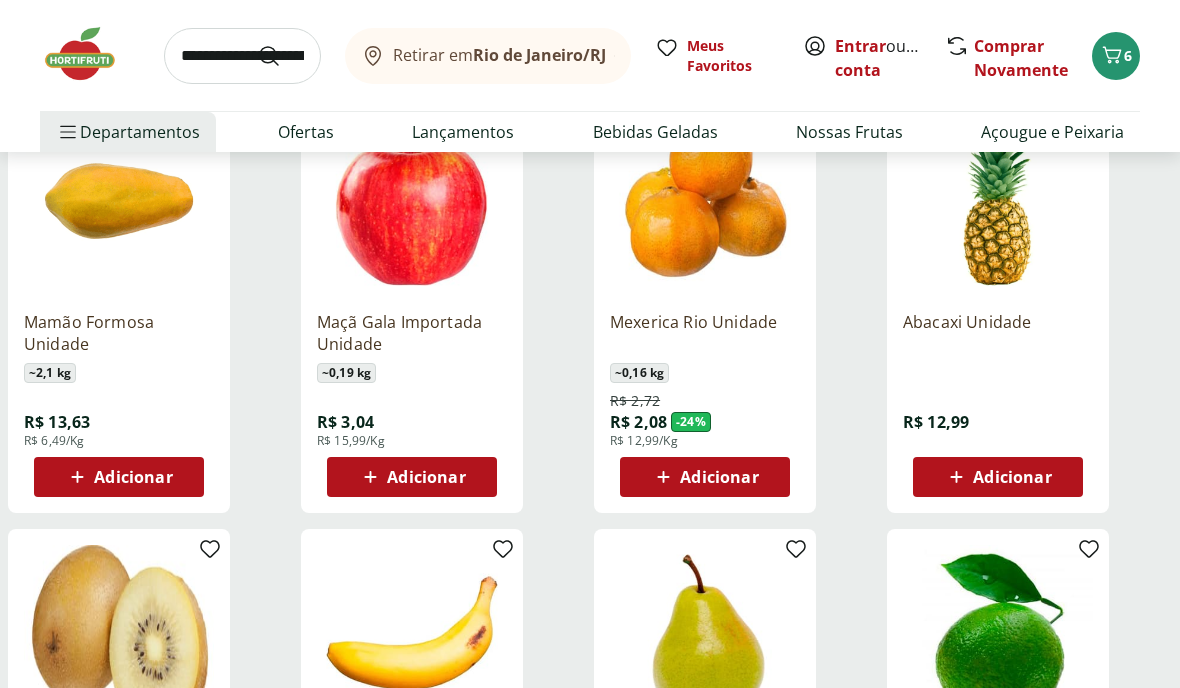 click on "Adicionar" at bounding box center [719, 478] 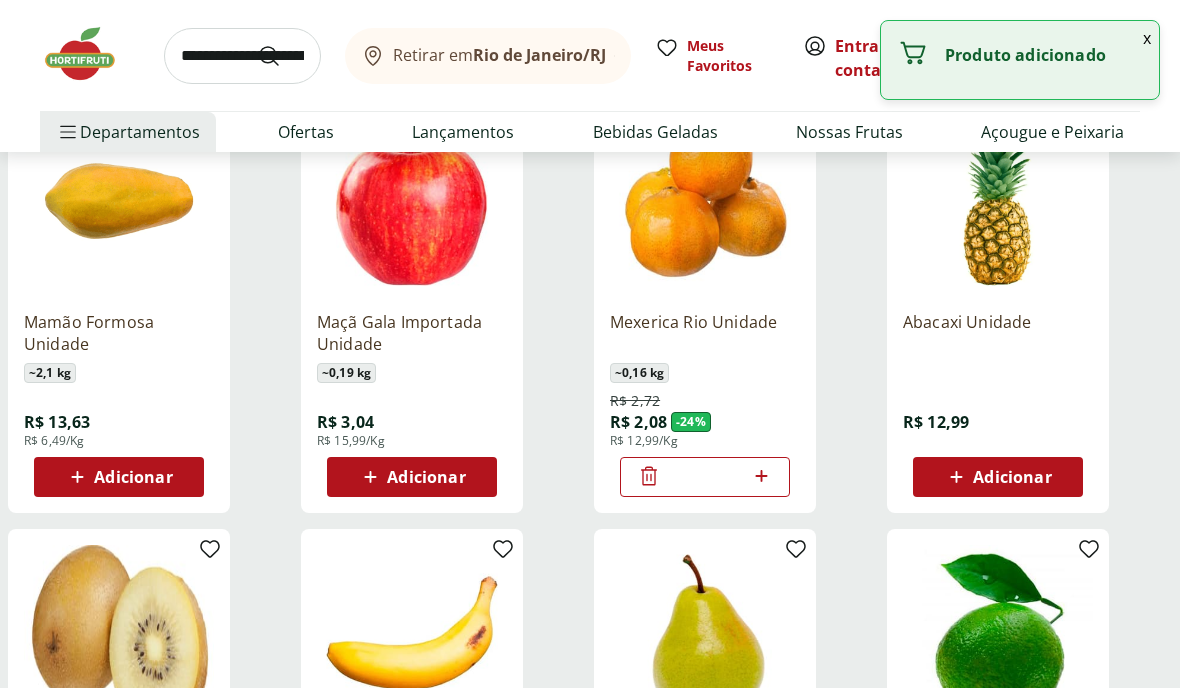 click 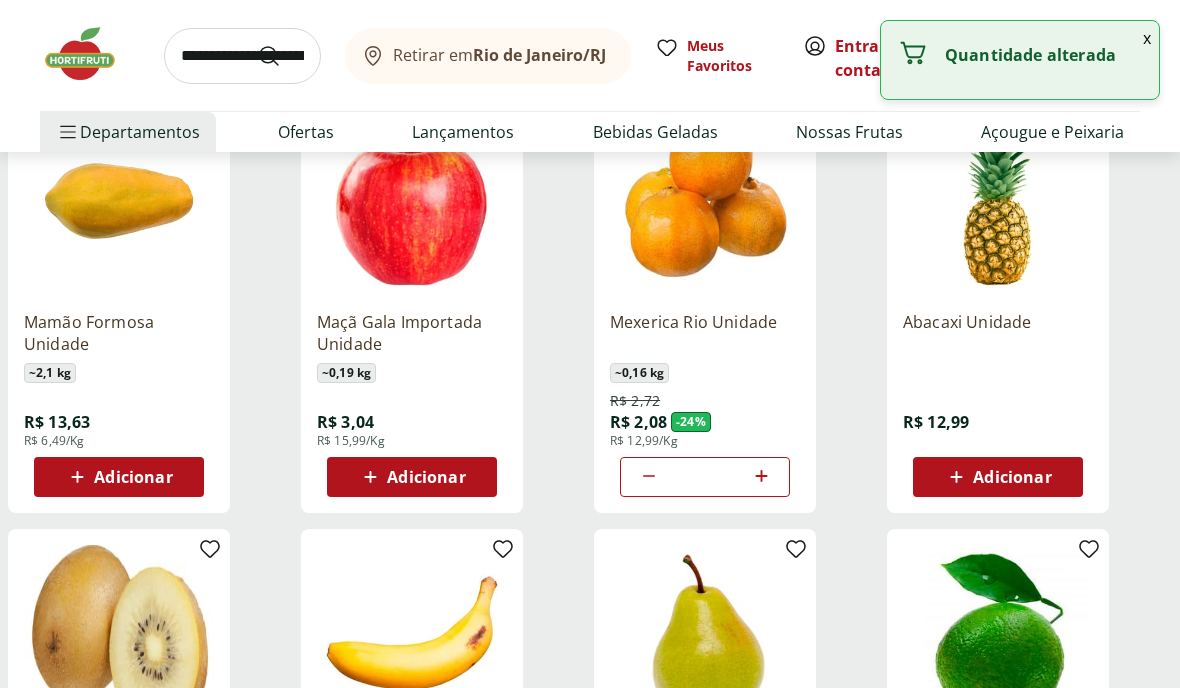 click 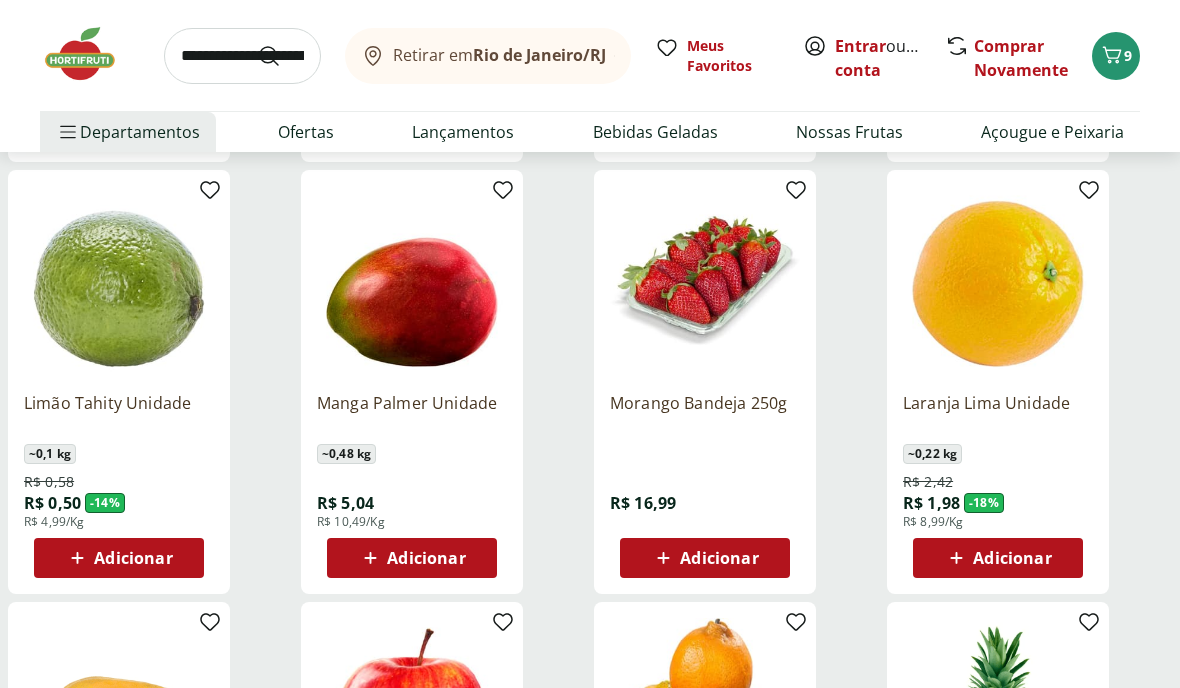 scroll, scrollTop: 1961, scrollLeft: 0, axis: vertical 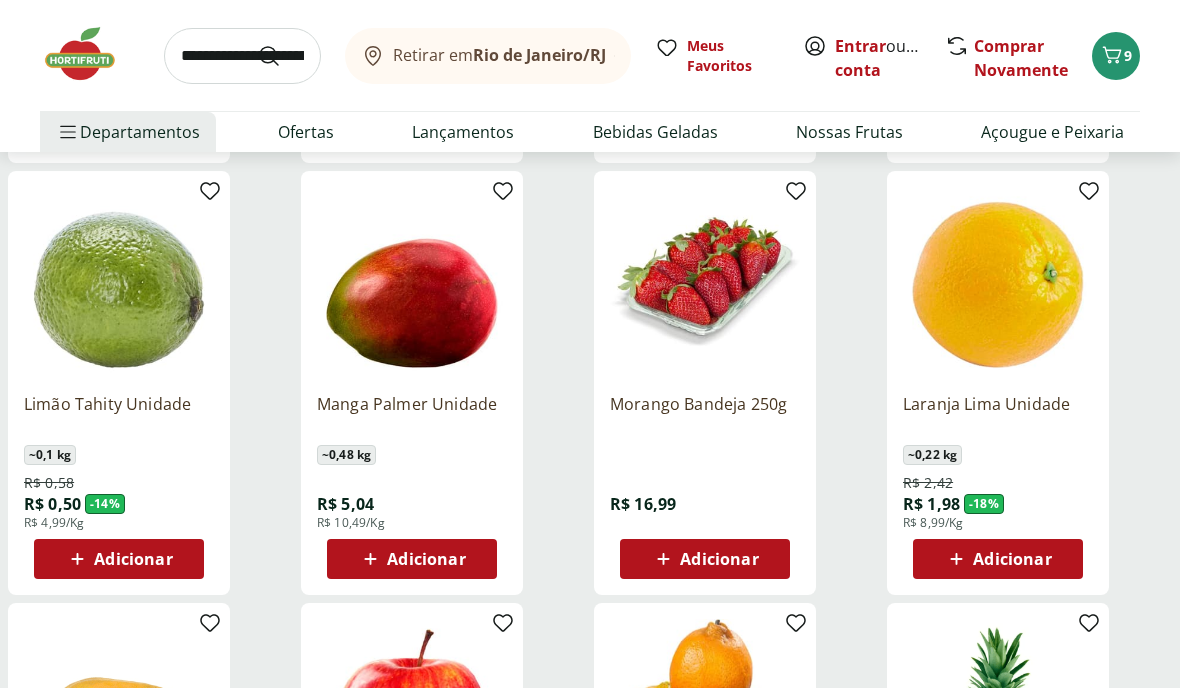 click on "Adicionar" at bounding box center (1012, 559) 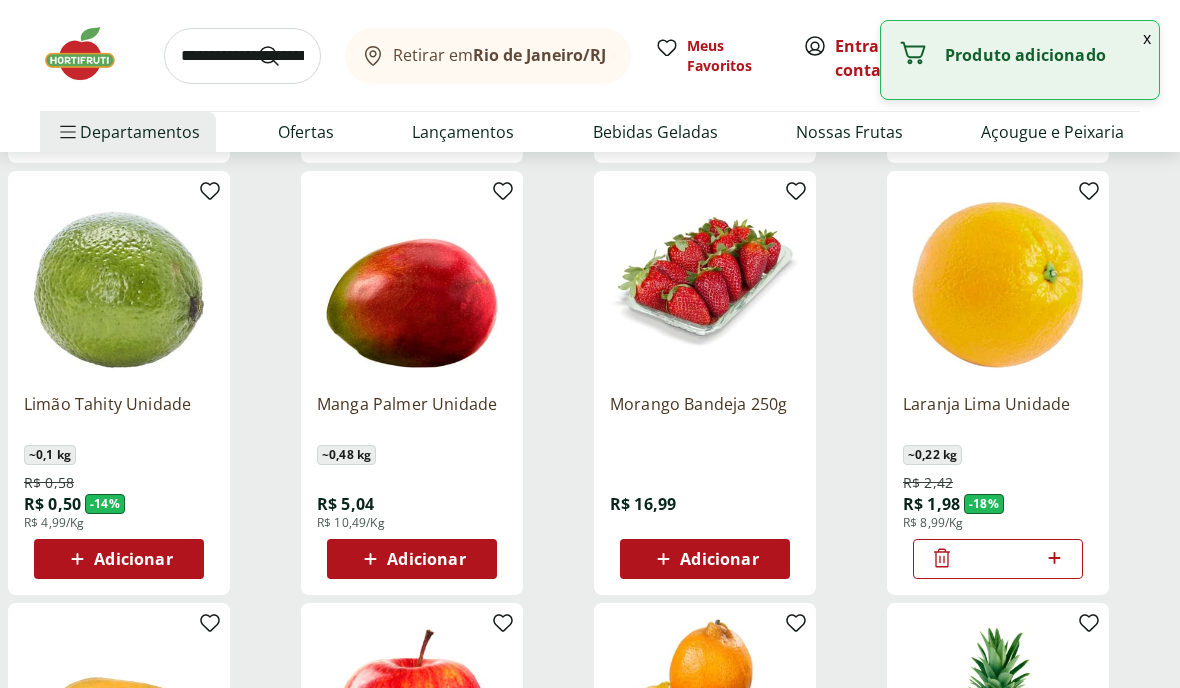 click 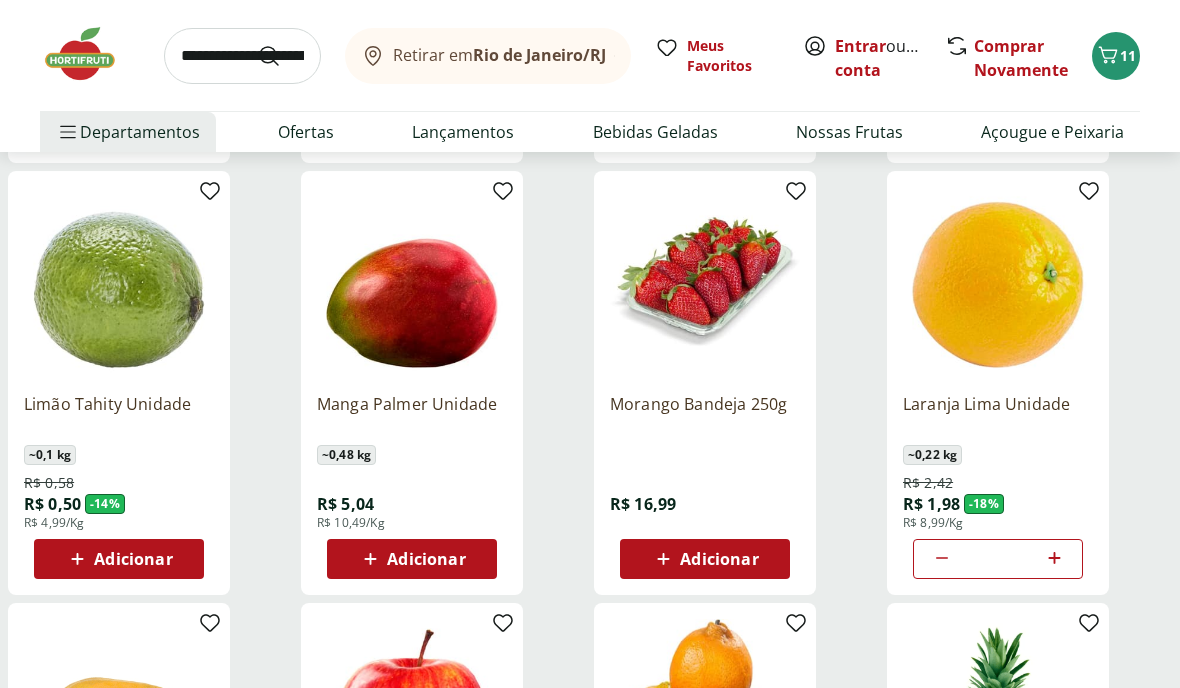 click 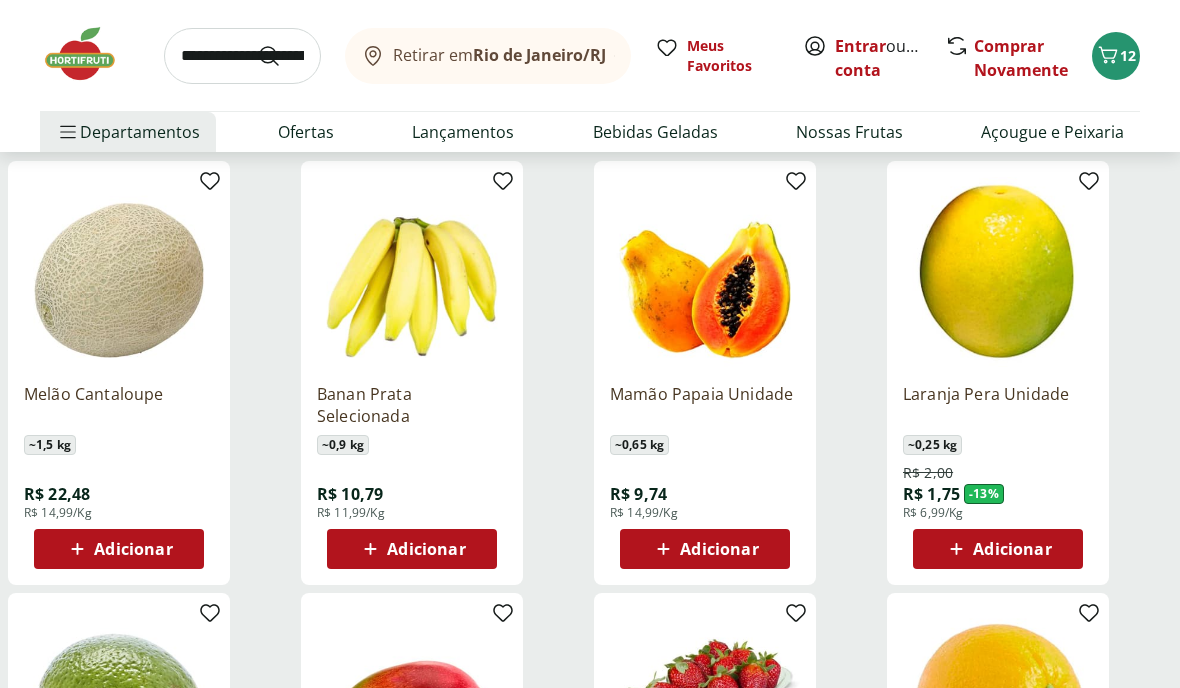 scroll, scrollTop: 1591, scrollLeft: 0, axis: vertical 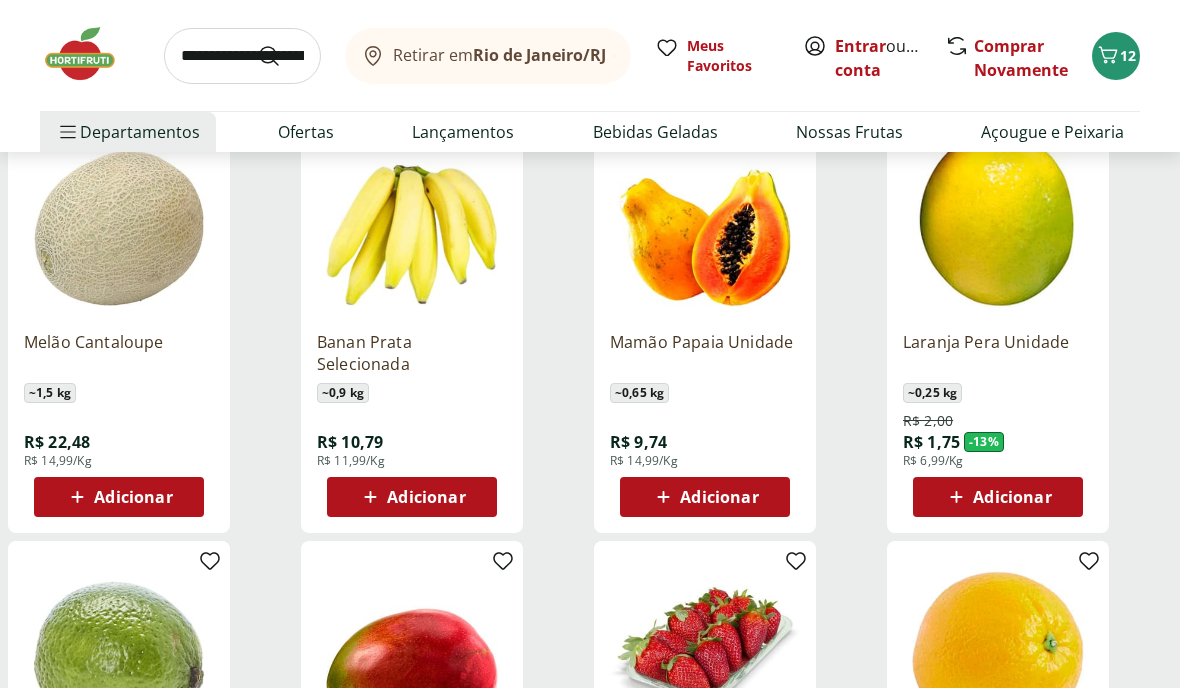 click on "Adicionar" at bounding box center (719, 497) 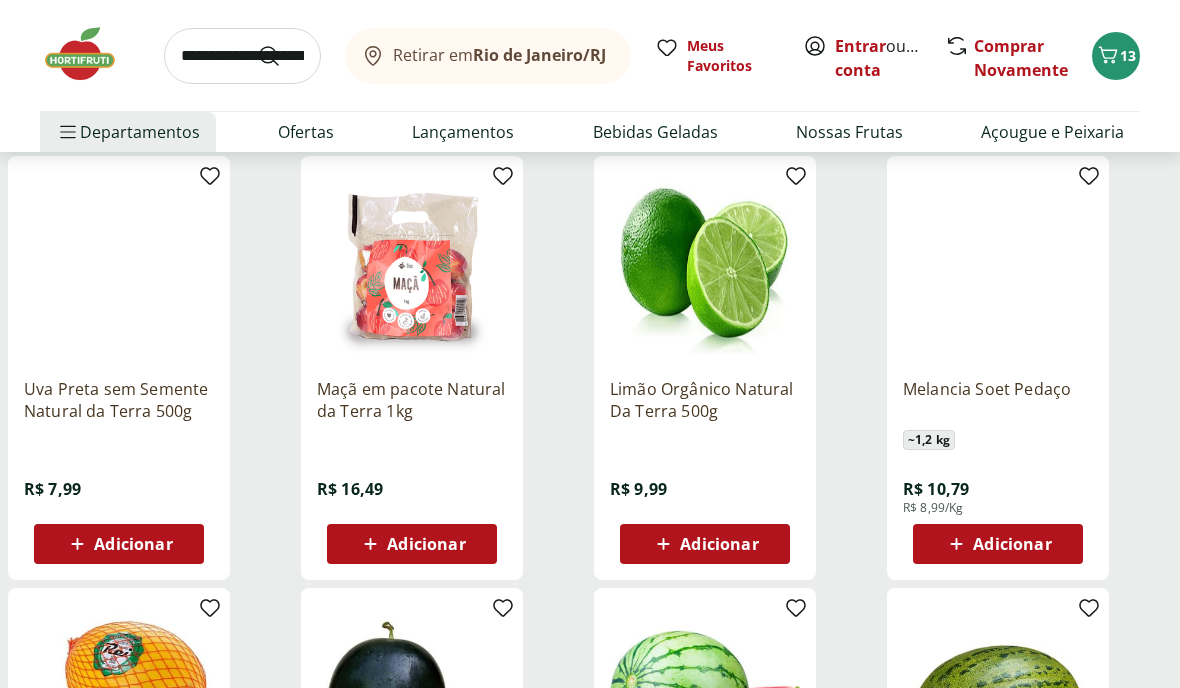 scroll, scrollTop: 670, scrollLeft: 0, axis: vertical 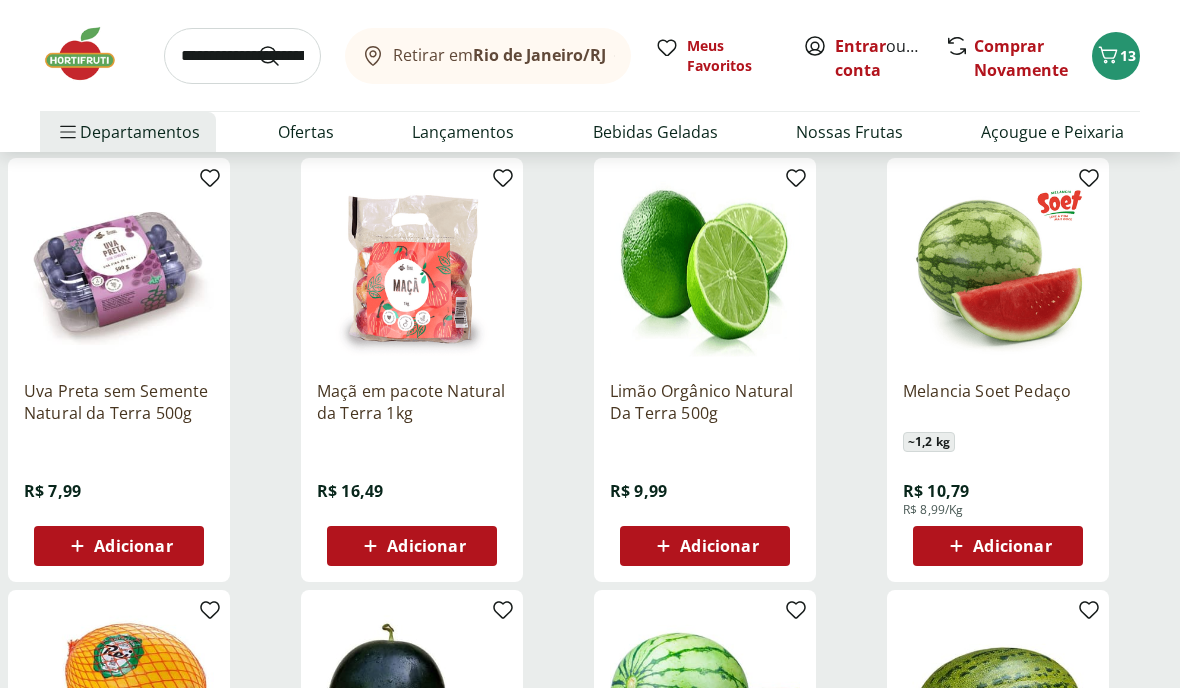 click at bounding box center (242, 56) 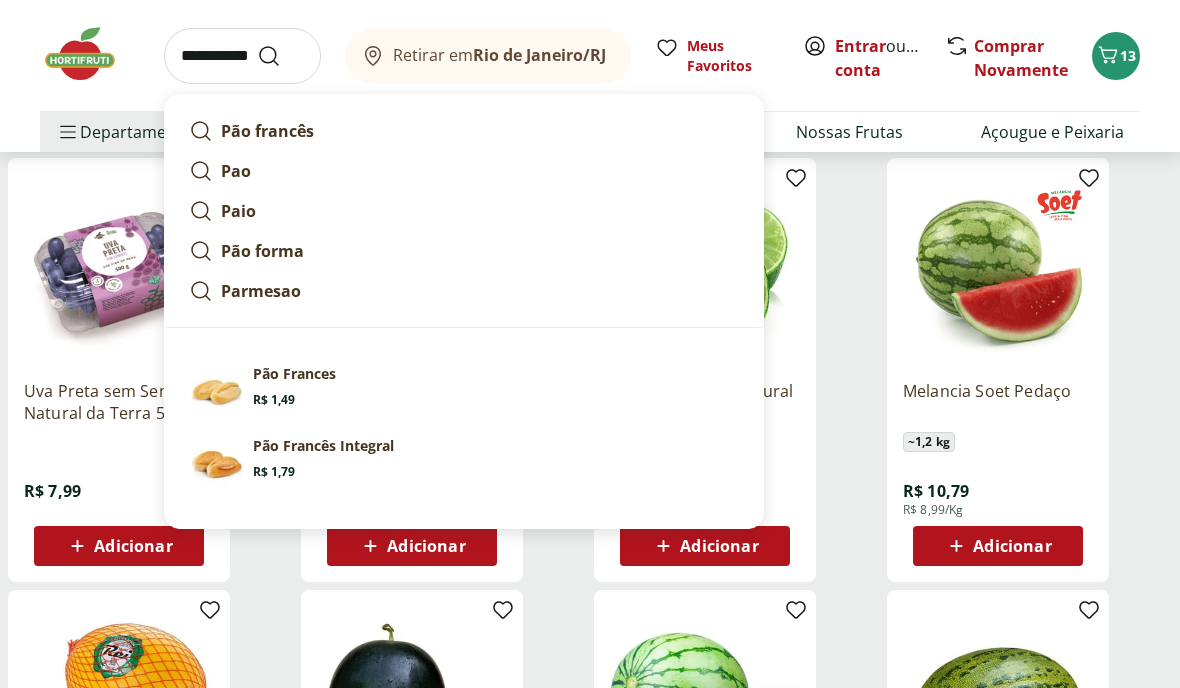 click on "Pão francês" at bounding box center (267, 131) 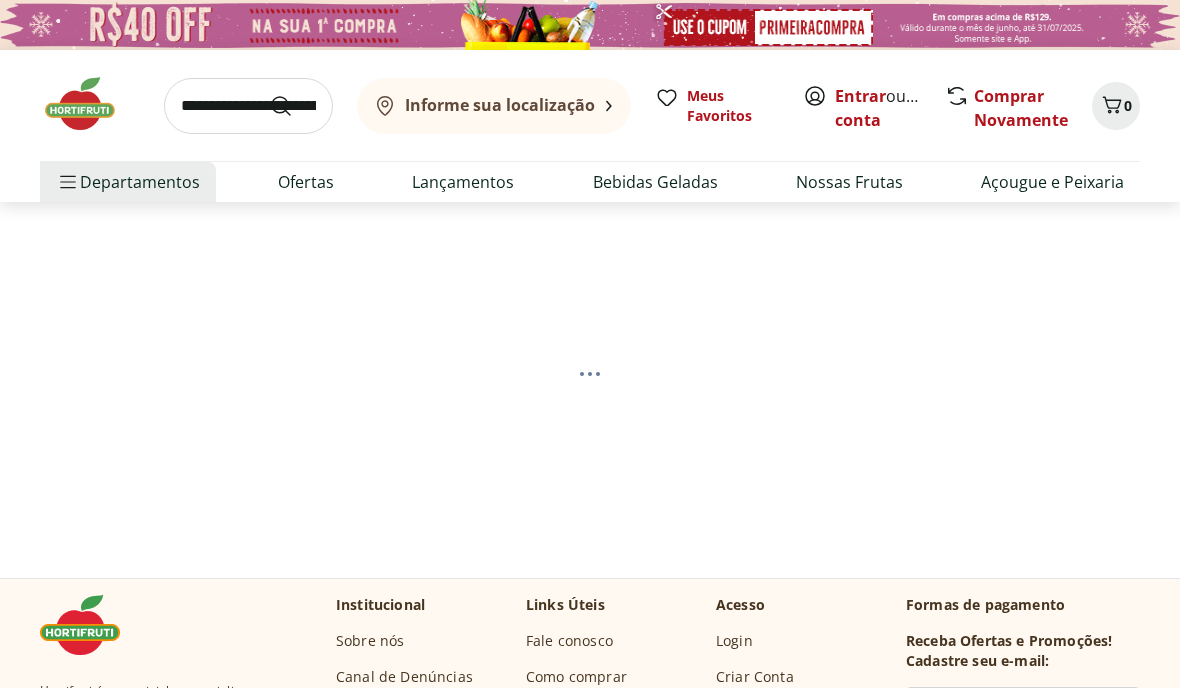 scroll, scrollTop: 0, scrollLeft: 0, axis: both 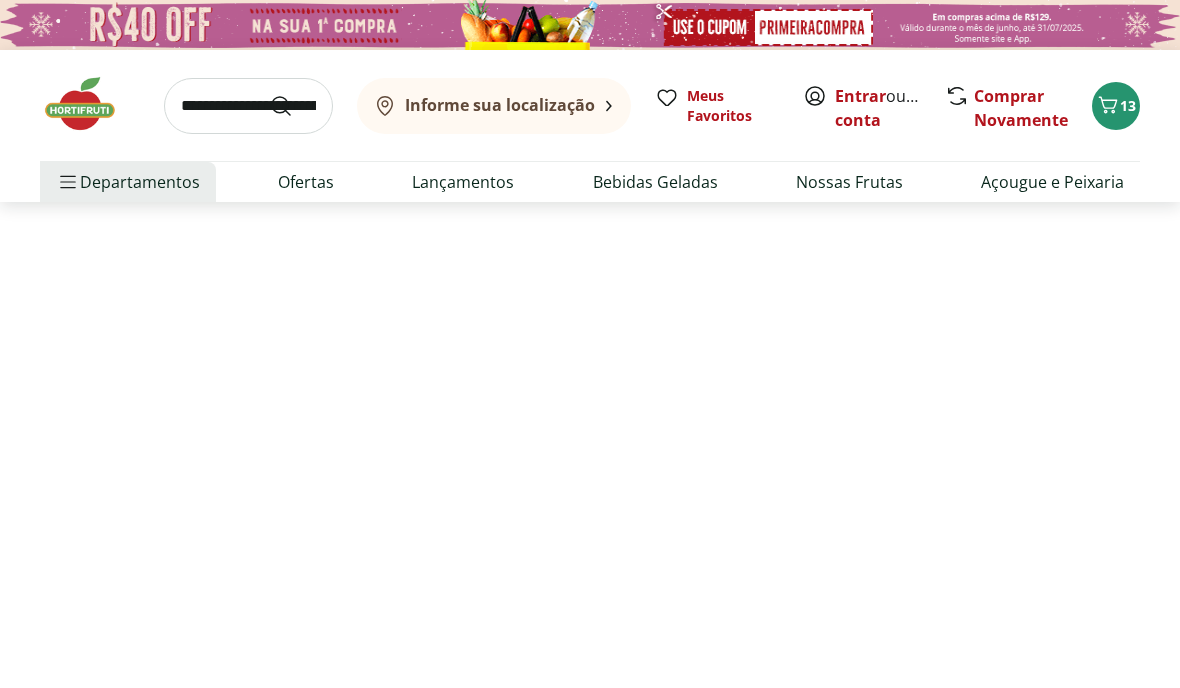 select on "**********" 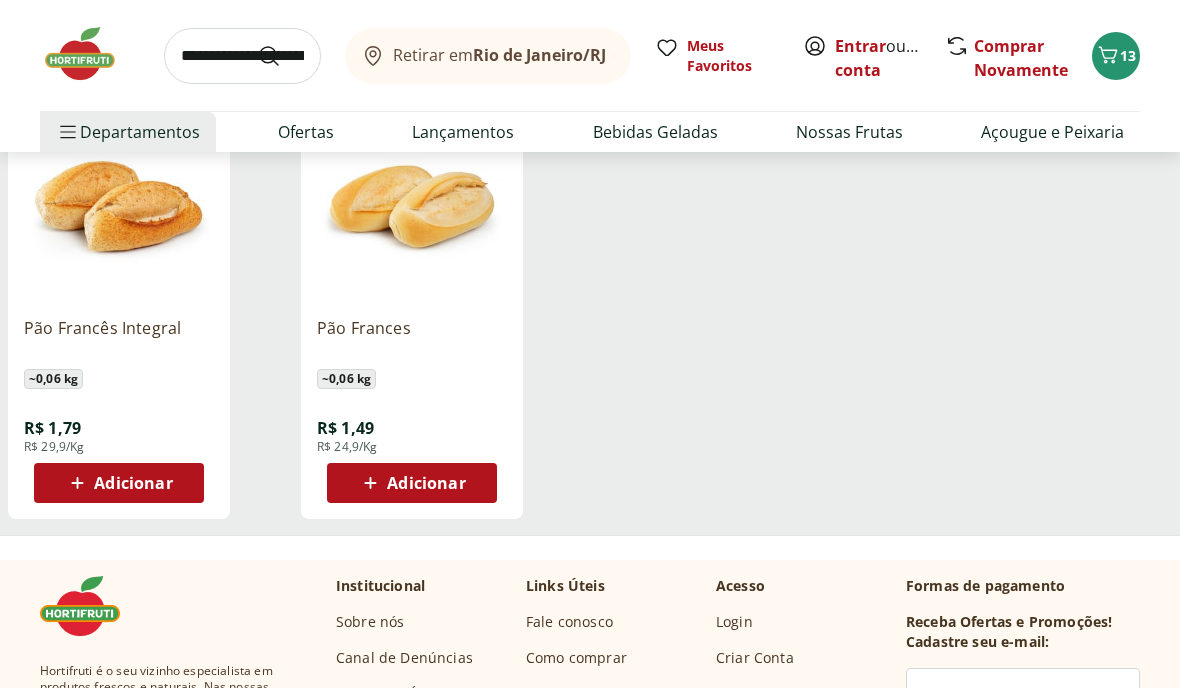 scroll, scrollTop: 302, scrollLeft: 0, axis: vertical 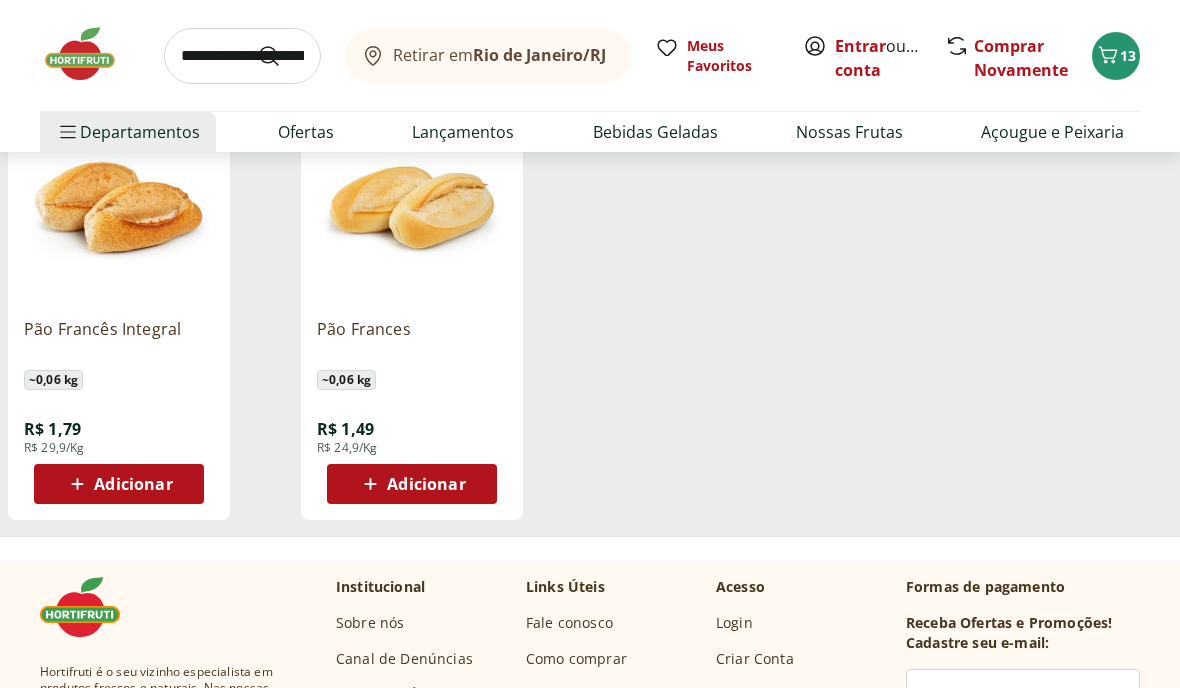 click on "Adicionar" at bounding box center (426, 484) 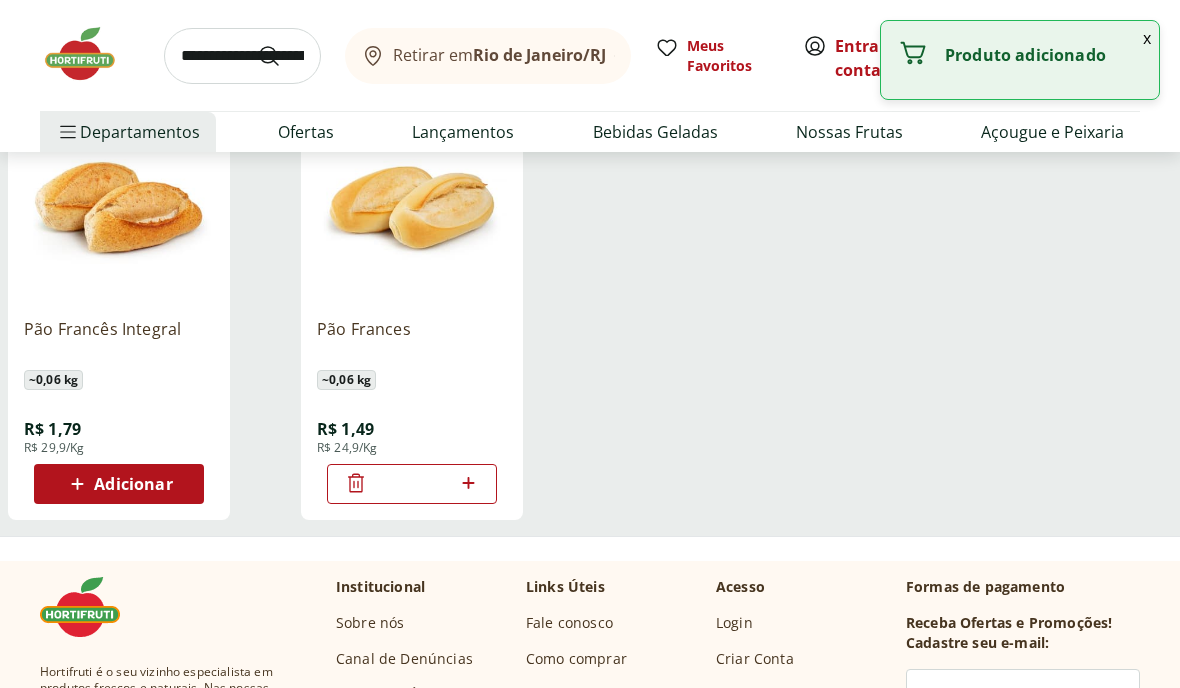 click 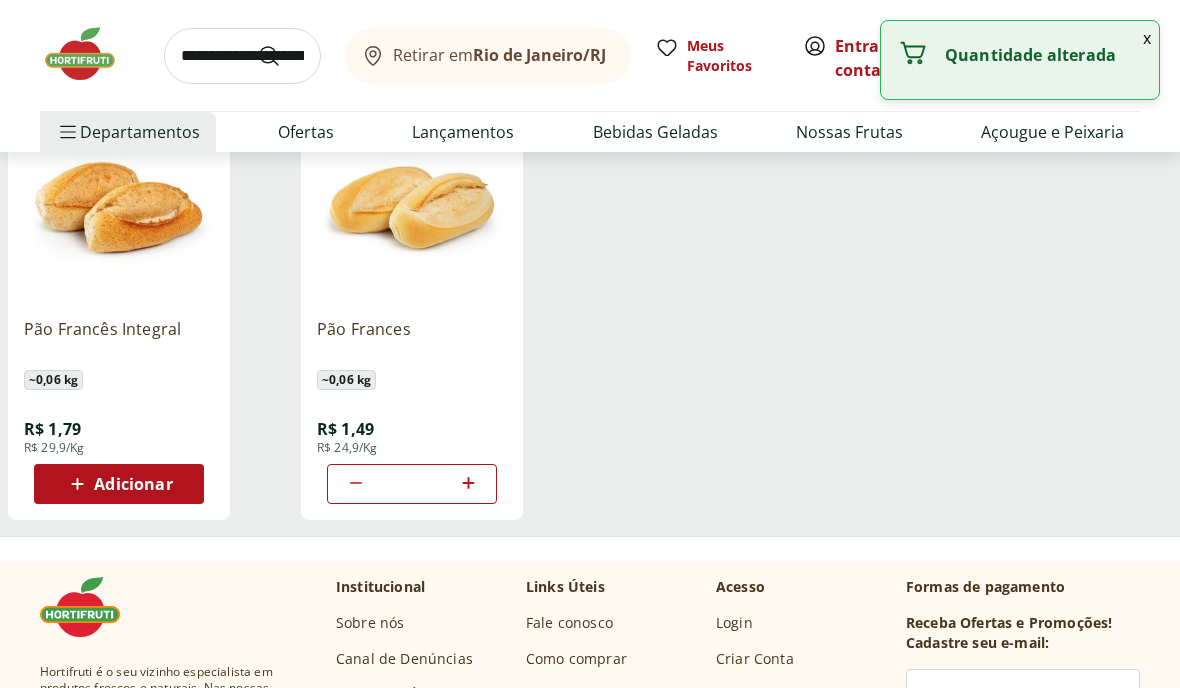click 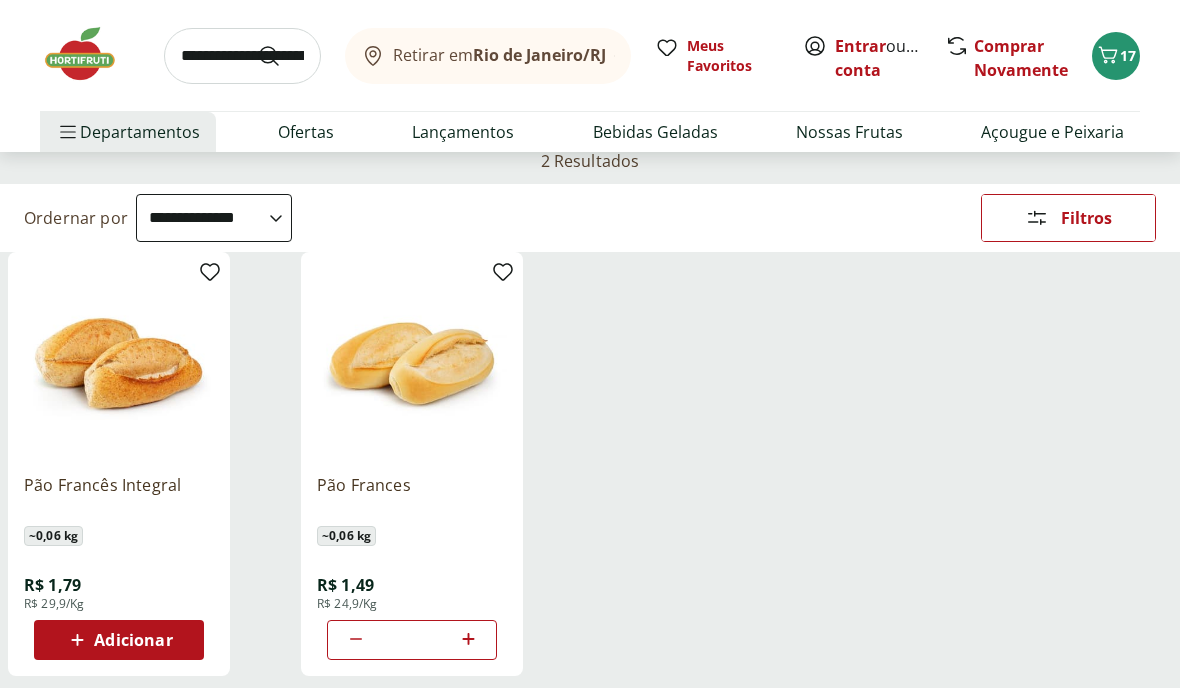 scroll, scrollTop: 0, scrollLeft: 0, axis: both 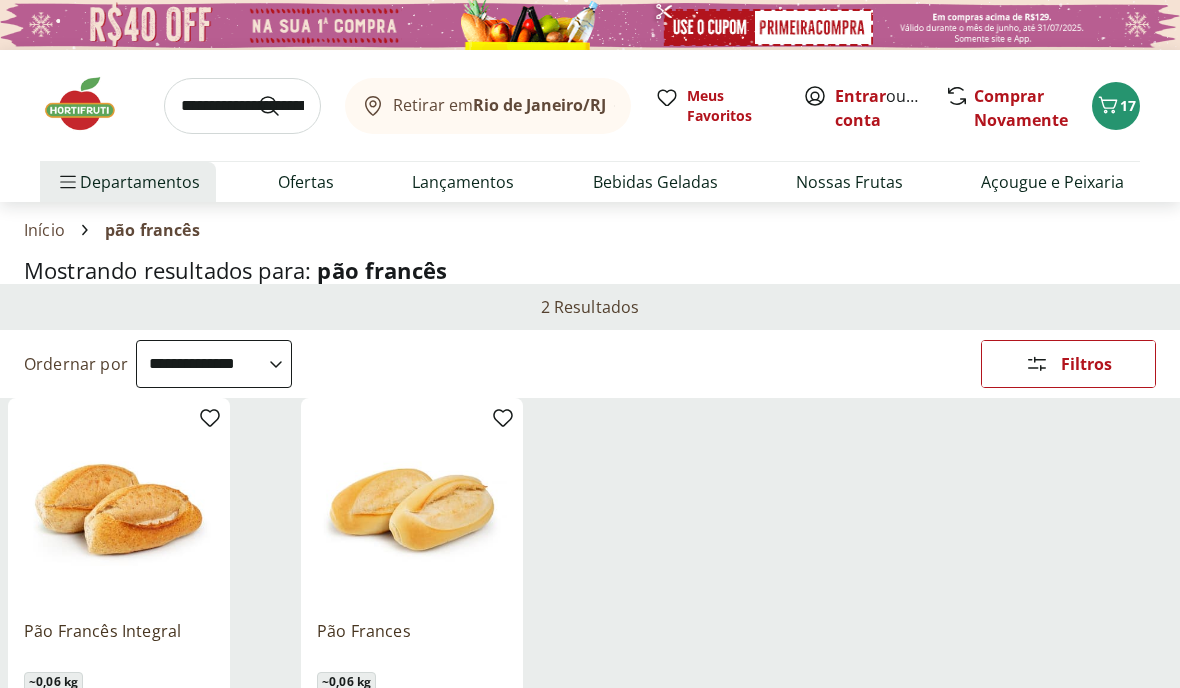 click on "Lançamentos" at bounding box center [463, 182] 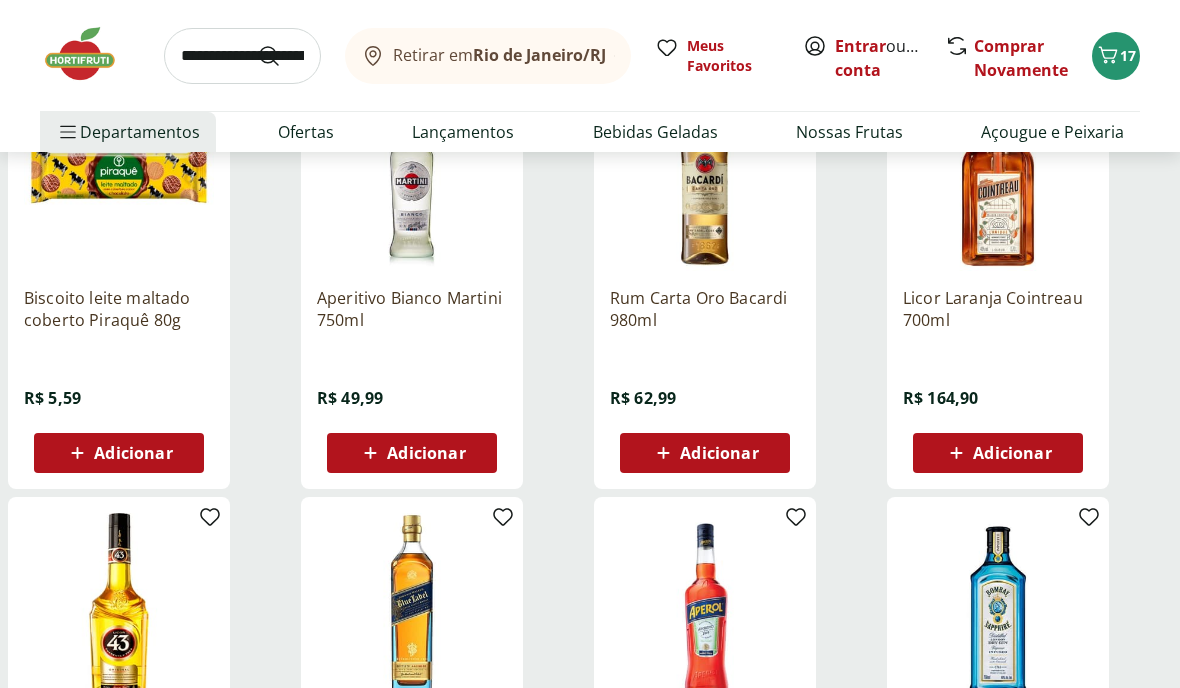 scroll, scrollTop: 333, scrollLeft: 0, axis: vertical 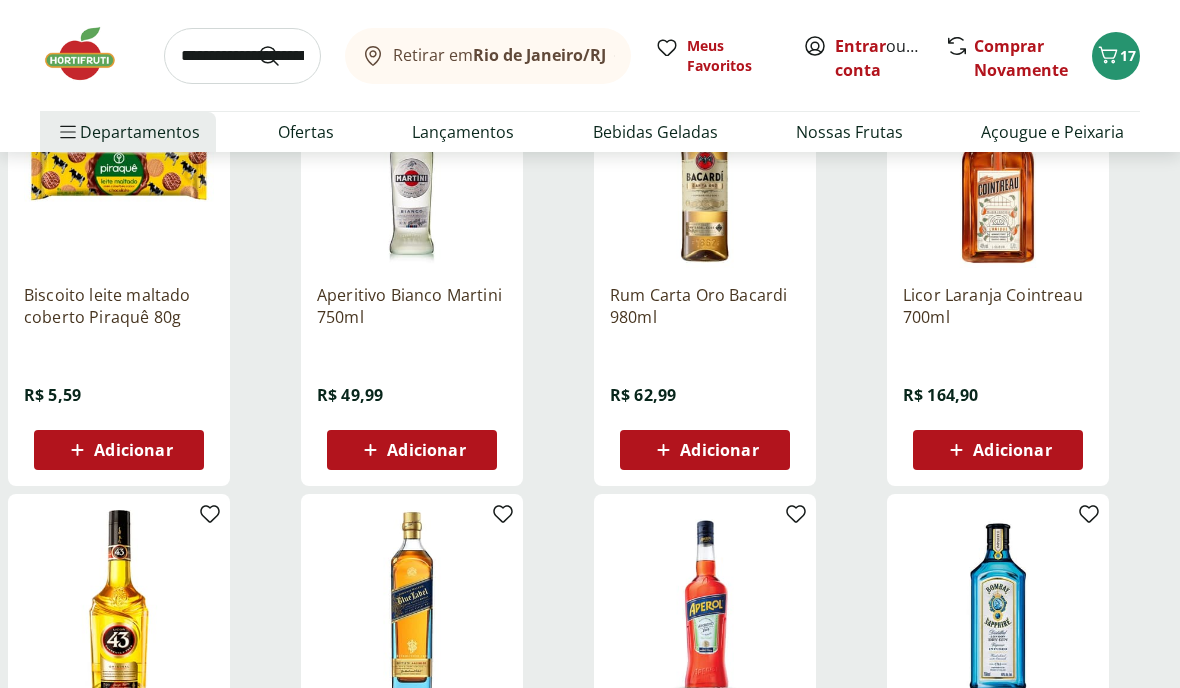 click on "Adicionar" at bounding box center (133, 451) 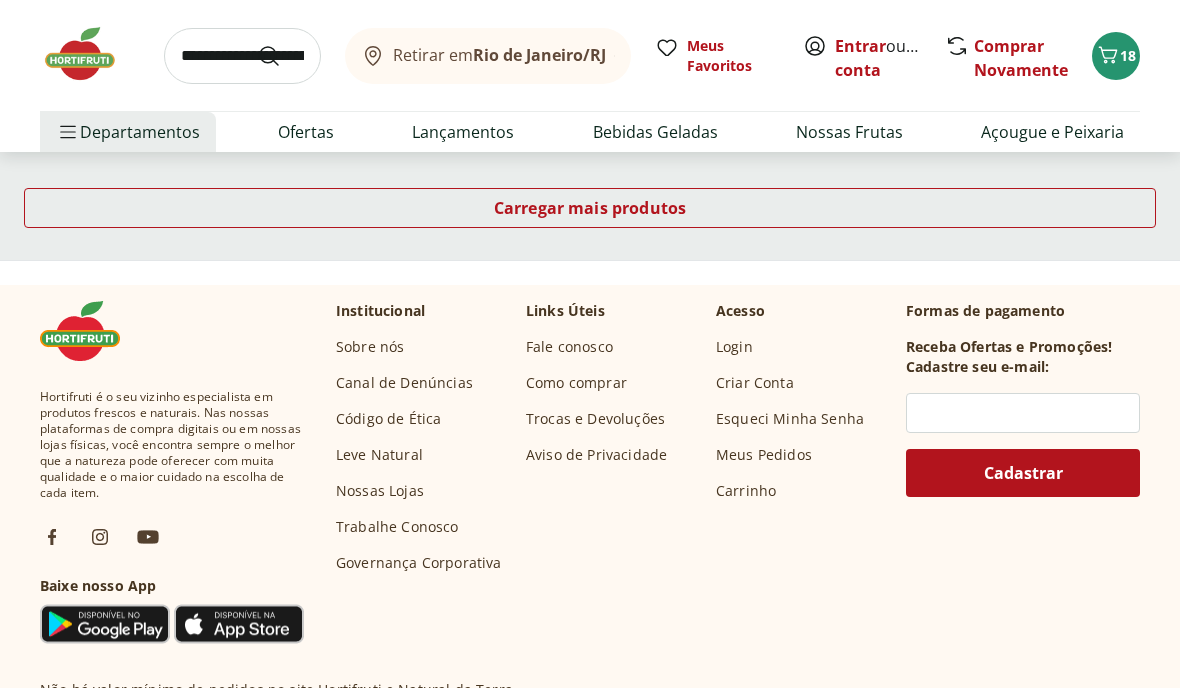 scroll, scrollTop: 1543, scrollLeft: 0, axis: vertical 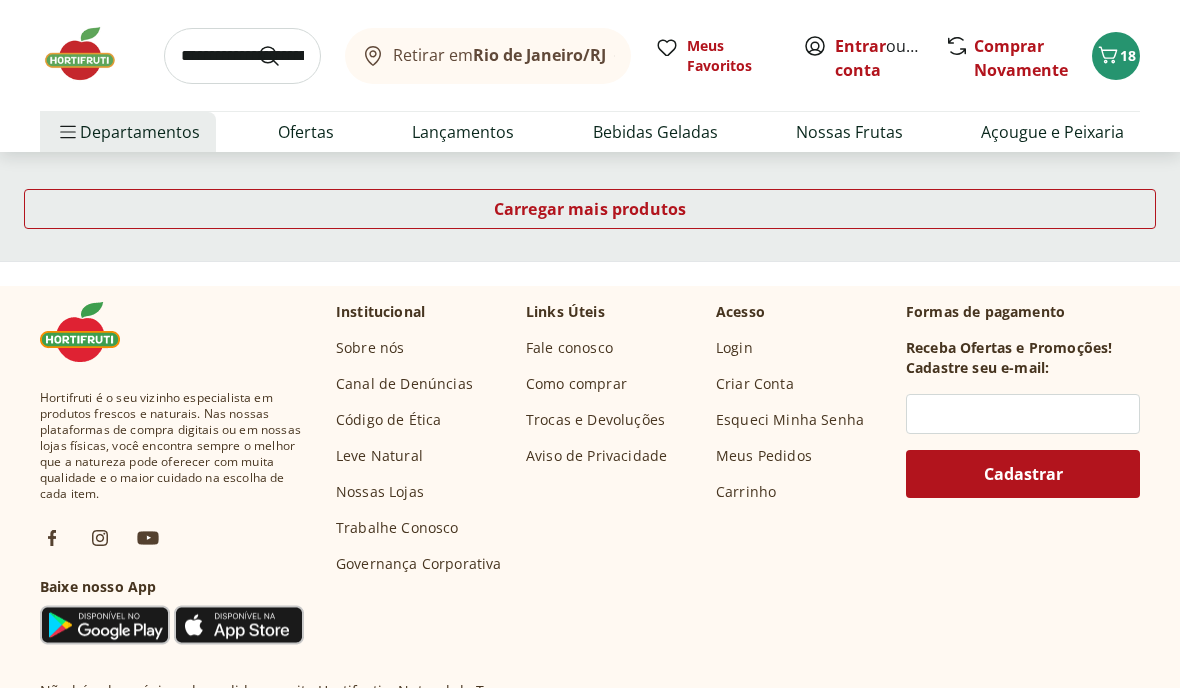 click on "Carregar mais produtos" at bounding box center [590, 209] 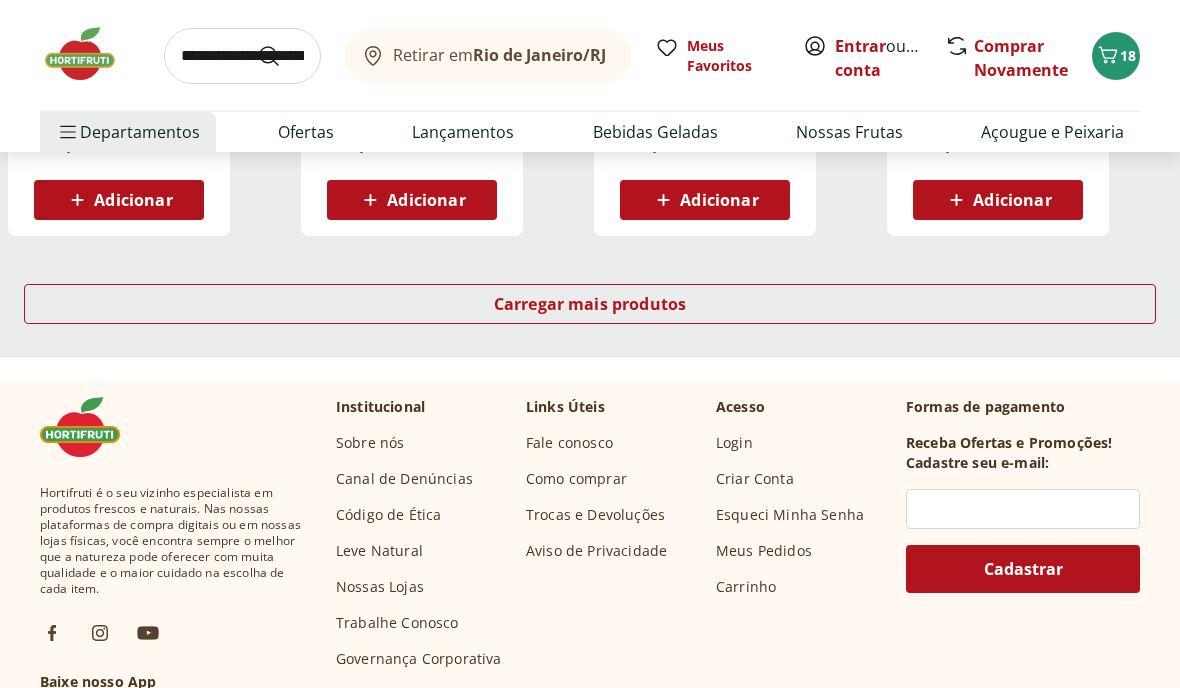scroll, scrollTop: 2783, scrollLeft: 0, axis: vertical 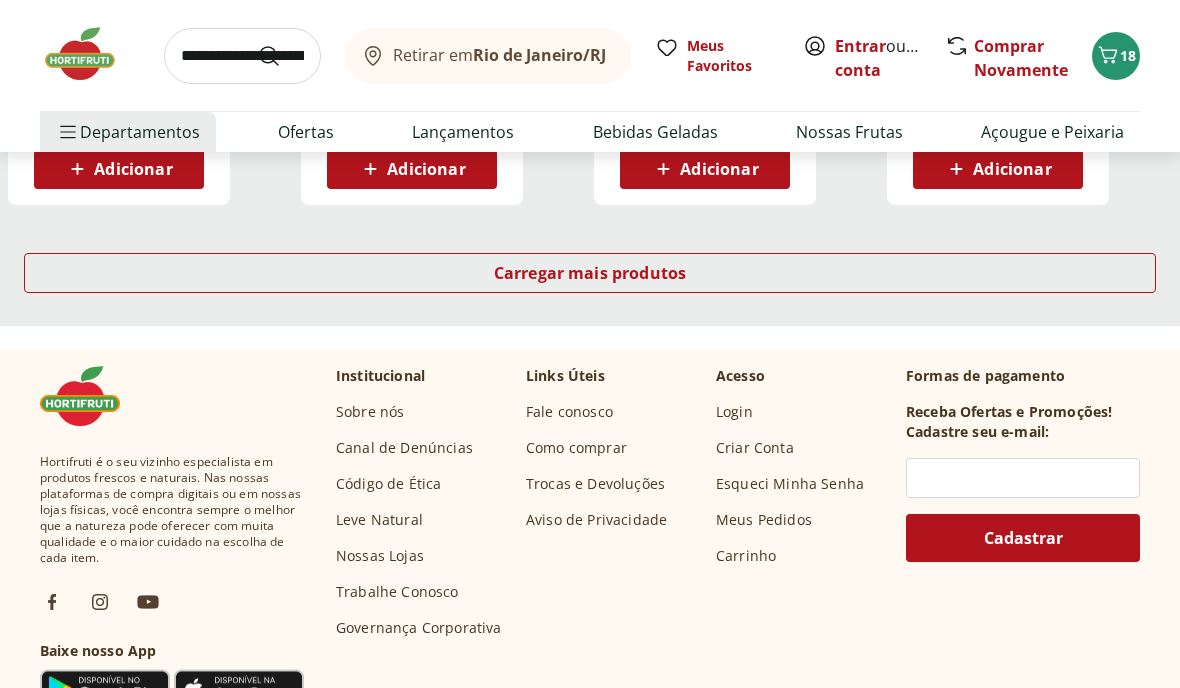 click on "Carregar mais produtos" at bounding box center (590, 273) 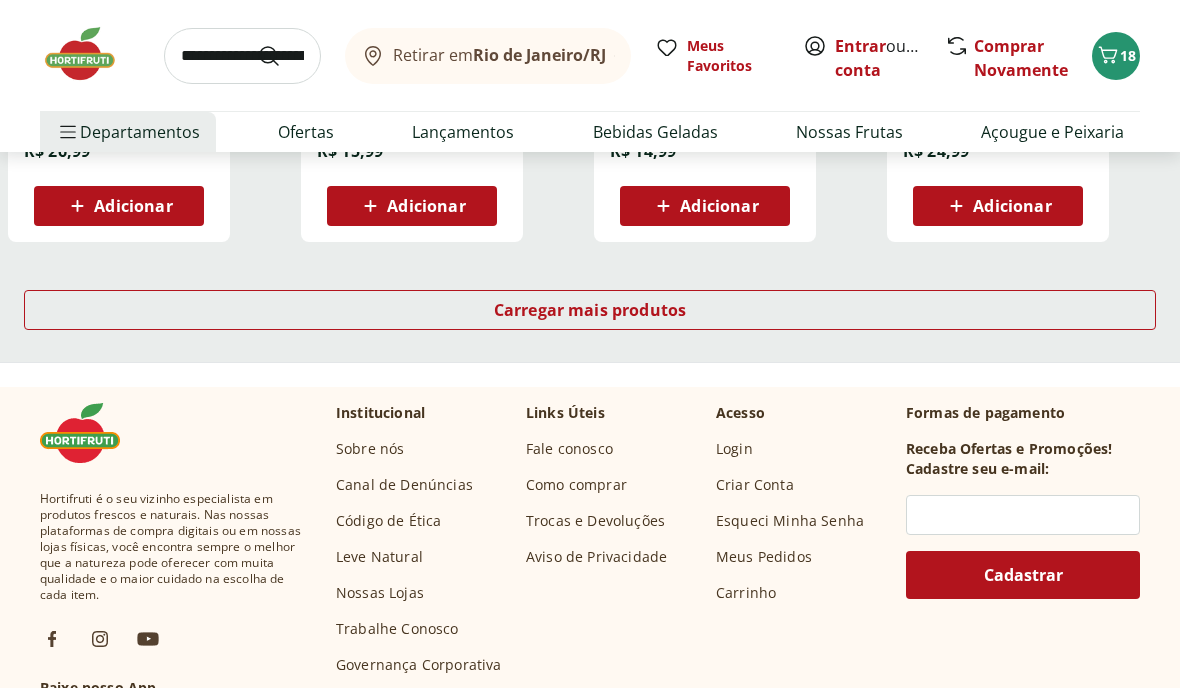 scroll, scrollTop: 4049, scrollLeft: 0, axis: vertical 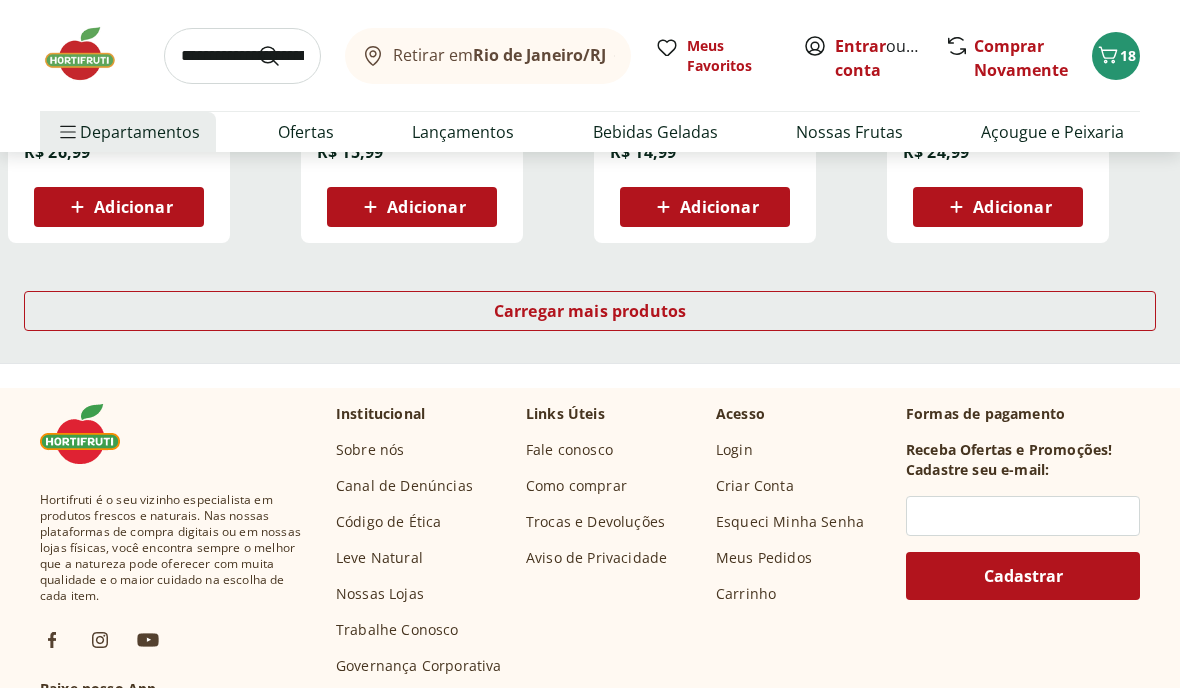 click on "Carregar mais produtos" at bounding box center (590, 311) 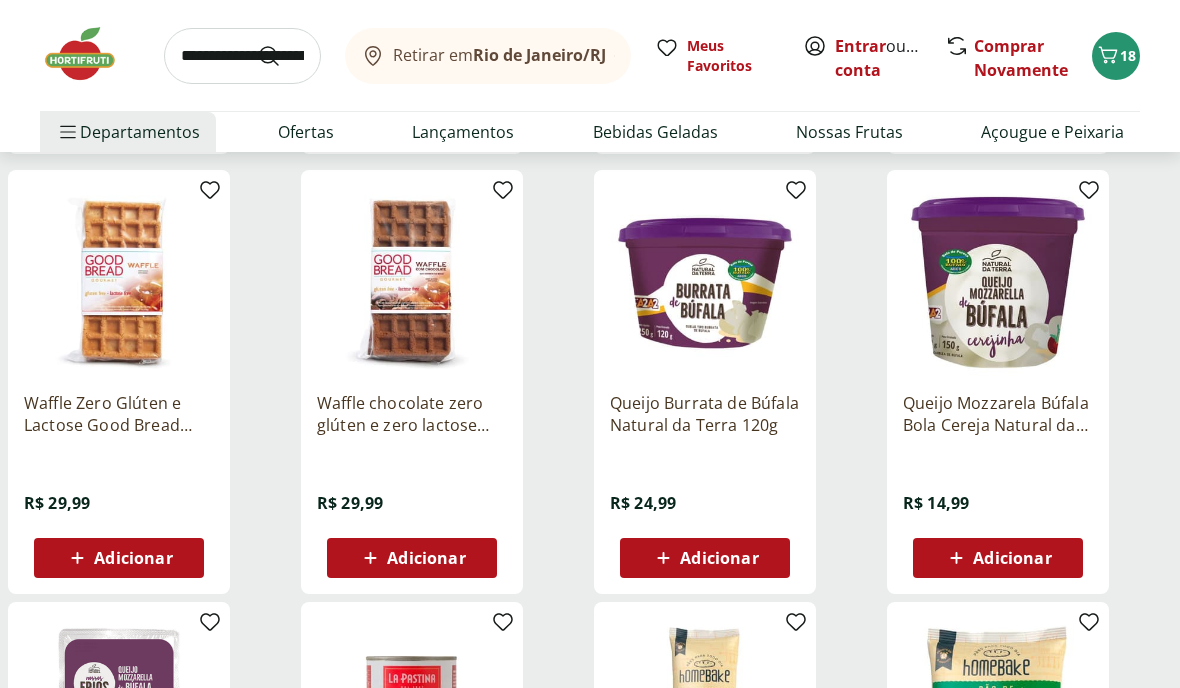 scroll, scrollTop: 4160, scrollLeft: 0, axis: vertical 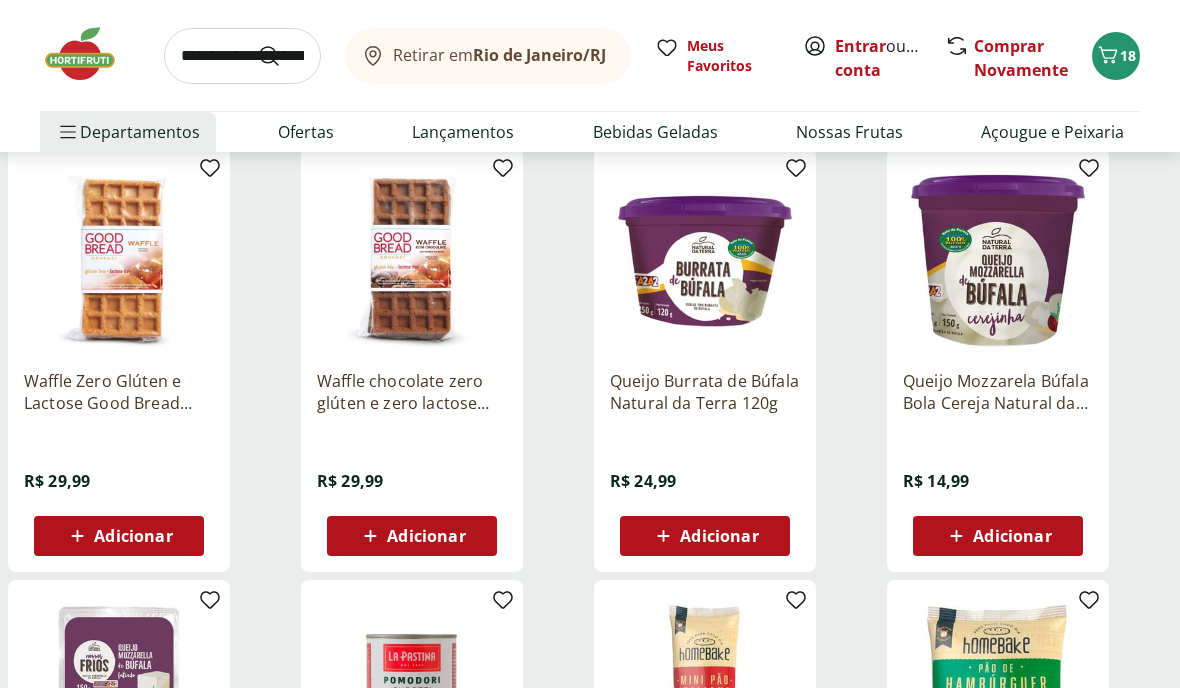 click on "Queijo Mozzarela Búfala Bola Cereja Natural da Terra 150g R$ 14,99 Adicionar" at bounding box center [1029, 360] 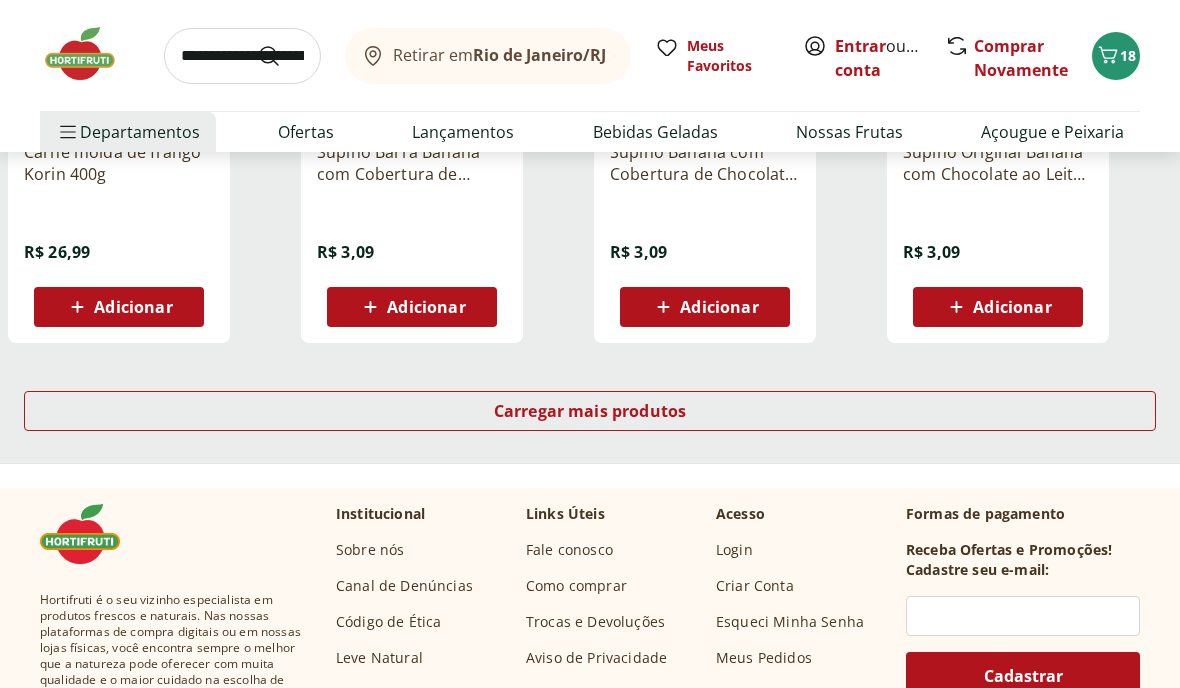 scroll, scrollTop: 5258, scrollLeft: 0, axis: vertical 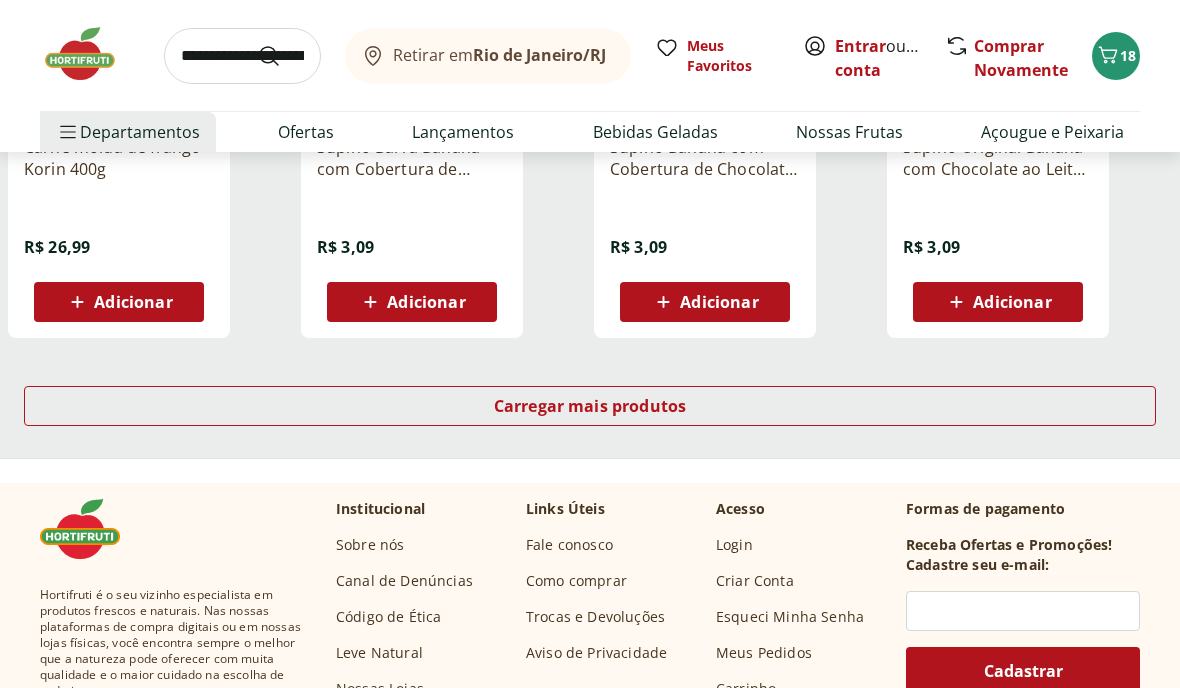 click on "Carregar mais produtos" at bounding box center [590, 406] 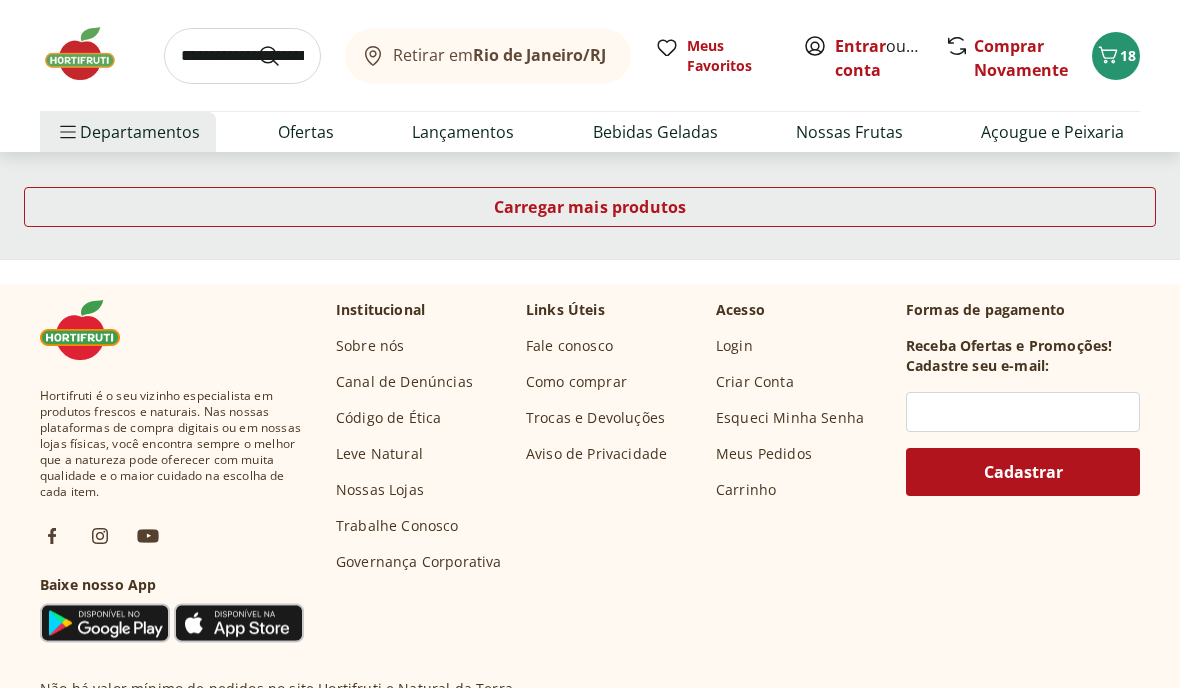 scroll, scrollTop: 6691, scrollLeft: 0, axis: vertical 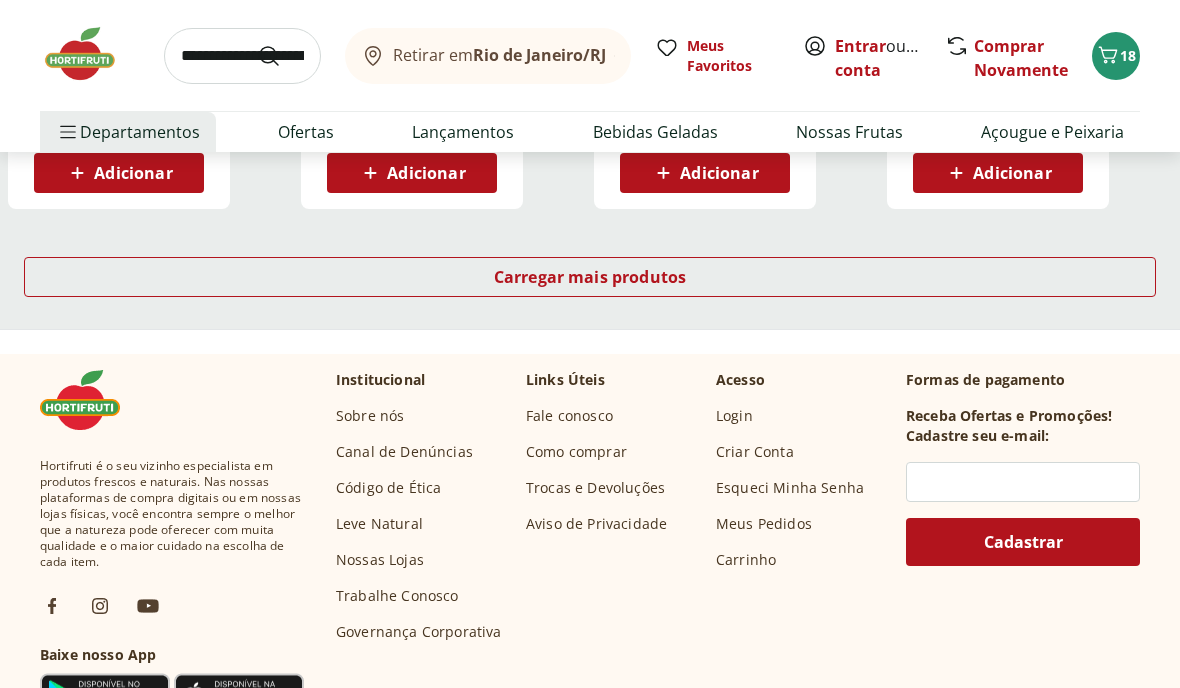 click on "Carregar mais produtos" at bounding box center (590, 277) 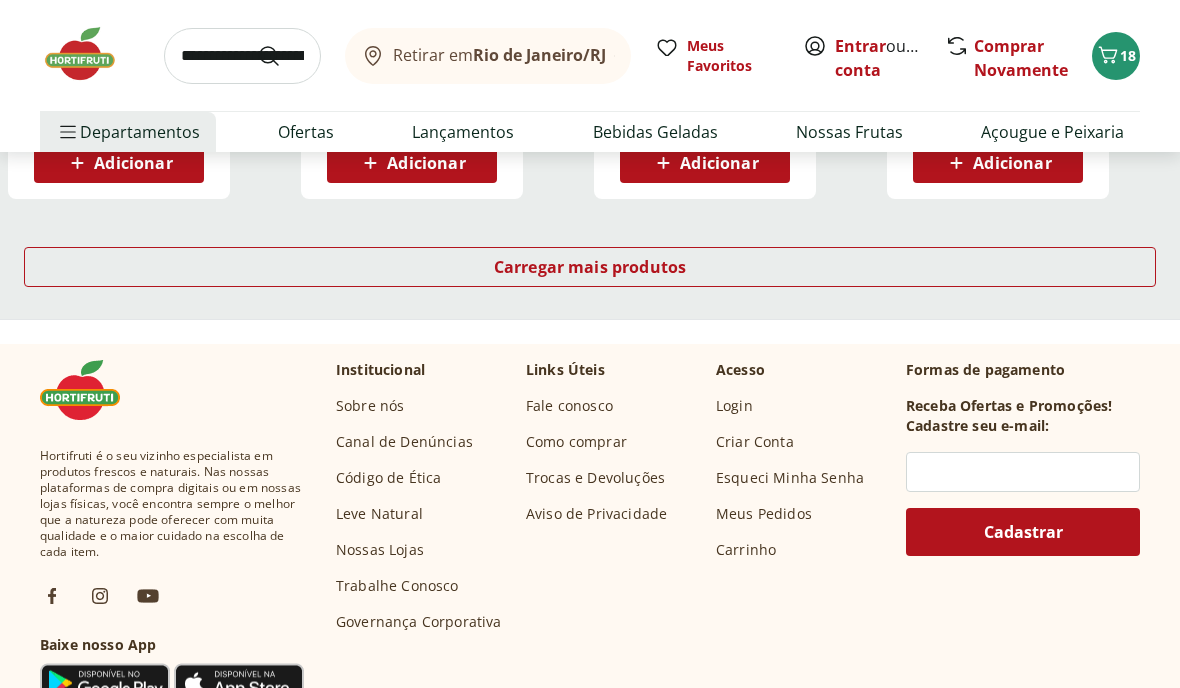 scroll, scrollTop: 8036, scrollLeft: 0, axis: vertical 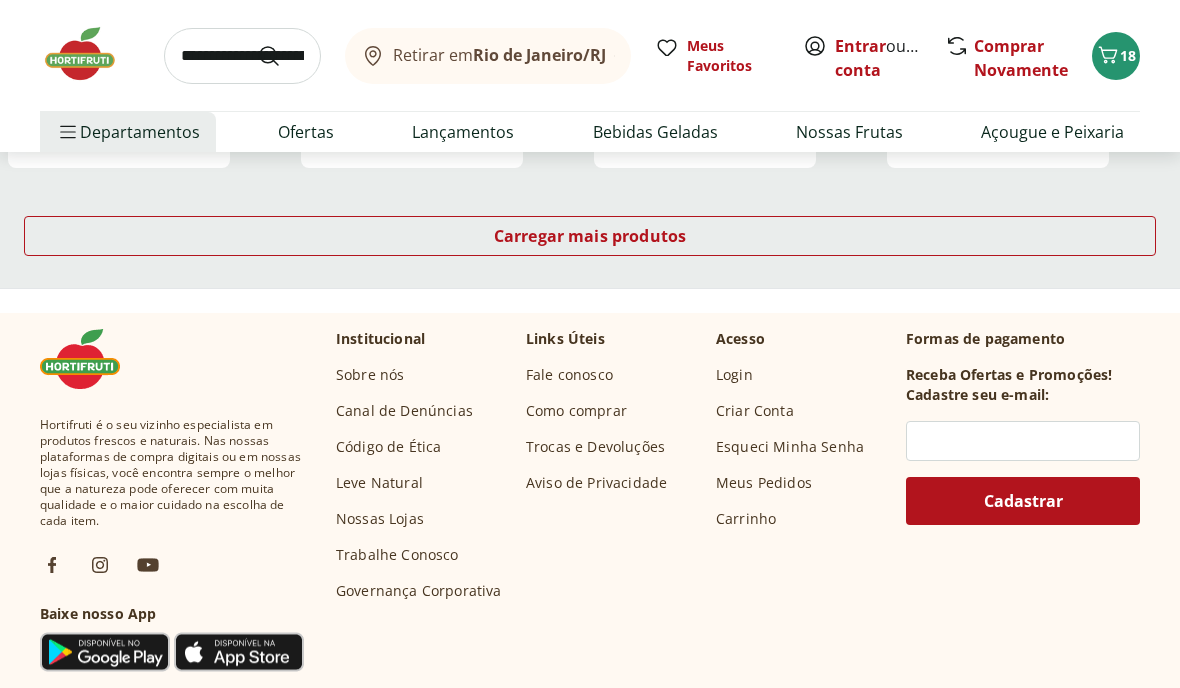 click on "Carregar mais produtos" at bounding box center (590, 236) 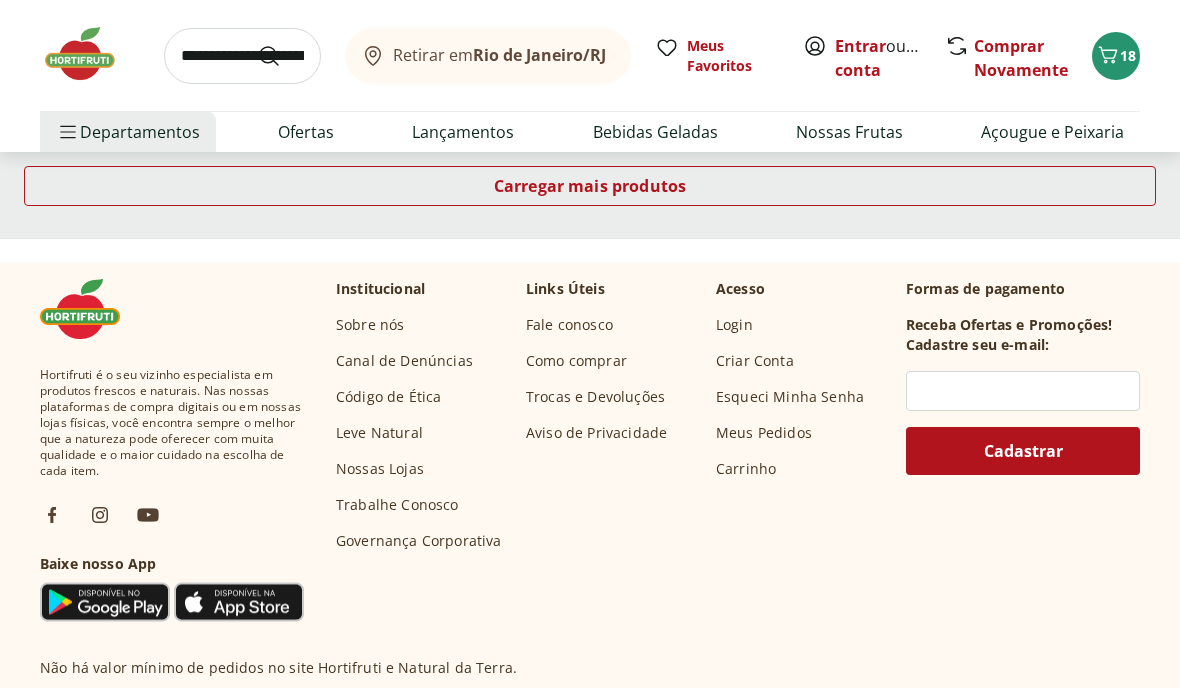scroll, scrollTop: 9330, scrollLeft: 0, axis: vertical 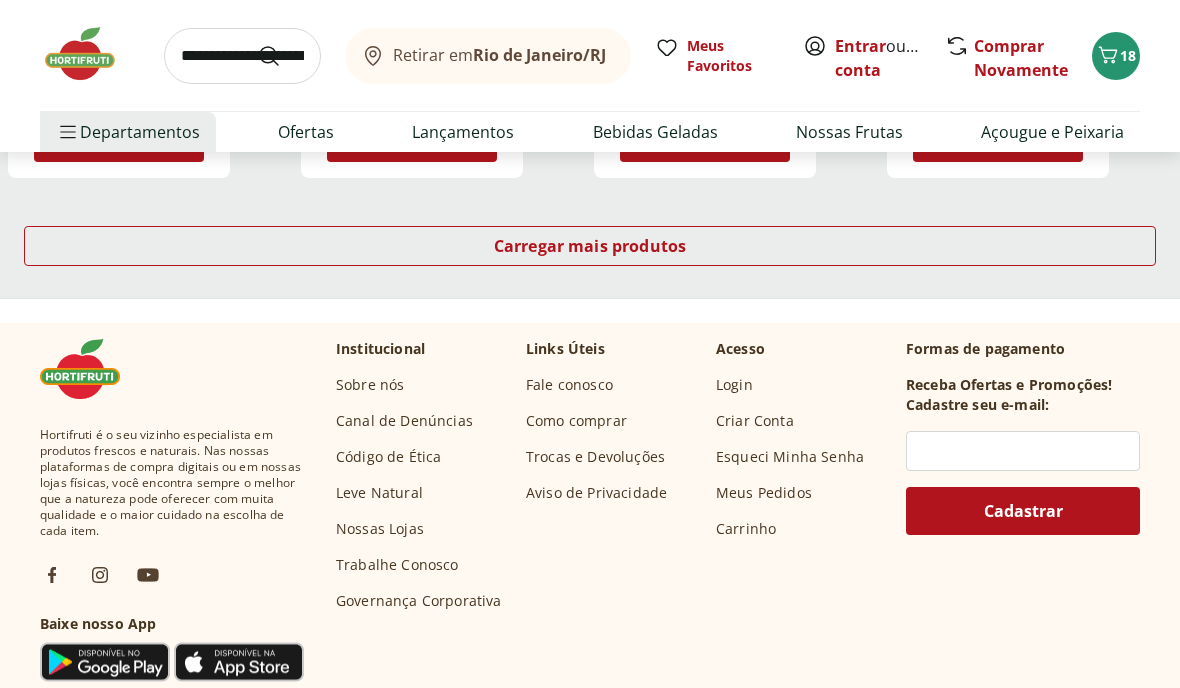 click on "Carregar mais produtos" at bounding box center (590, 246) 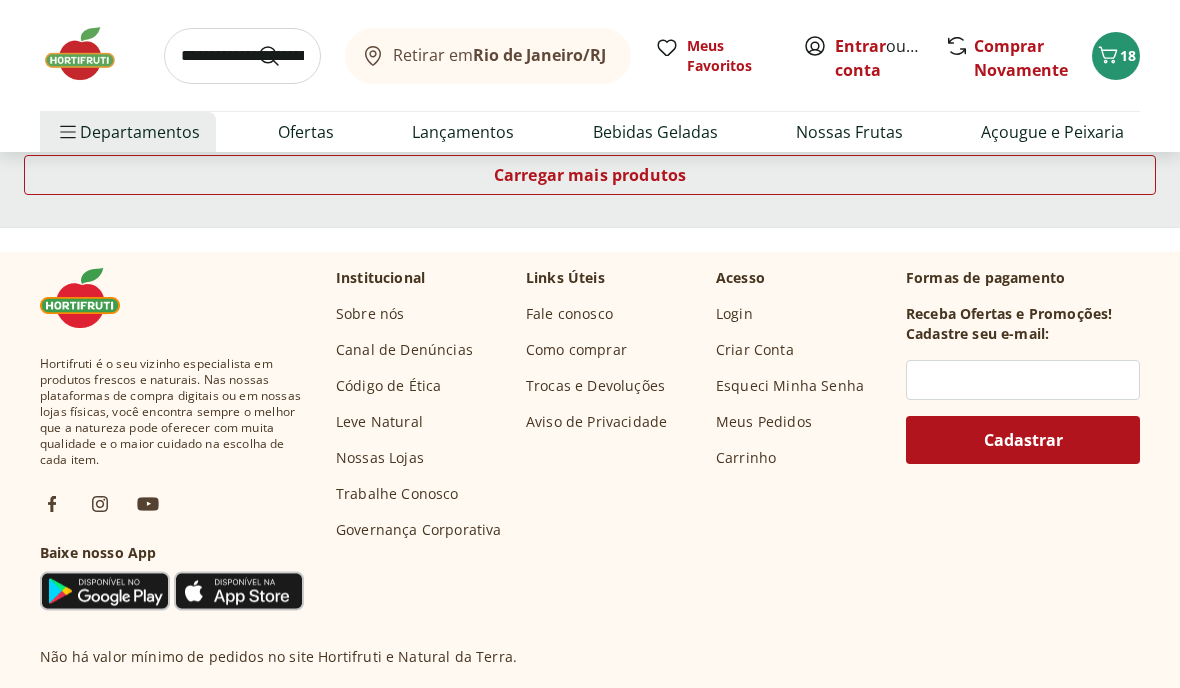 scroll, scrollTop: 10673, scrollLeft: 0, axis: vertical 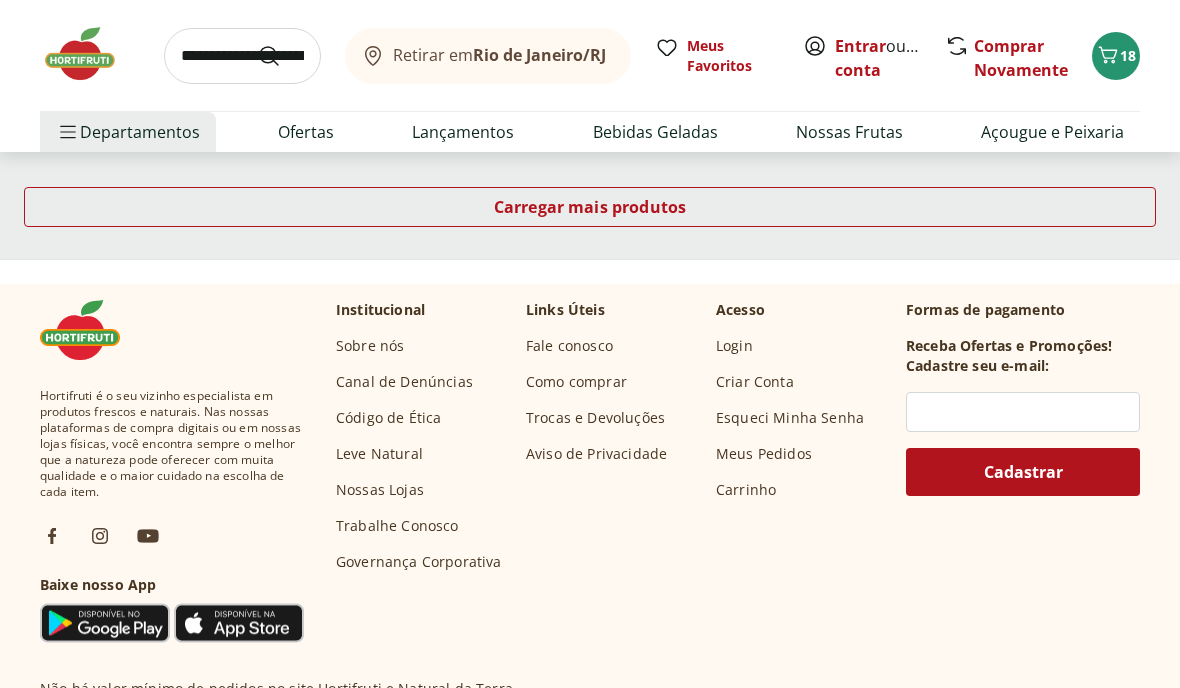 click on "Carregar mais produtos" at bounding box center [590, 207] 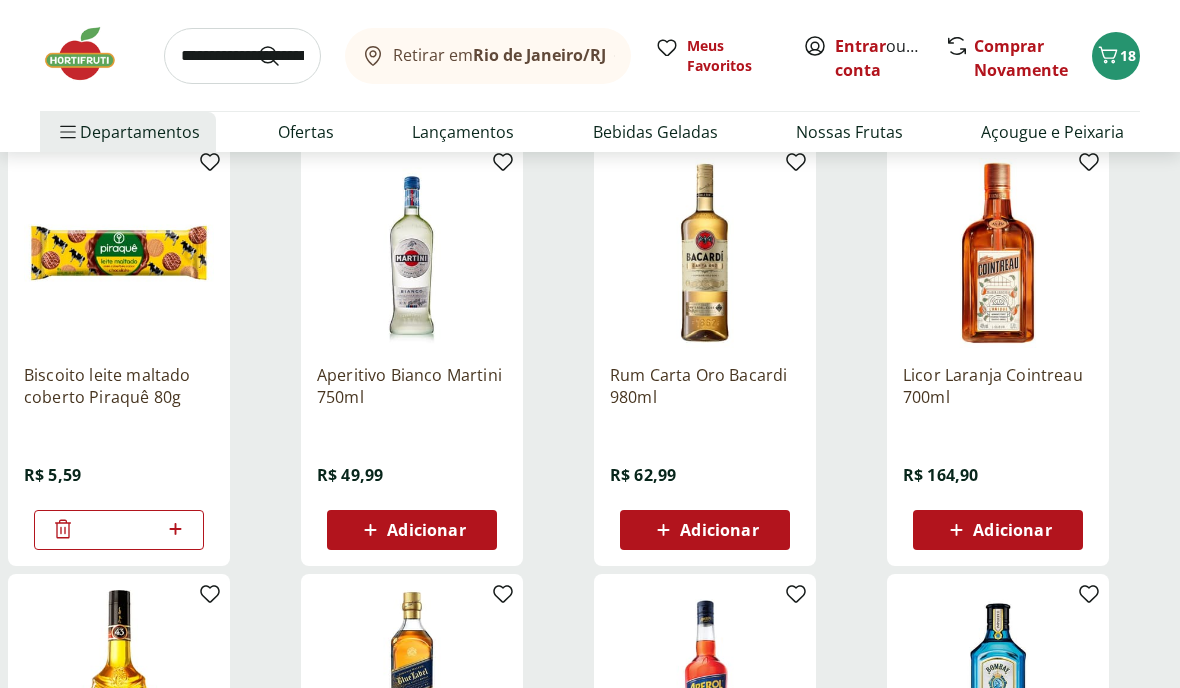 scroll, scrollTop: 267, scrollLeft: 0, axis: vertical 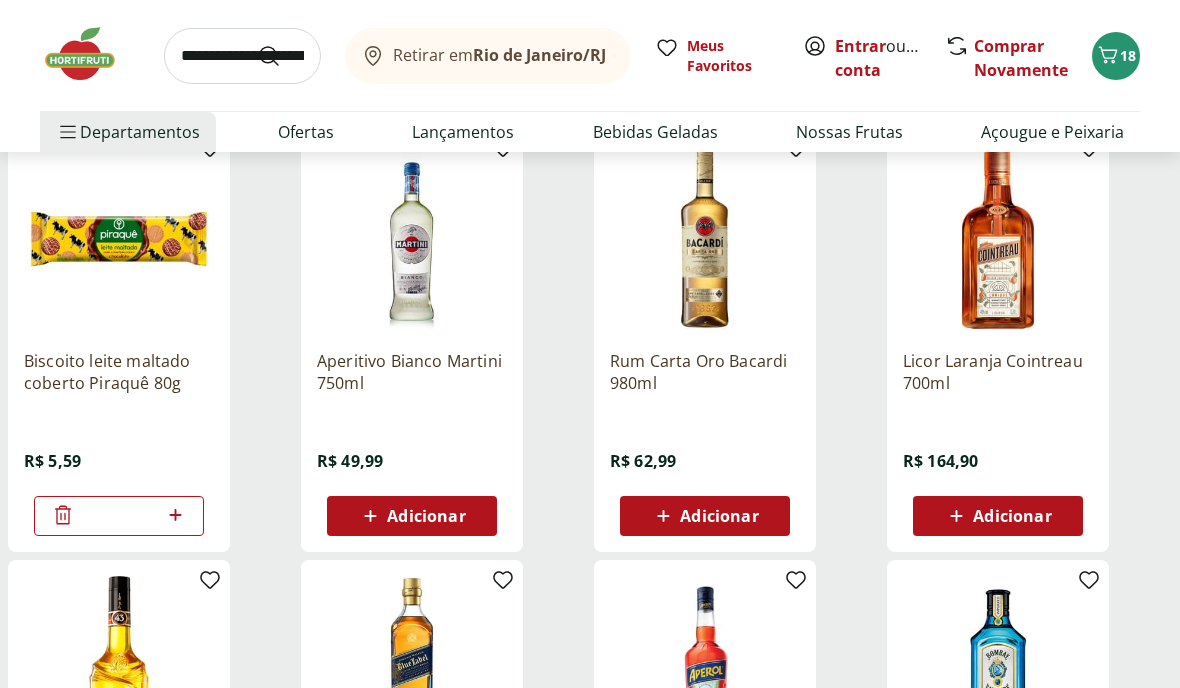 click on "Prontinhos Prontinhos Ver tudo do departamento Frutas Cortadinhas Pré Preparados Prontos para Consumo Saladas Sucos e Água de Coco" at bounding box center (166, 332) 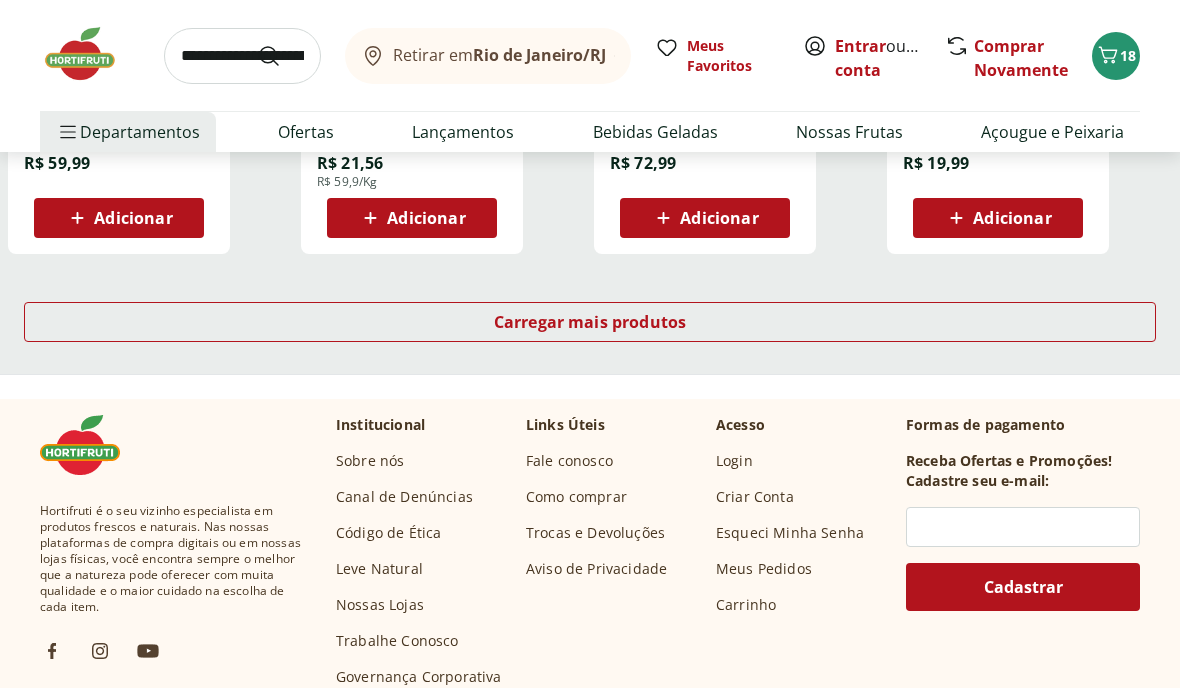scroll, scrollTop: 1458, scrollLeft: 0, axis: vertical 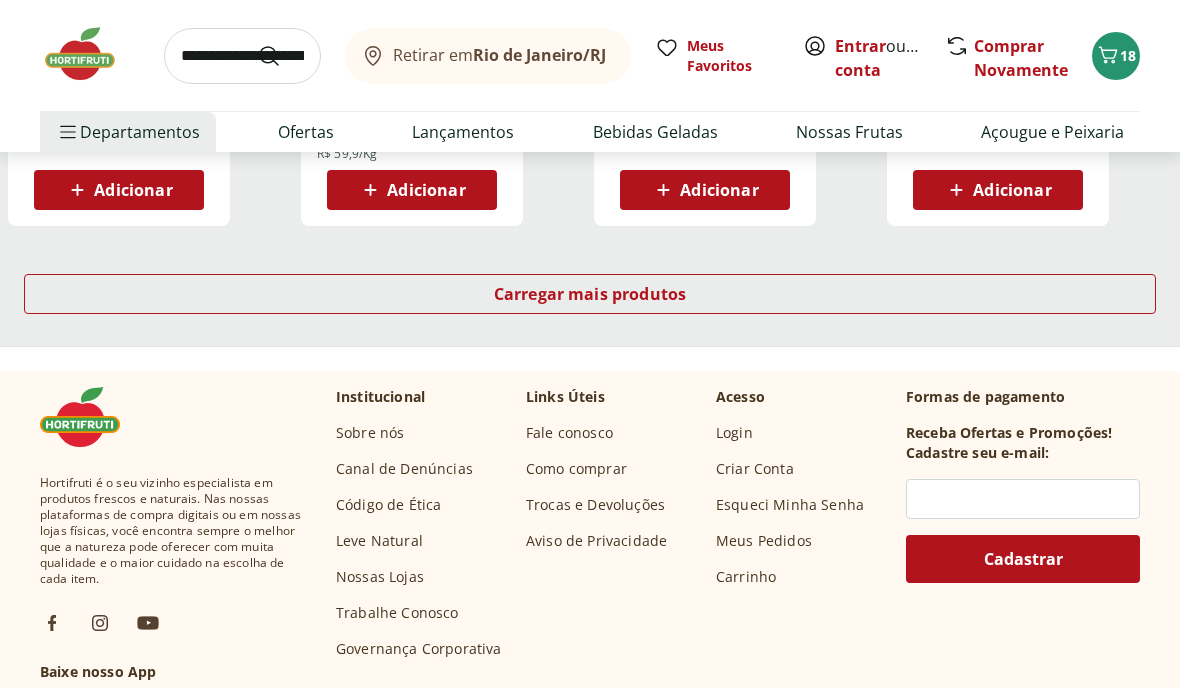 click on "Carregar mais produtos" at bounding box center [590, 294] 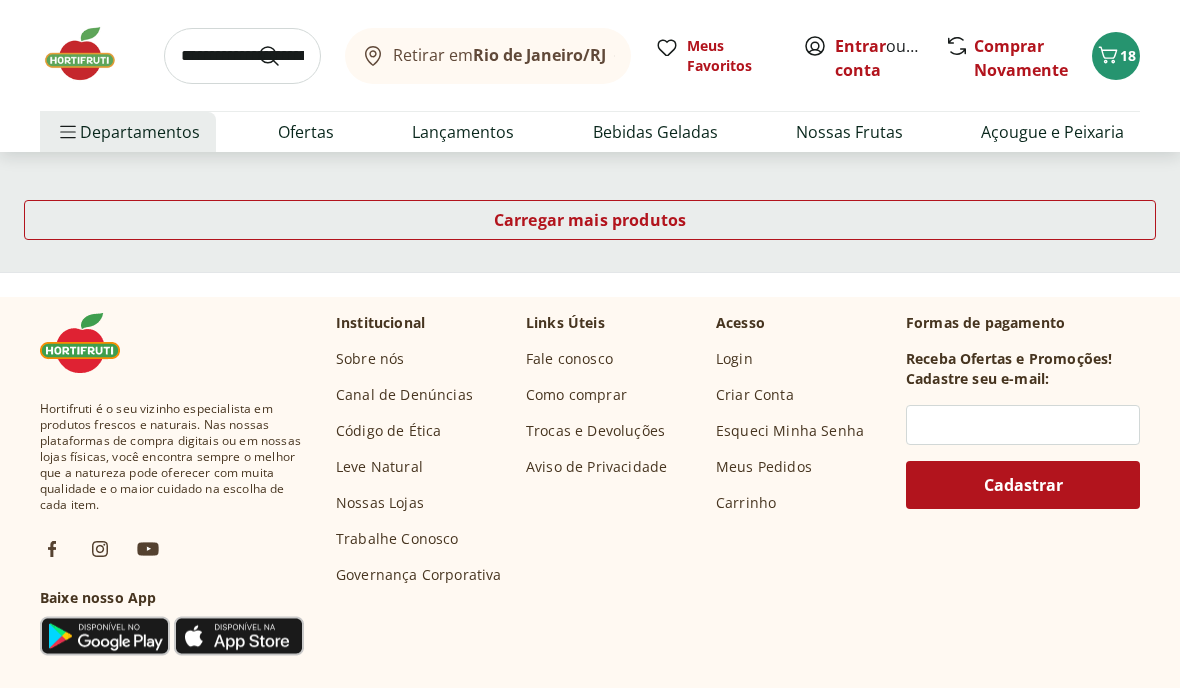 scroll, scrollTop: 2836, scrollLeft: 0, axis: vertical 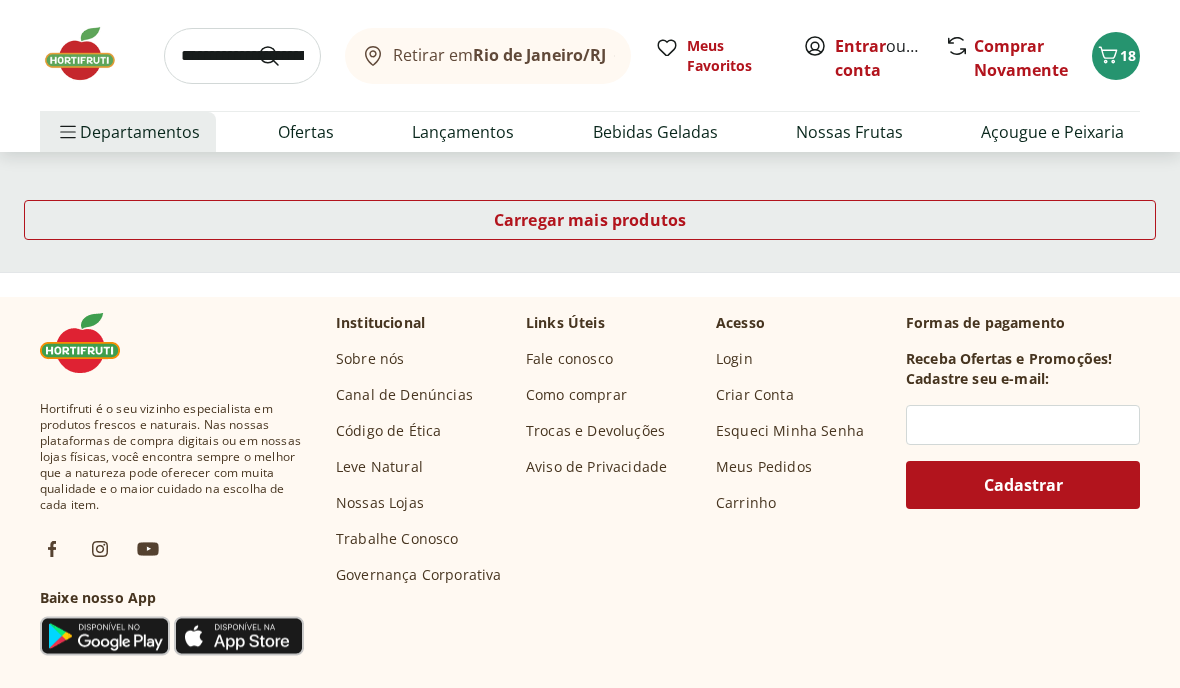 click on "Carregar mais produtos" at bounding box center [590, 220] 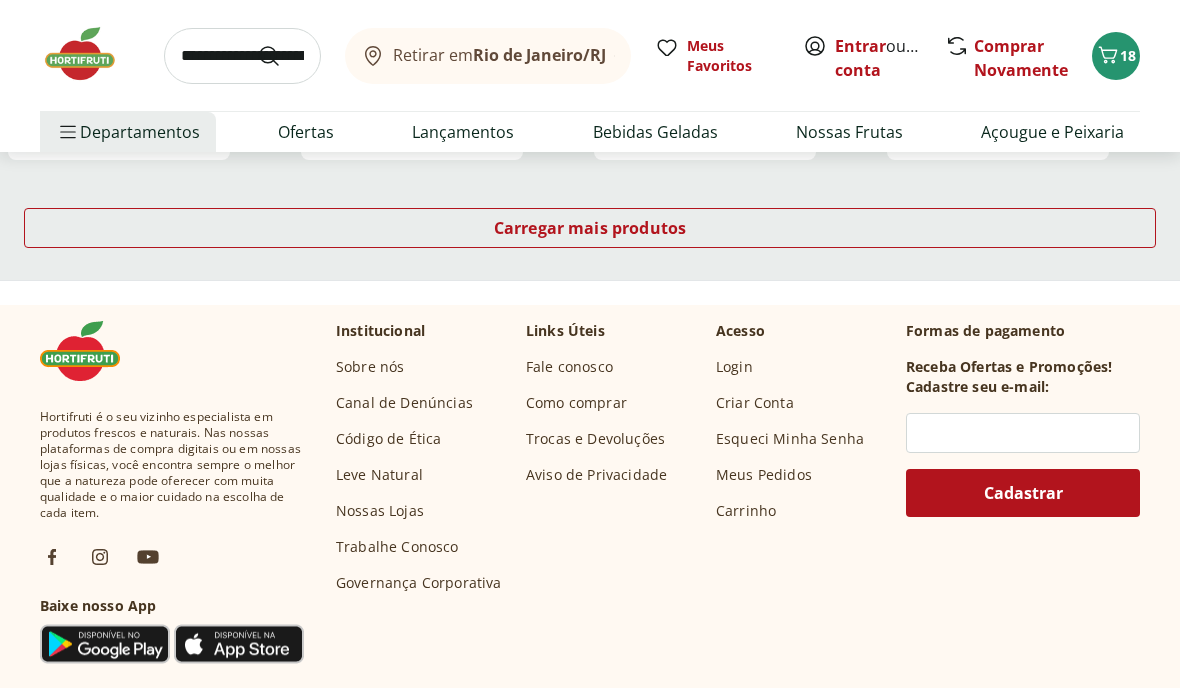 scroll, scrollTop: 4134, scrollLeft: 0, axis: vertical 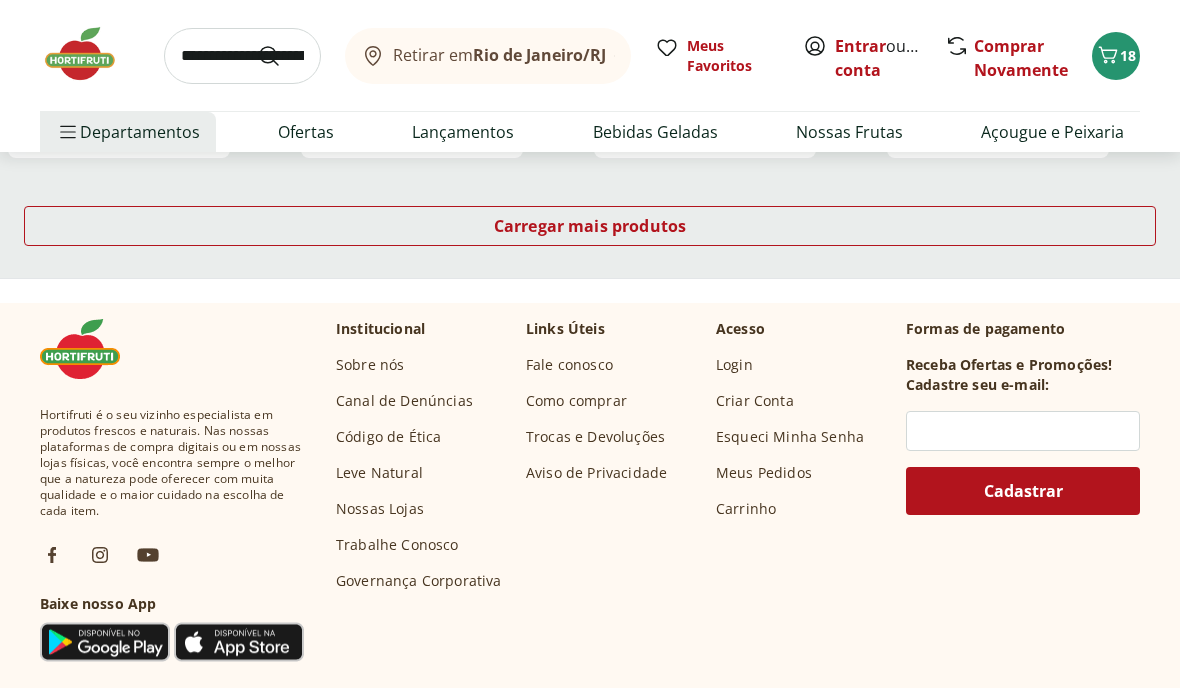 click on "Carregar mais produtos" at bounding box center (590, 226) 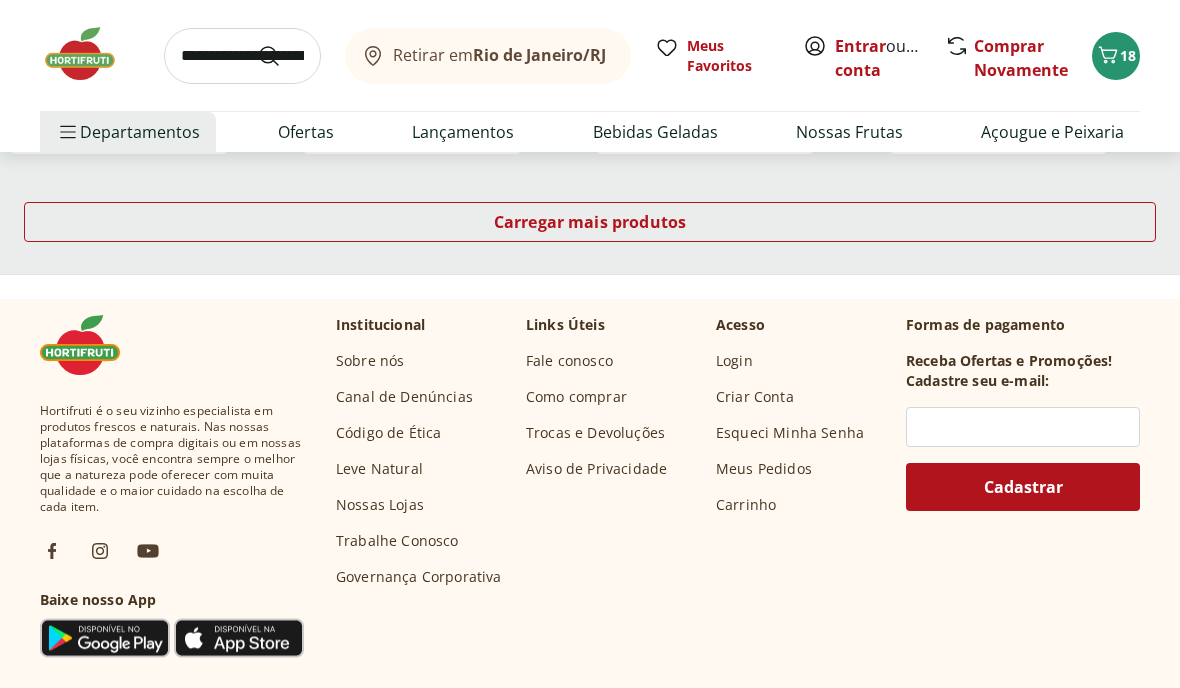 scroll, scrollTop: 5438, scrollLeft: 0, axis: vertical 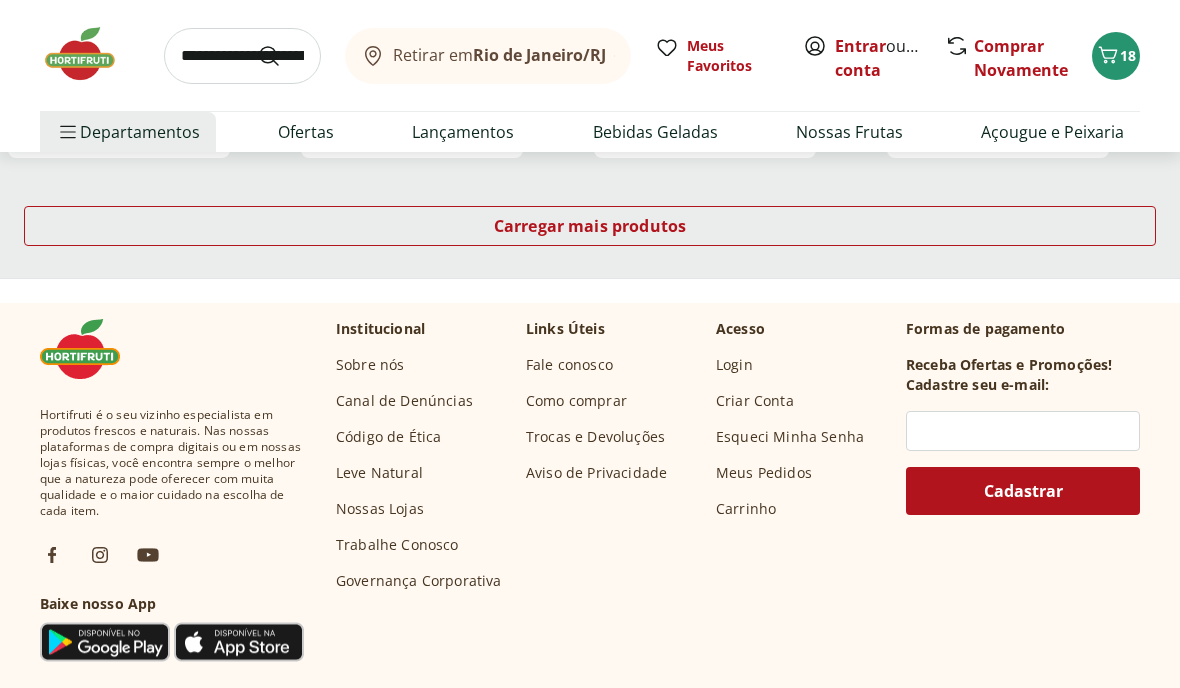 click on "Carregar mais produtos" at bounding box center (590, 226) 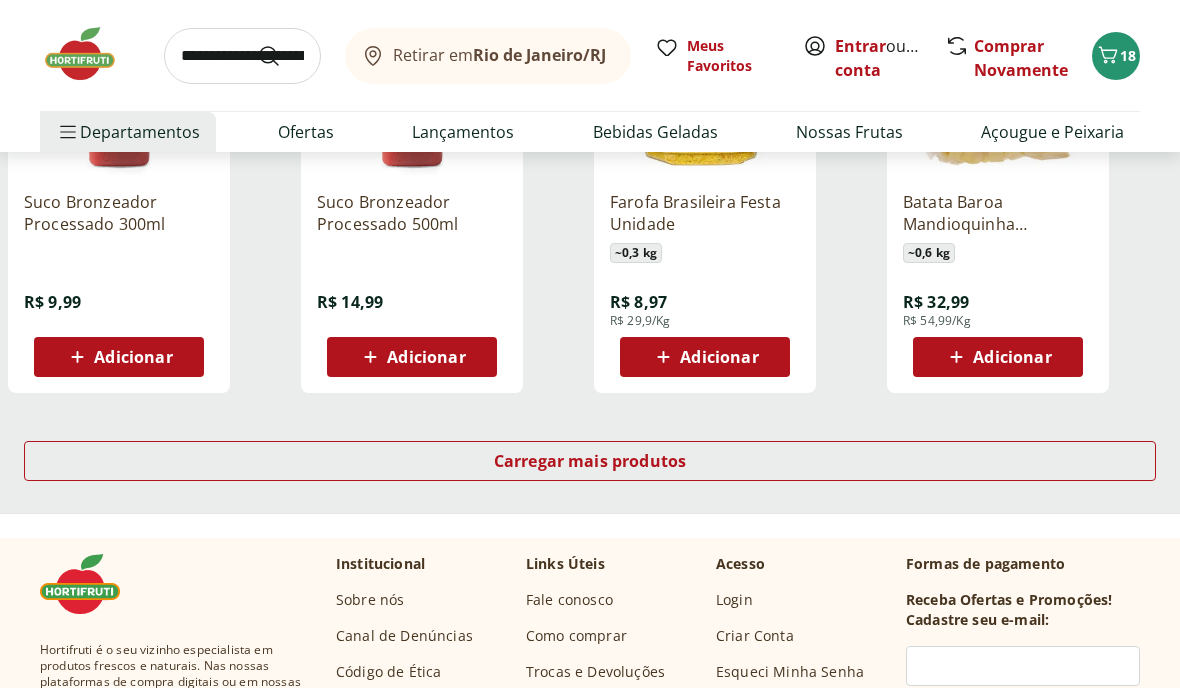 scroll, scrollTop: 6508, scrollLeft: 0, axis: vertical 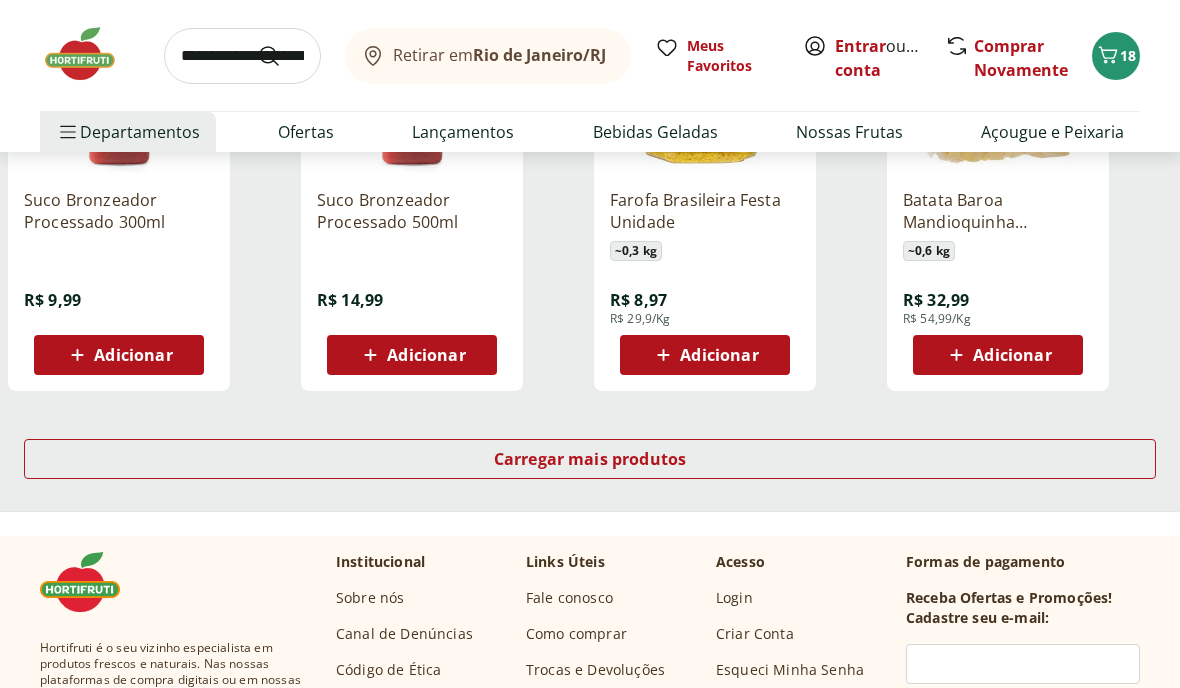 click on "Carregar mais produtos" at bounding box center [590, 460] 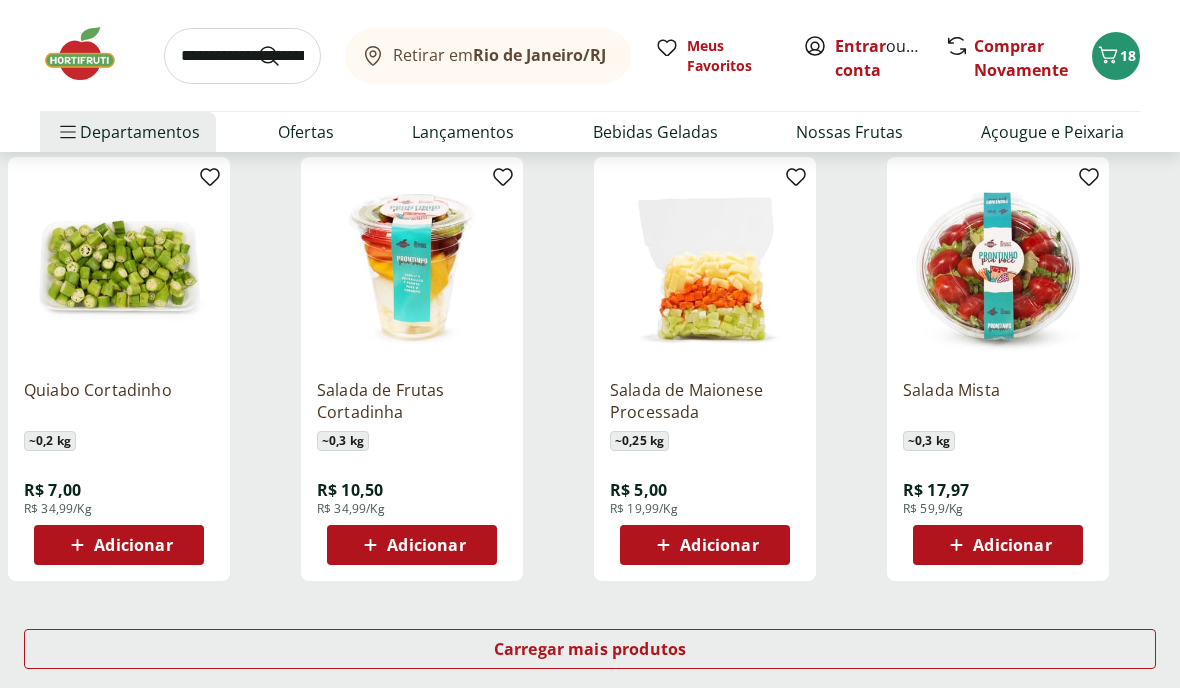 scroll, scrollTop: 7648, scrollLeft: 0, axis: vertical 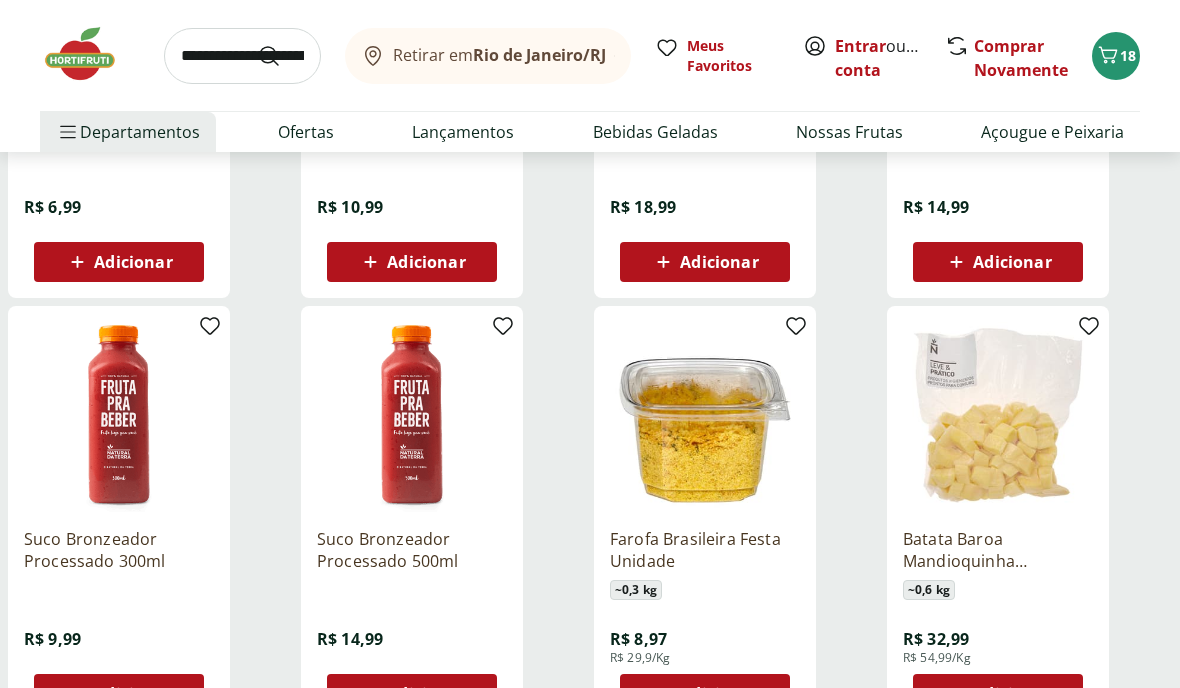 click at bounding box center [242, 56] 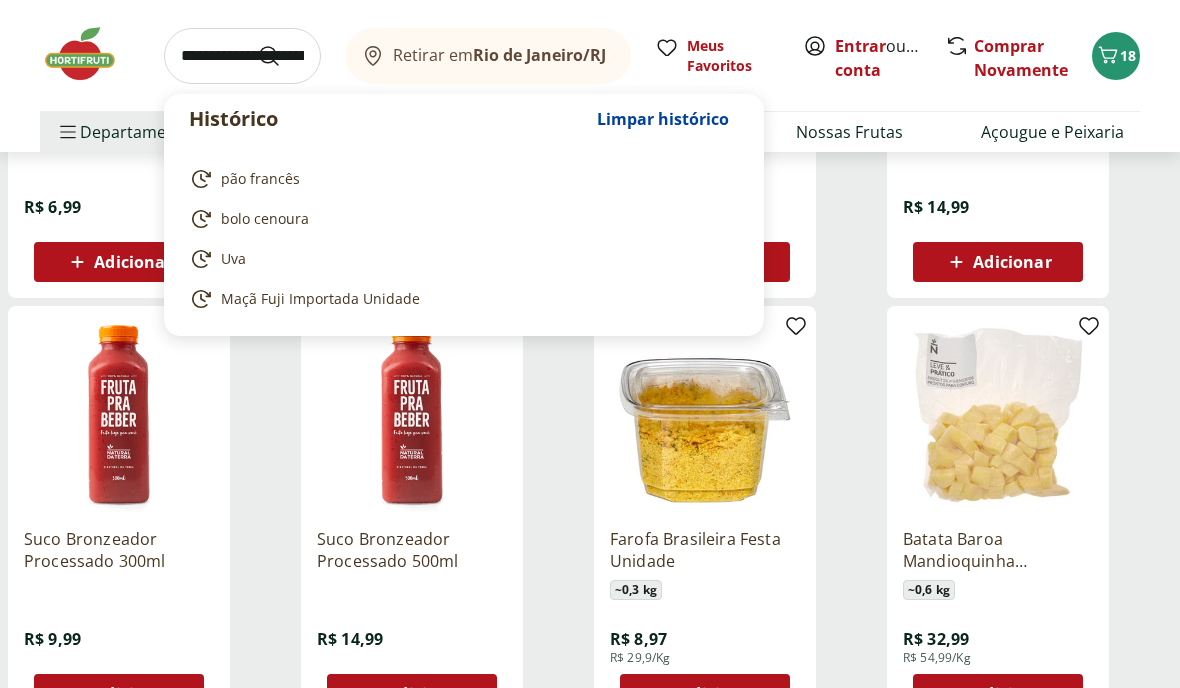 scroll, scrollTop: 6169, scrollLeft: 0, axis: vertical 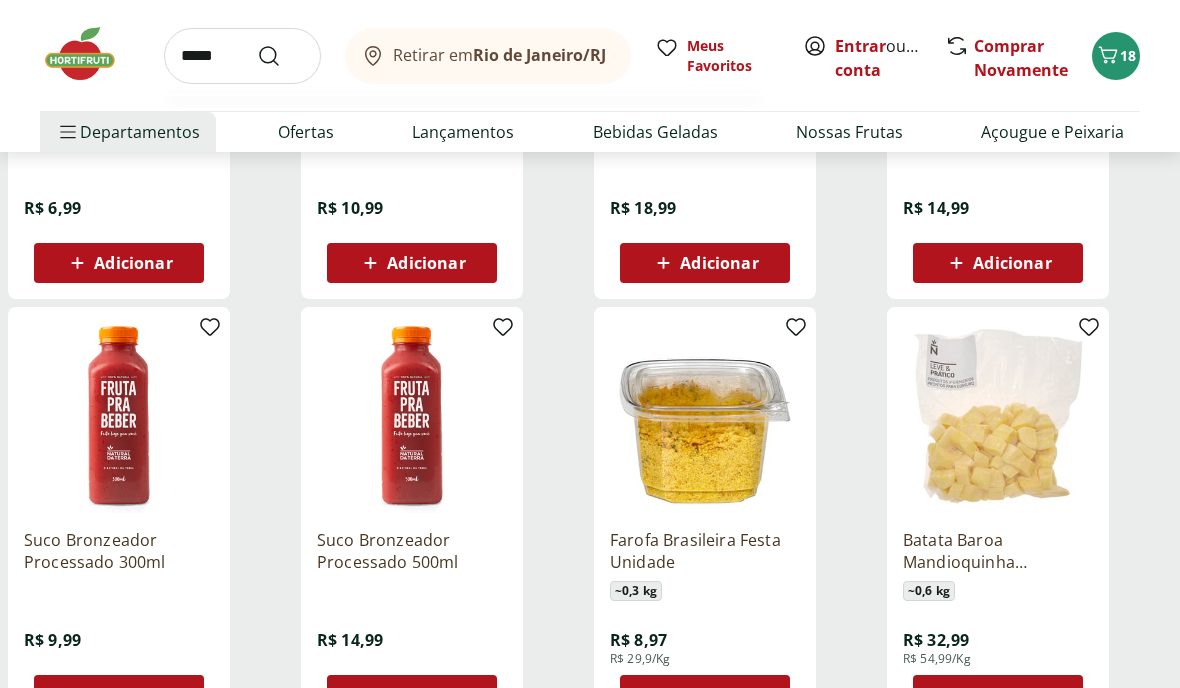 type on "******" 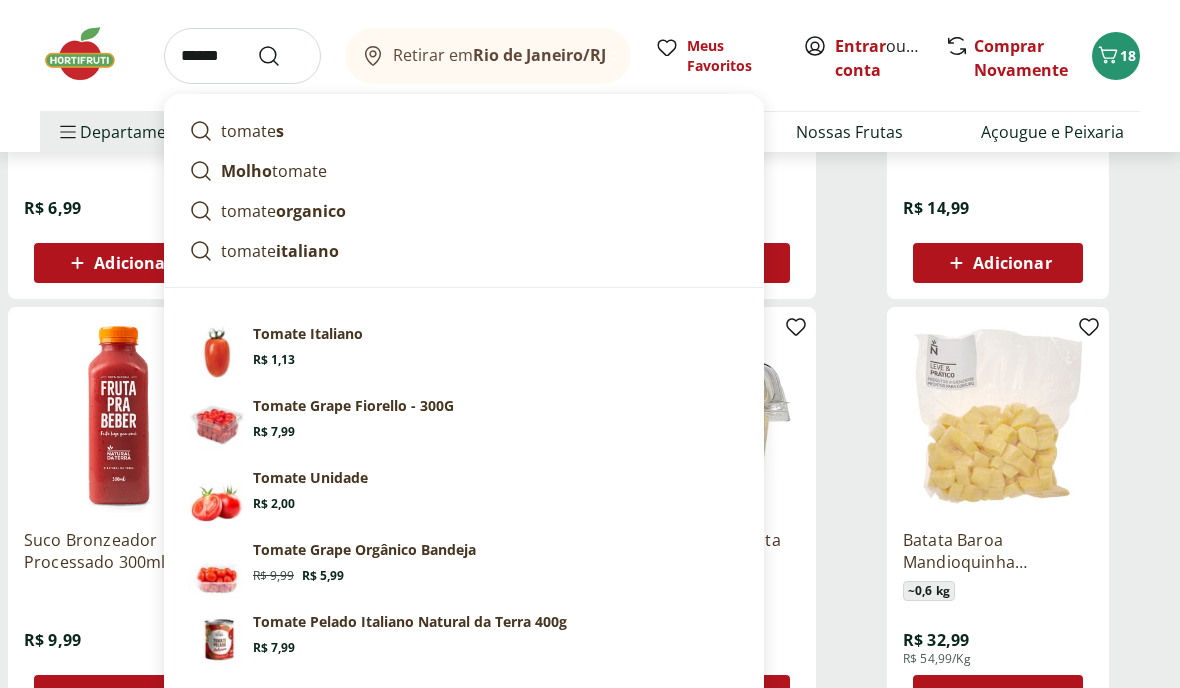 click 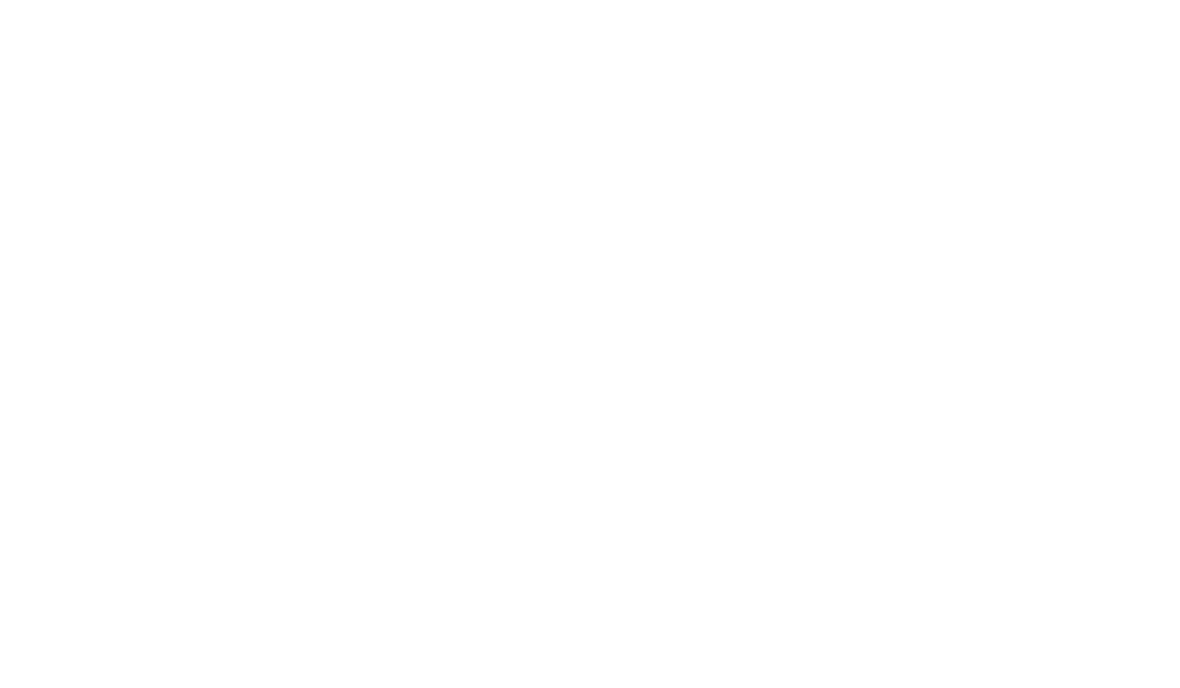scroll, scrollTop: 0, scrollLeft: 0, axis: both 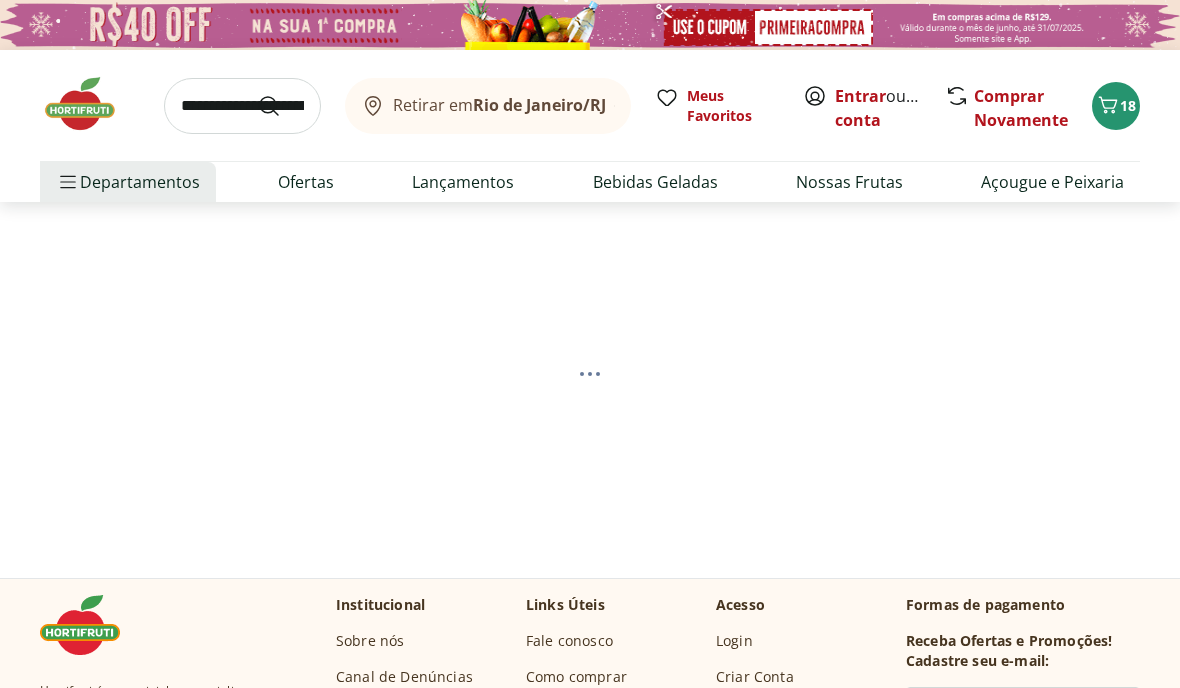 select on "**********" 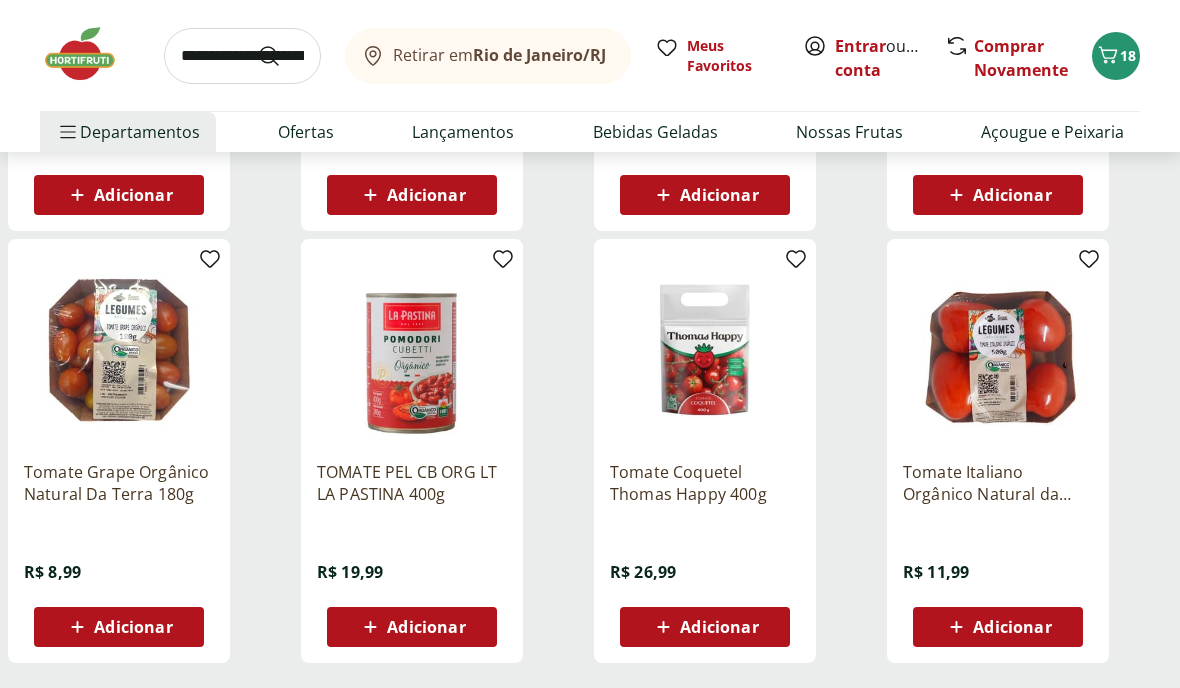 scroll, scrollTop: 1023, scrollLeft: 0, axis: vertical 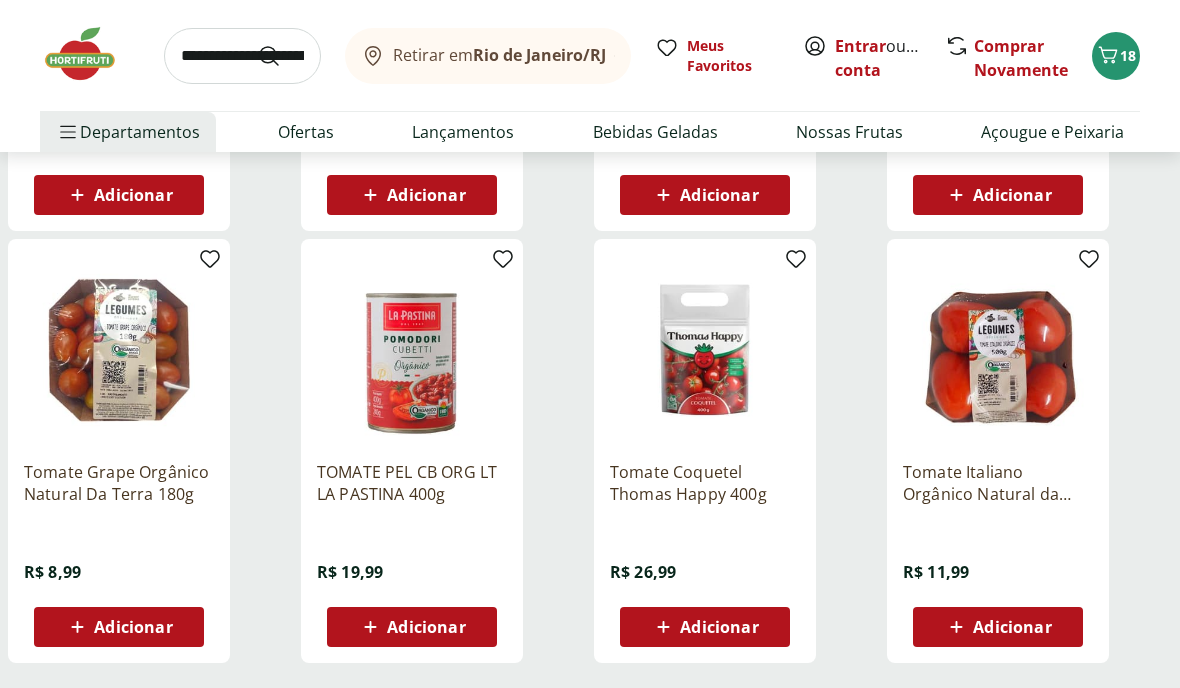 click on "Adicionar" at bounding box center [1012, 627] 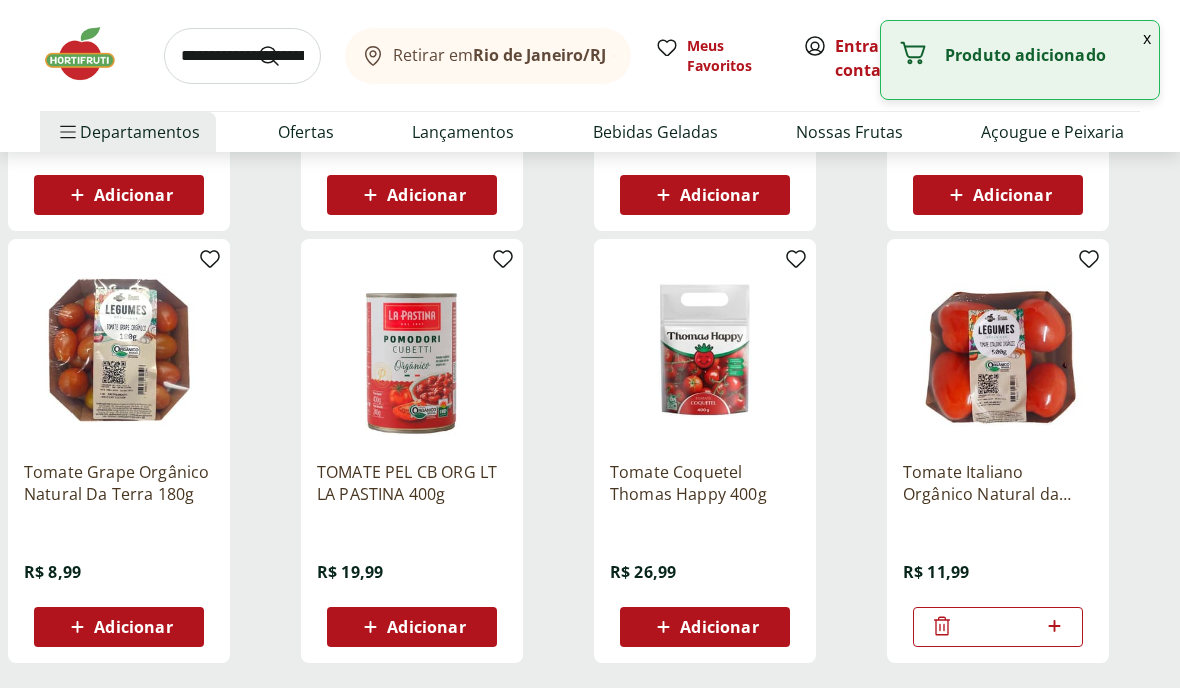 click on "Carregar mais produtos" at bounding box center (590, 731) 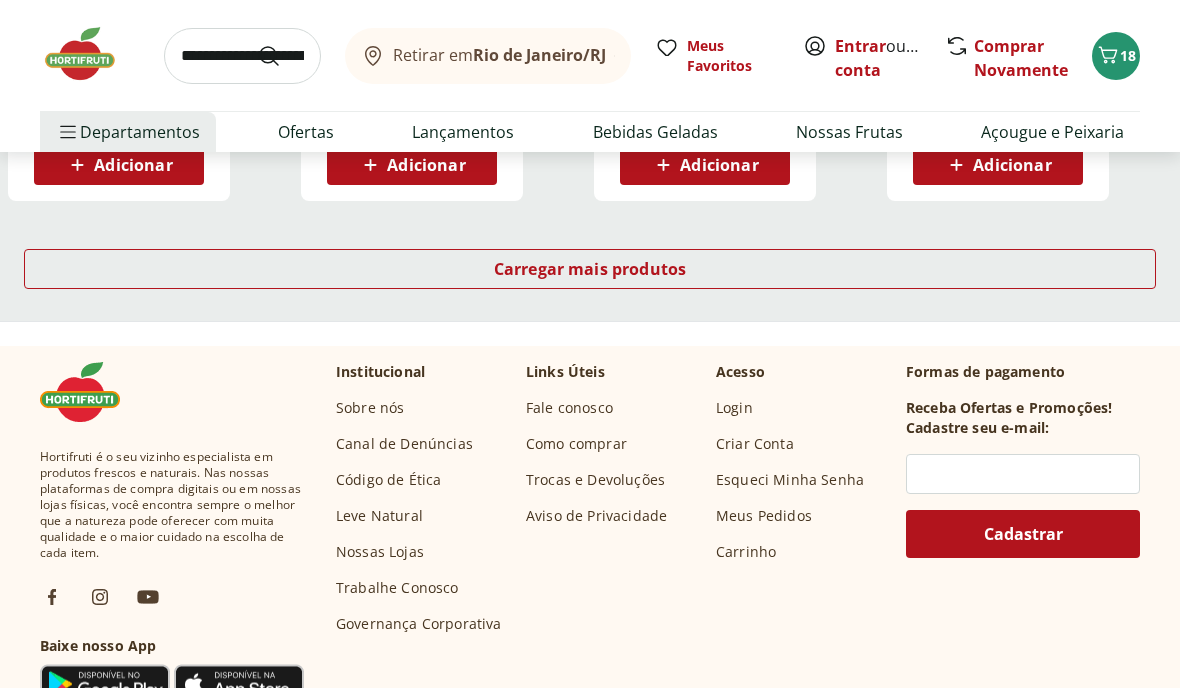 scroll, scrollTop: 2822, scrollLeft: 0, axis: vertical 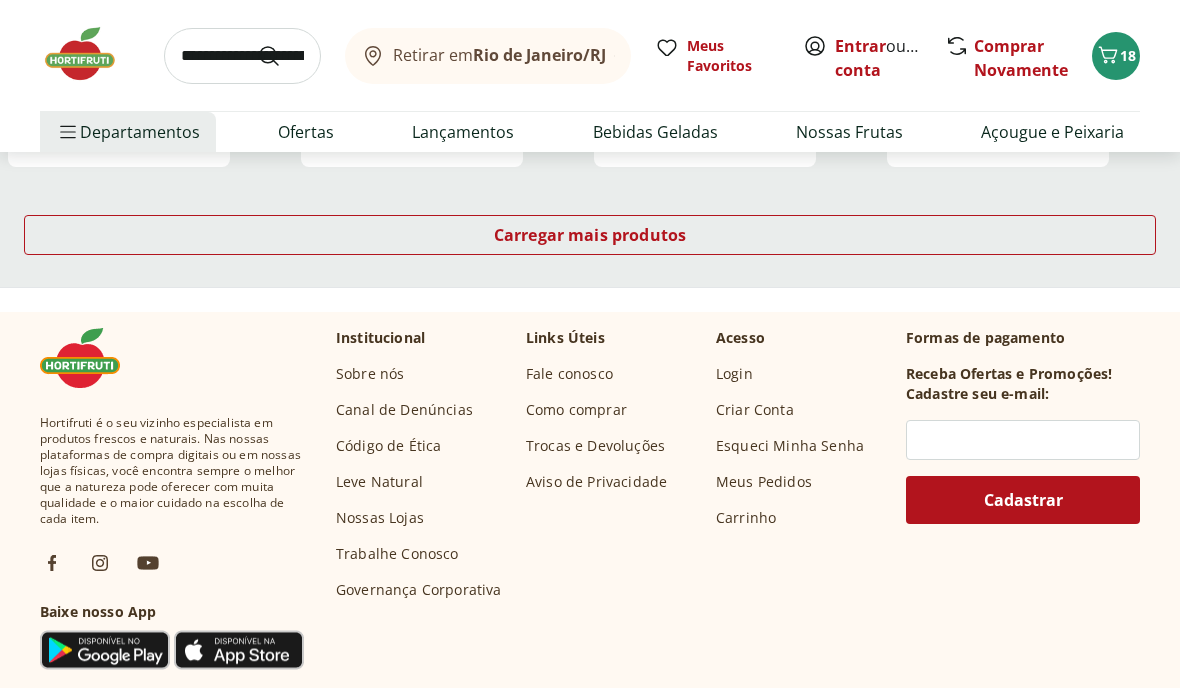 click on "Carregar mais produtos" at bounding box center (590, 236) 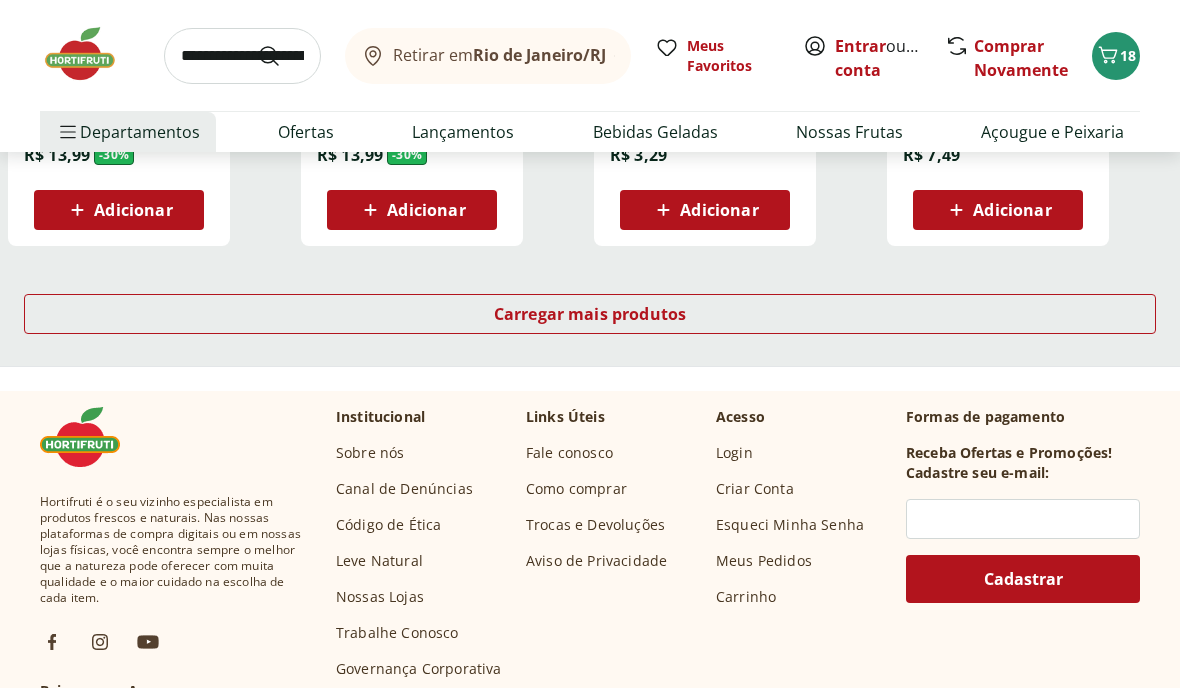 scroll, scrollTop: 4046, scrollLeft: 0, axis: vertical 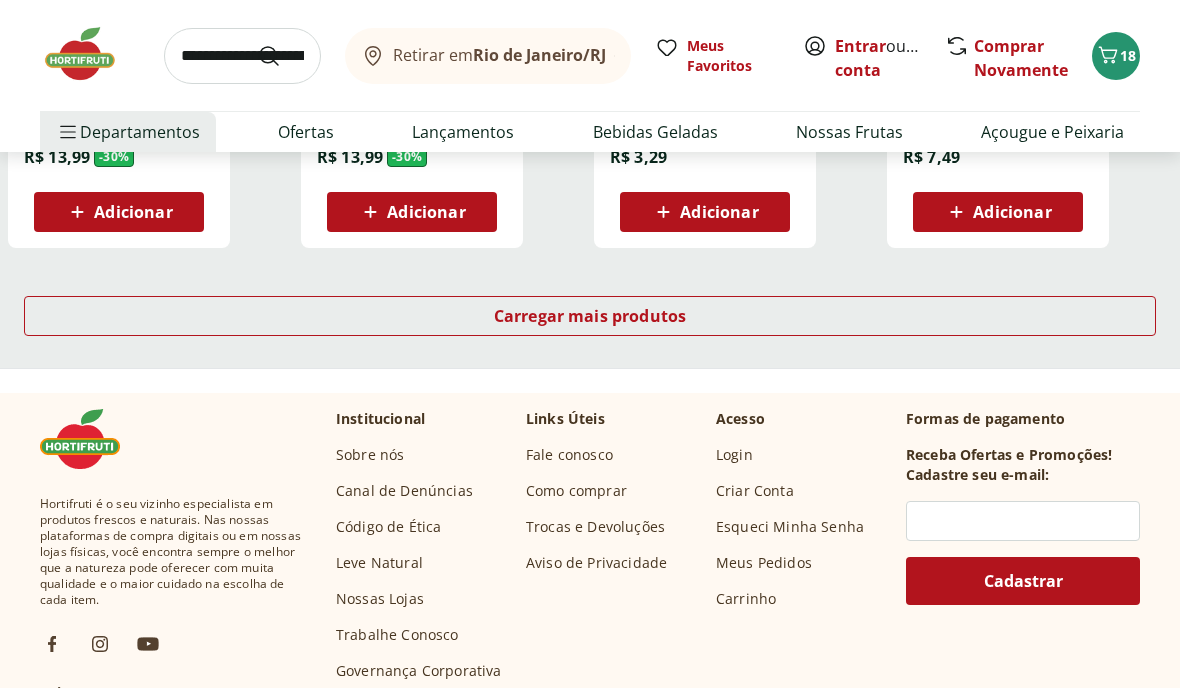 click on "Carregar mais produtos" at bounding box center (590, 316) 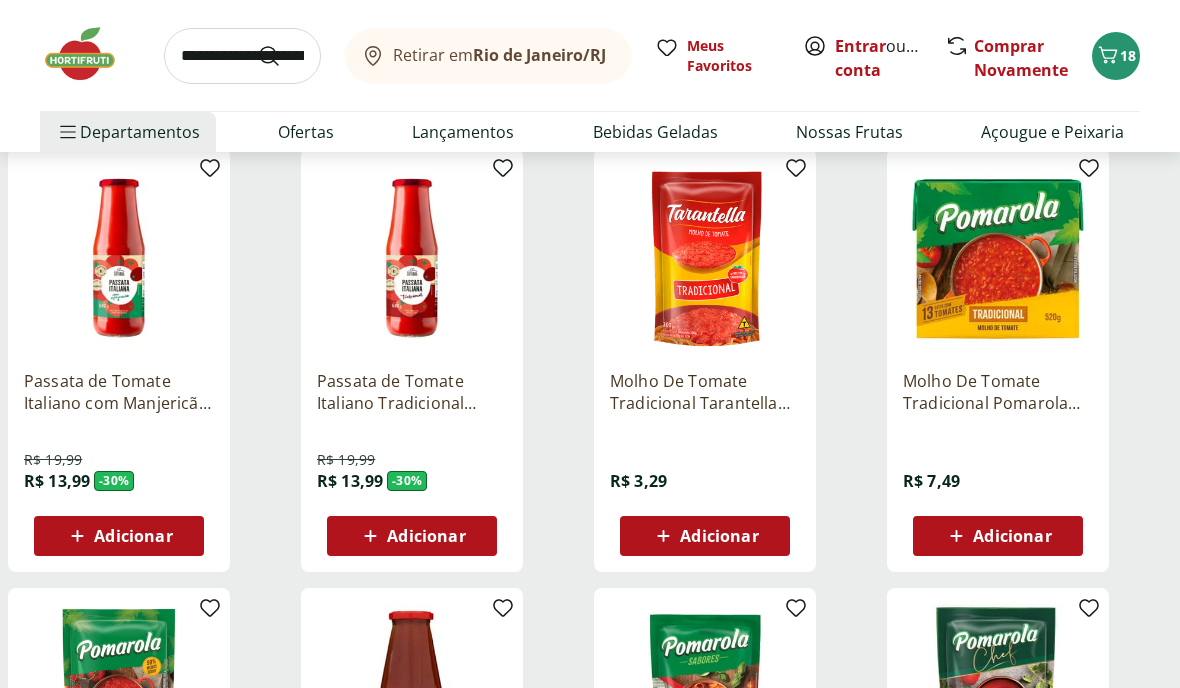 click at bounding box center [242, 56] 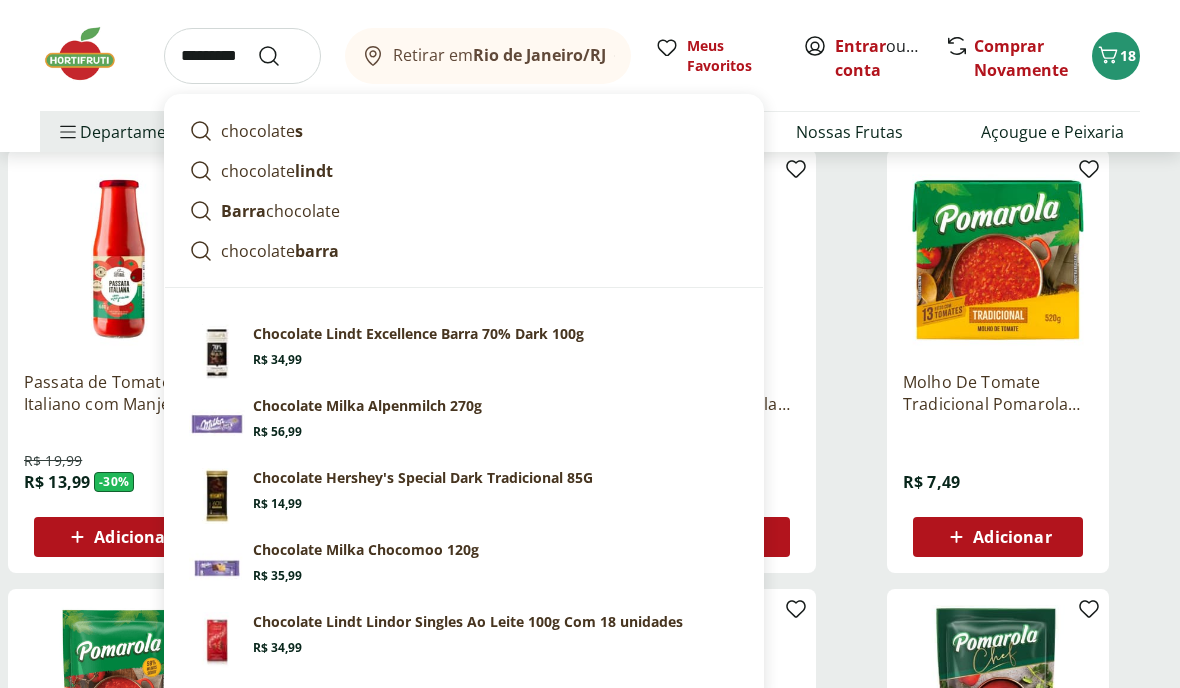 type on "*********" 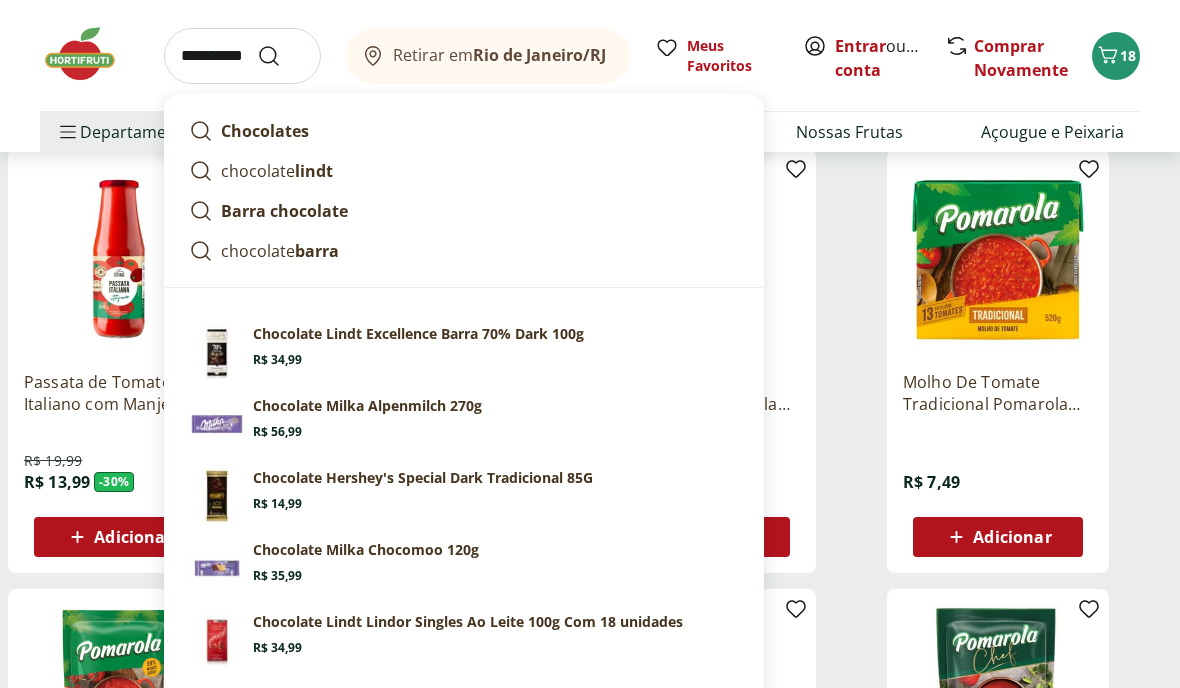 click at bounding box center (281, 56) 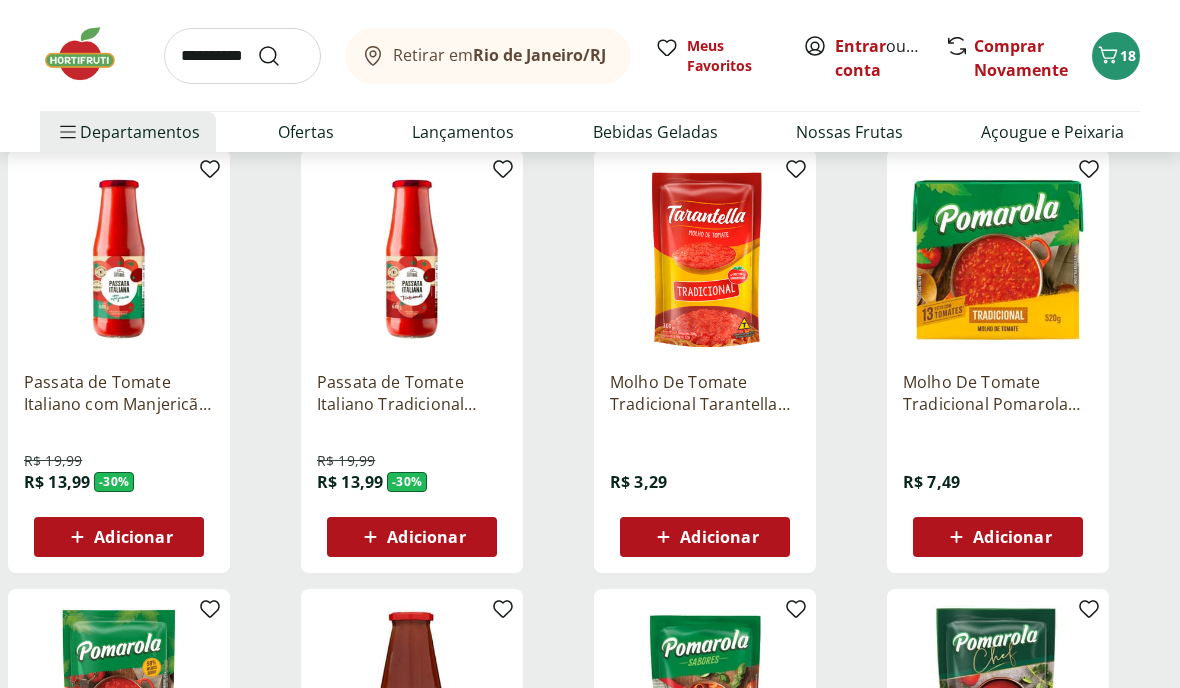 scroll, scrollTop: 0, scrollLeft: 0, axis: both 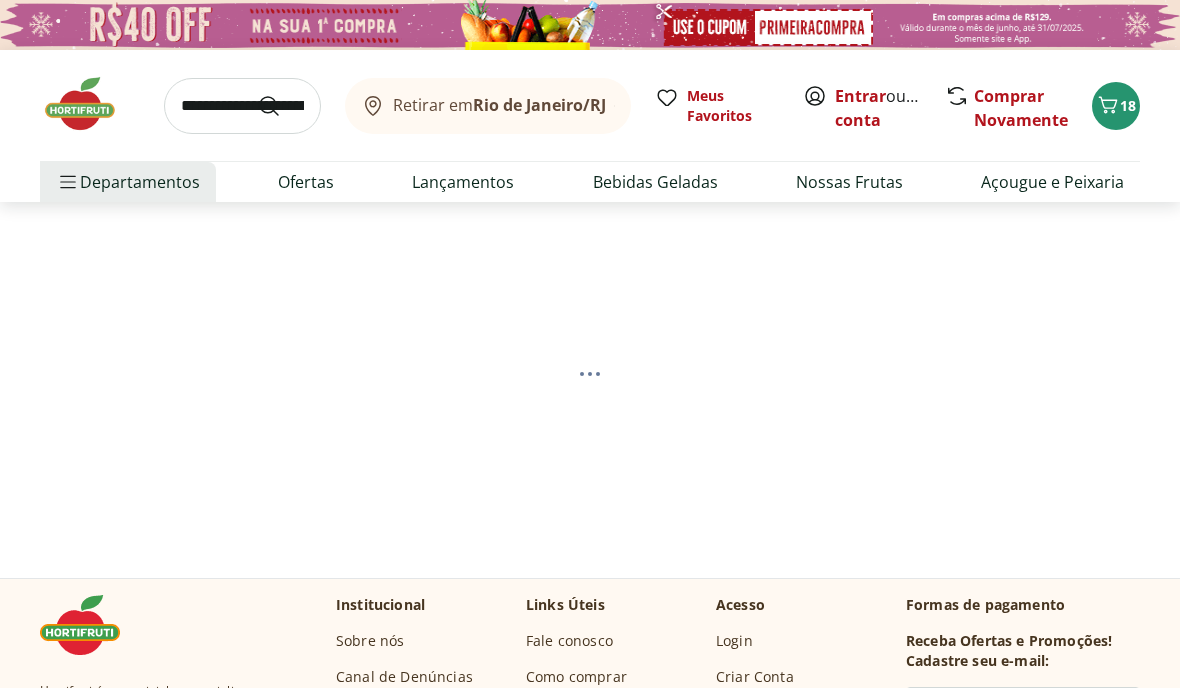 select on "**********" 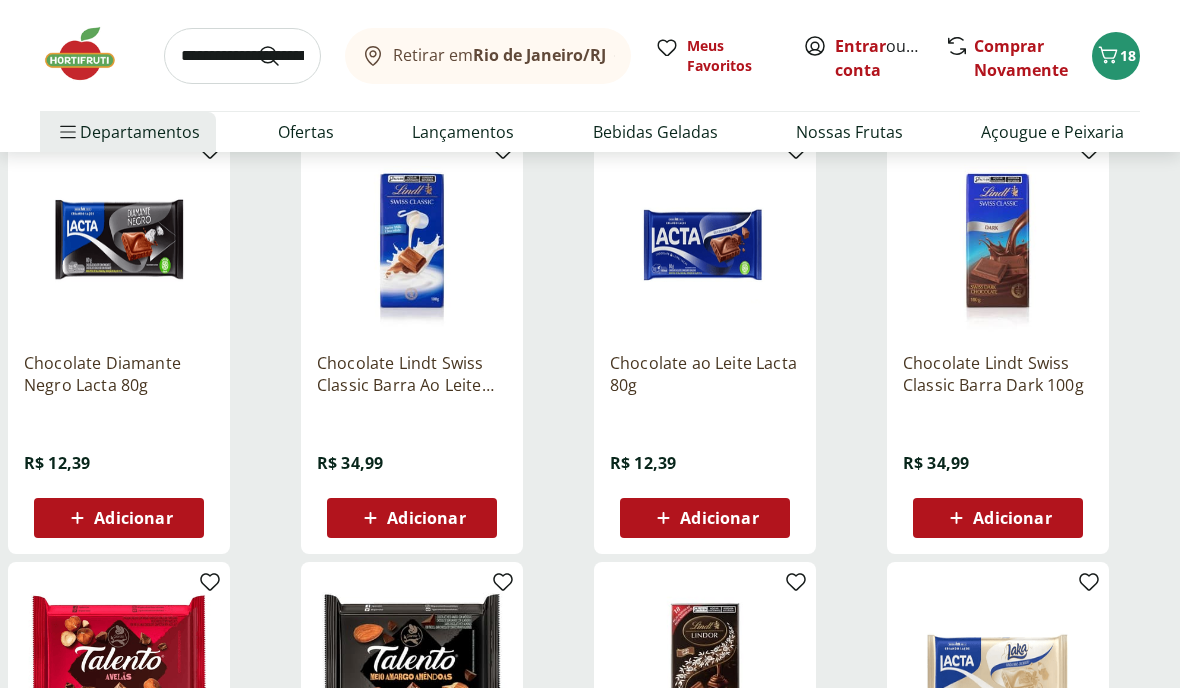 scroll, scrollTop: 1569, scrollLeft: 0, axis: vertical 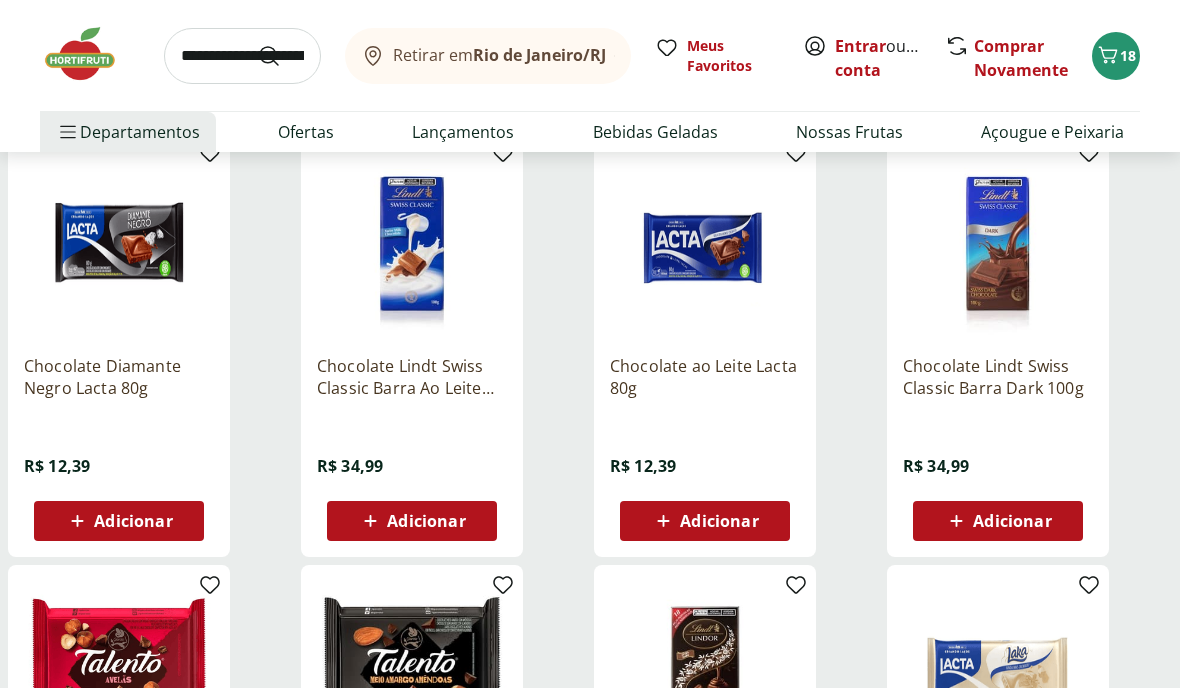 click on "Adicionar" at bounding box center (719, 521) 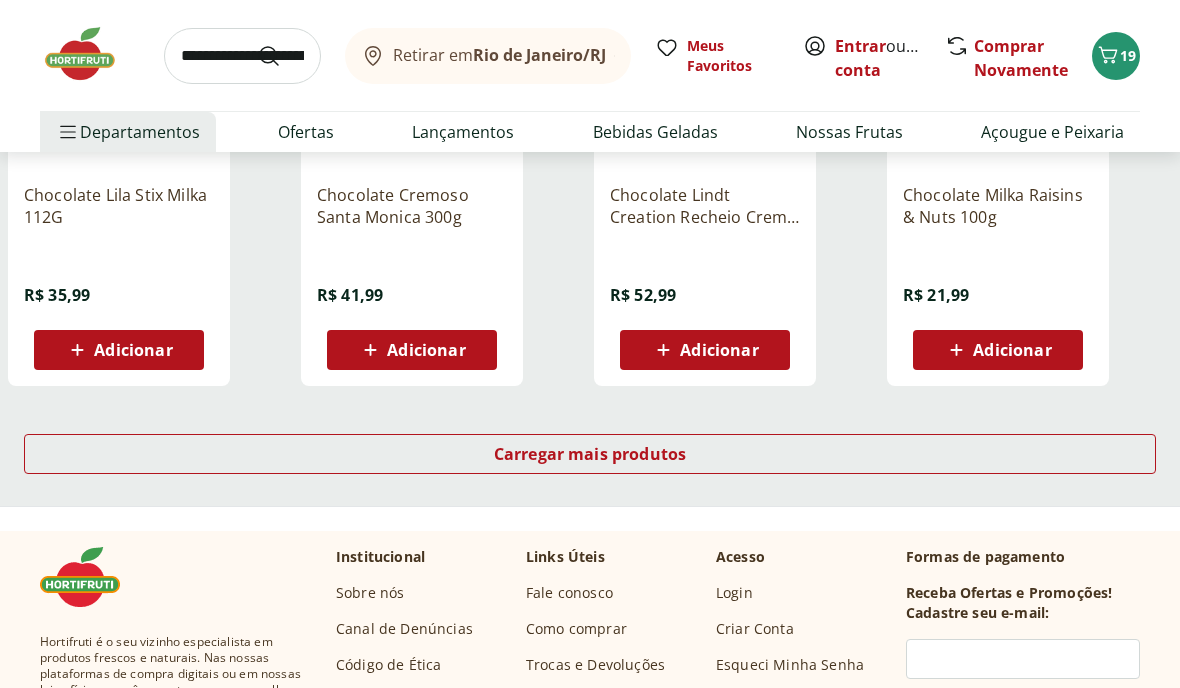 scroll, scrollTop: 5208, scrollLeft: 0, axis: vertical 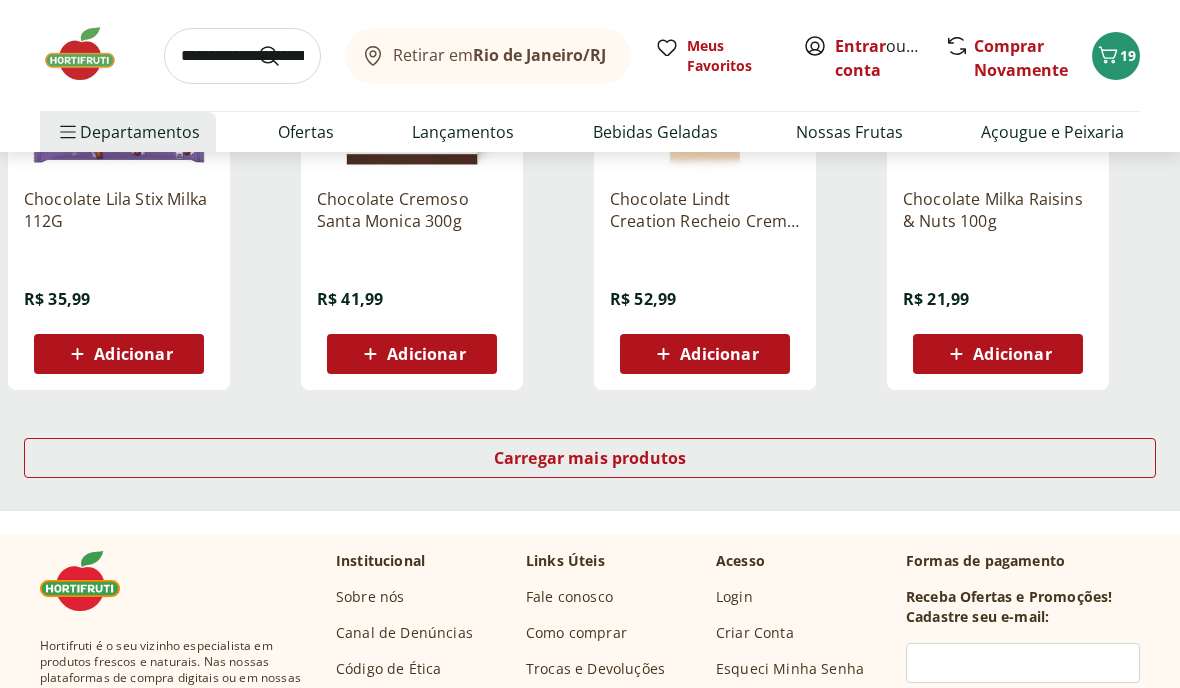 click on "Carregar mais produtos" at bounding box center (590, 458) 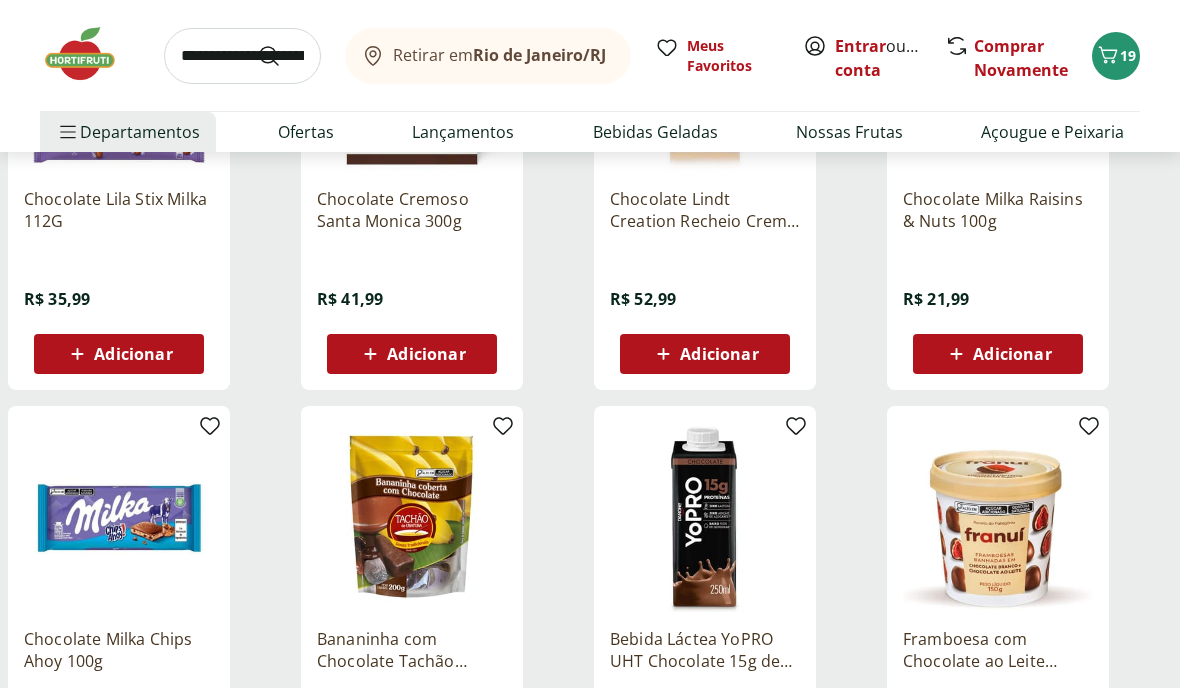 click 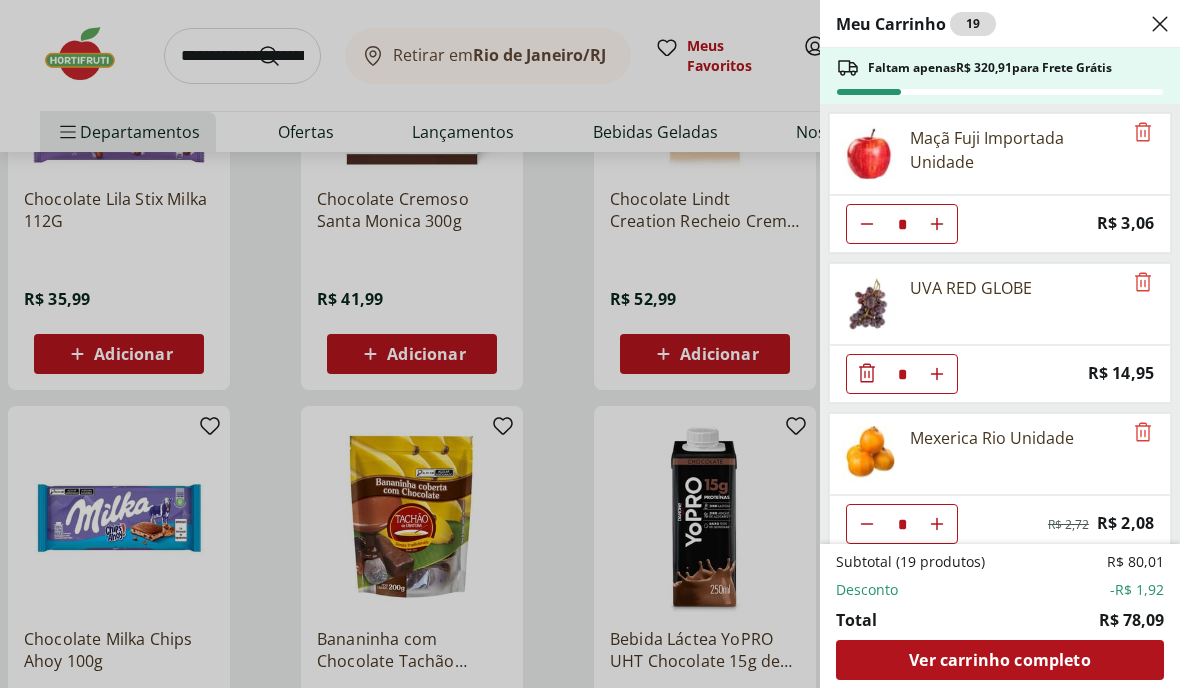 click on "Ver carrinho completo" at bounding box center (999, 660) 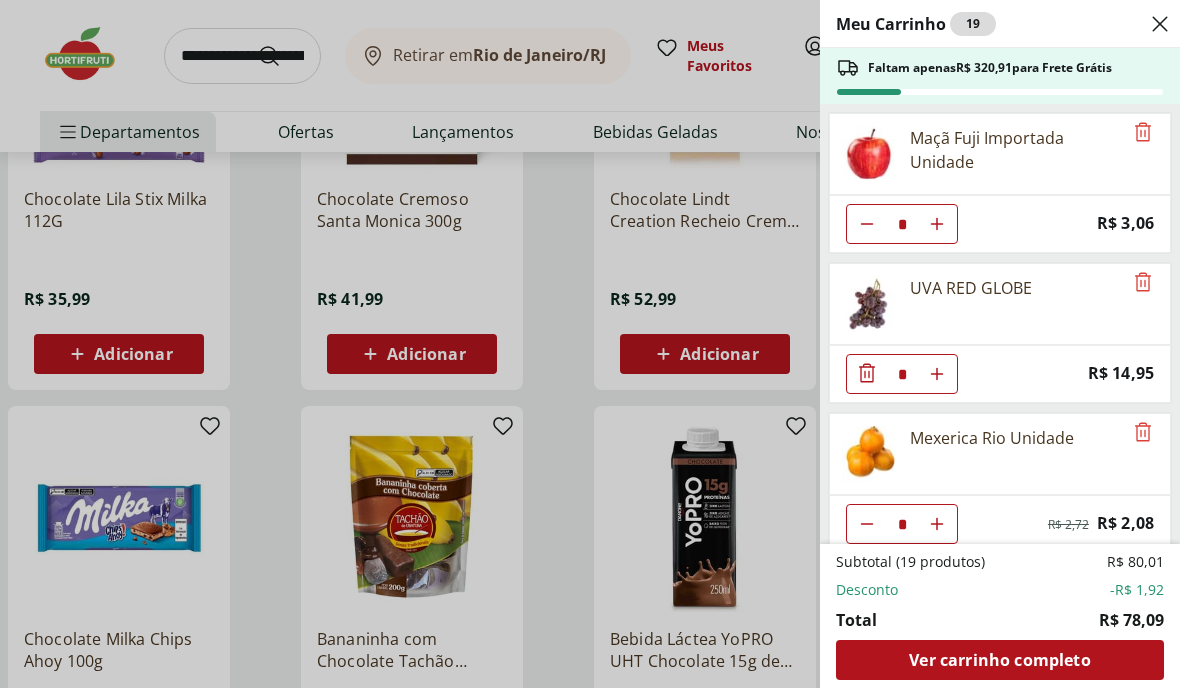 scroll, scrollTop: 0, scrollLeft: 0, axis: both 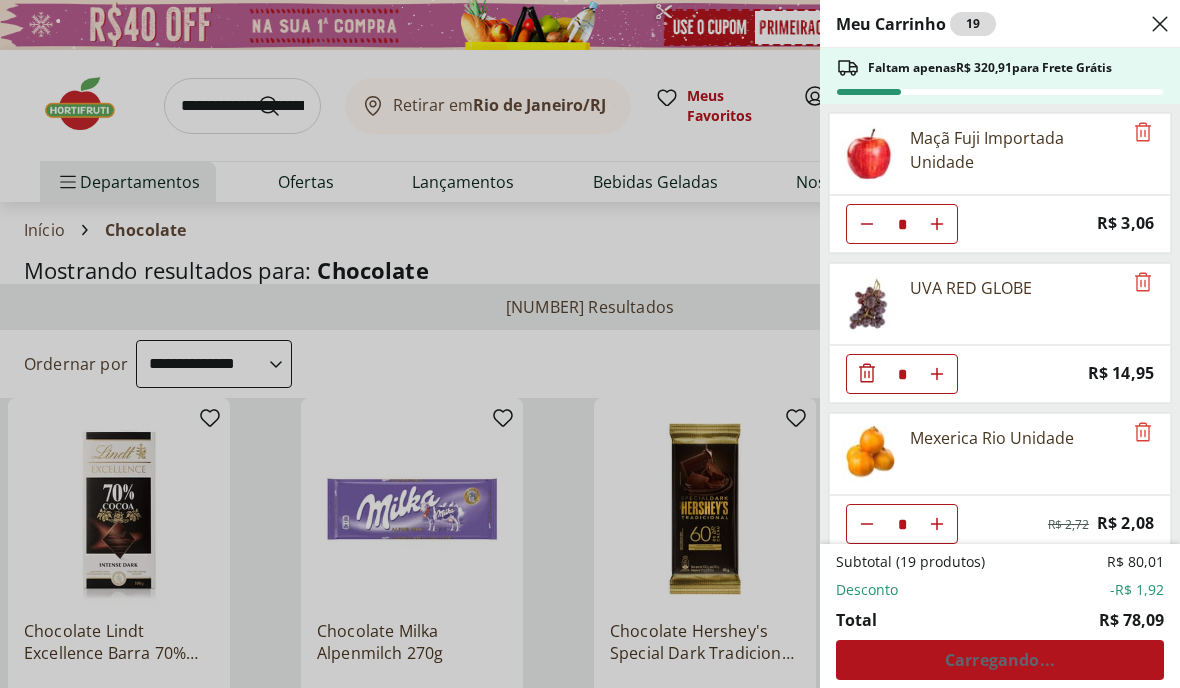 click on "Meu Carrinho 19 Faltam apenas  R$ 320,91  para Frete Grátis Maçã Fuji Importada Unidade * Price: R$ 3,06 UVA RED GLOBE * Price: R$ 14,95 Mexerica Rio Unidade * Original price: R$ 2,72 Price: R$ 2,08 Laranja Lima Unidade * Price: R$ 2,64 Mamão Papaia Unidade * Price: R$ 9,74 Pão Frances * Price: R$ 1,49 Biscoito leite maltado coberto Piraquê 80g * Price: R$ 5,59 Chocolate ao Leite Lacta 80g * Price: R$ 12,39 Subtotal (19 produtos) R$ 80,01 Desconto -R$ 1,92 Total R$ 78,09 Carregando..." at bounding box center [590, 344] 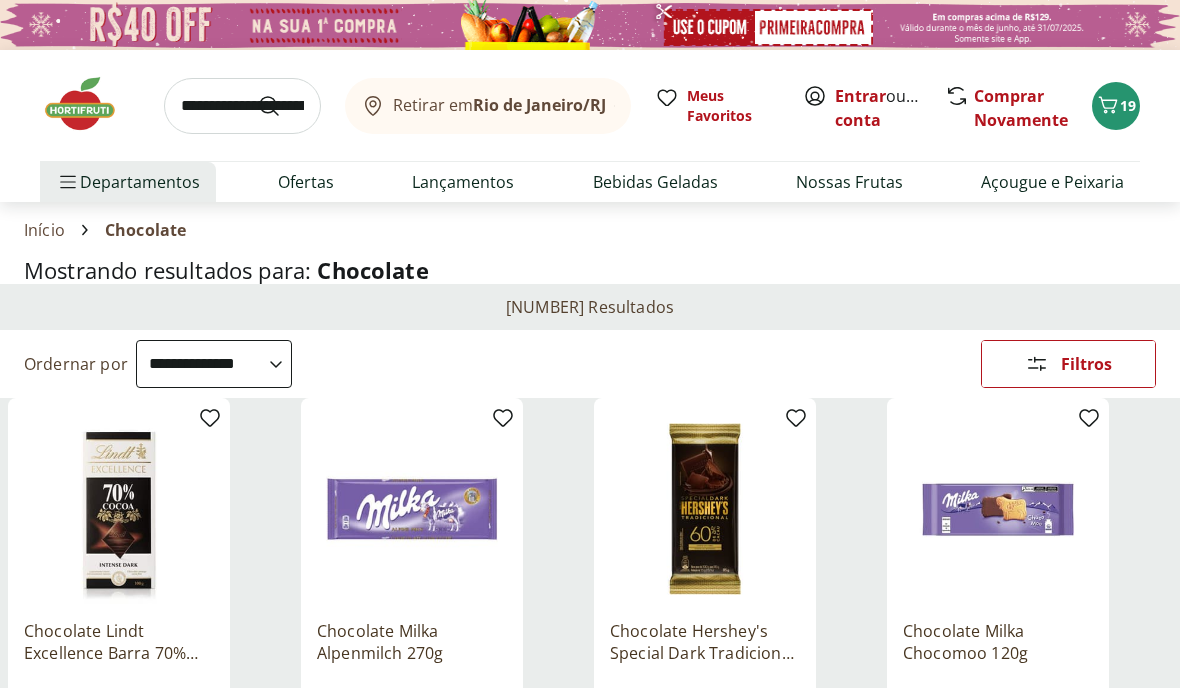 click at bounding box center [242, 106] 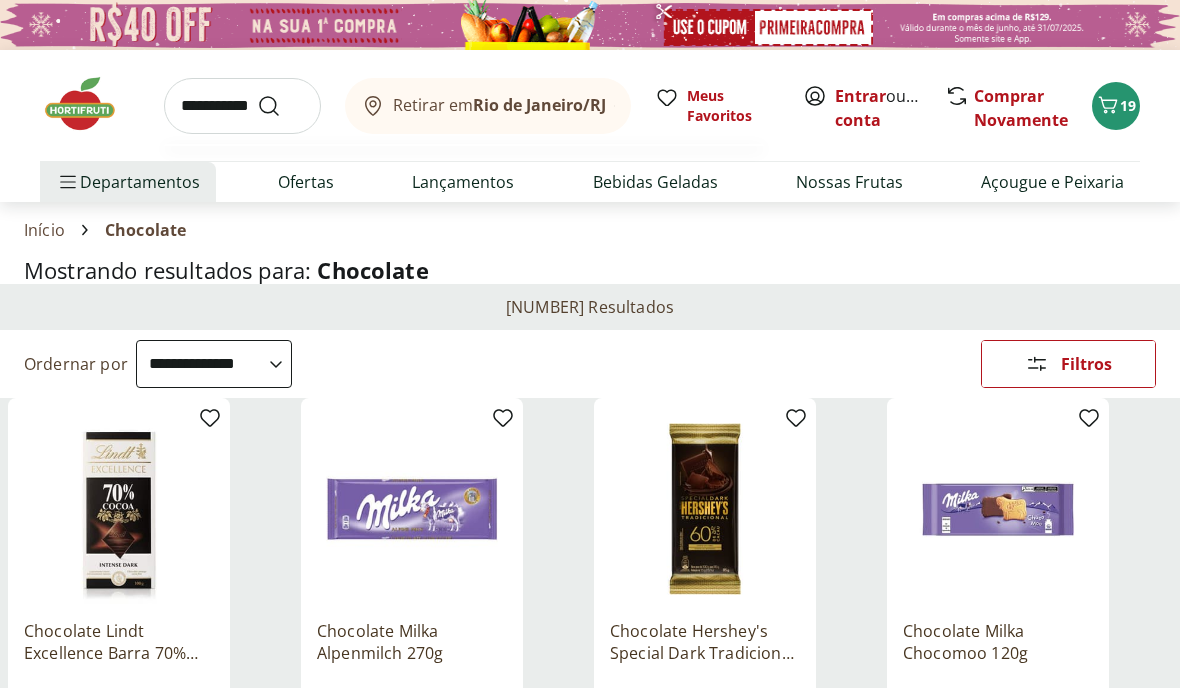 type on "**********" 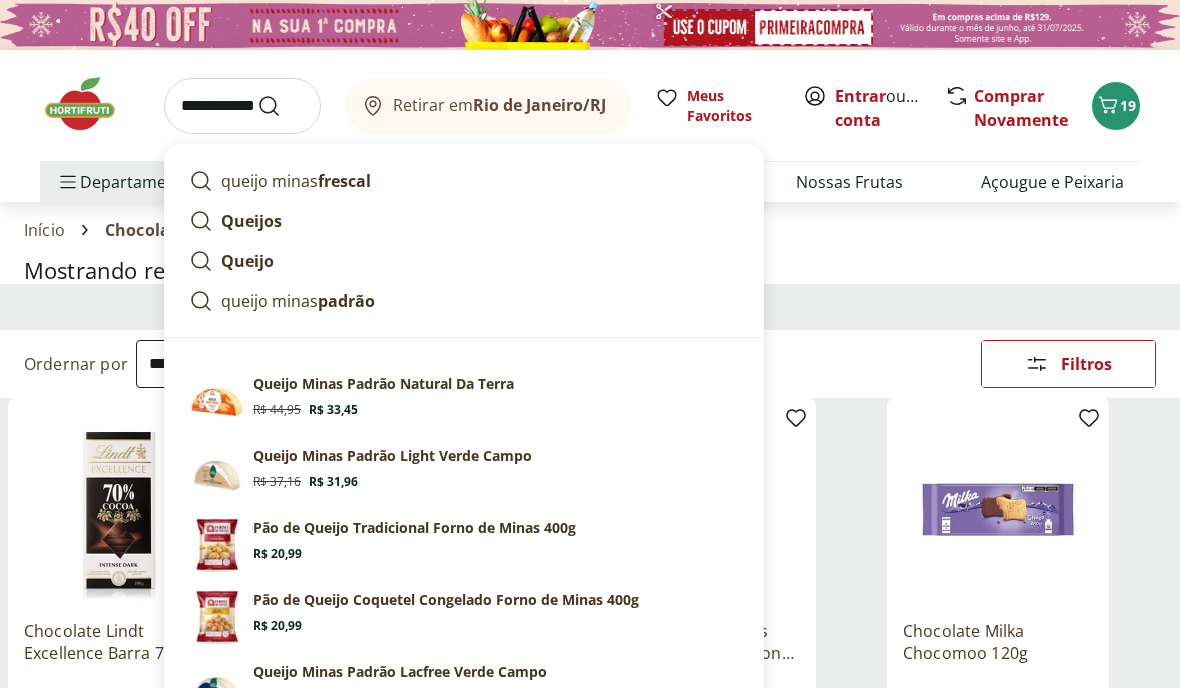 click at bounding box center [281, 106] 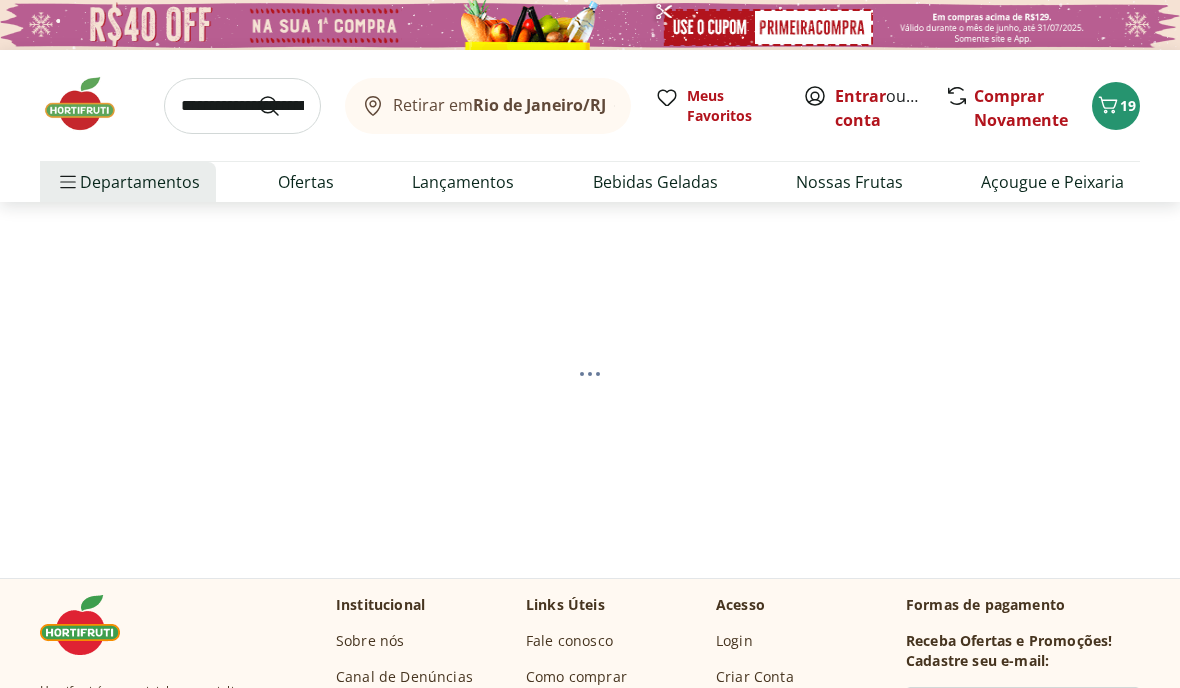 select on "**********" 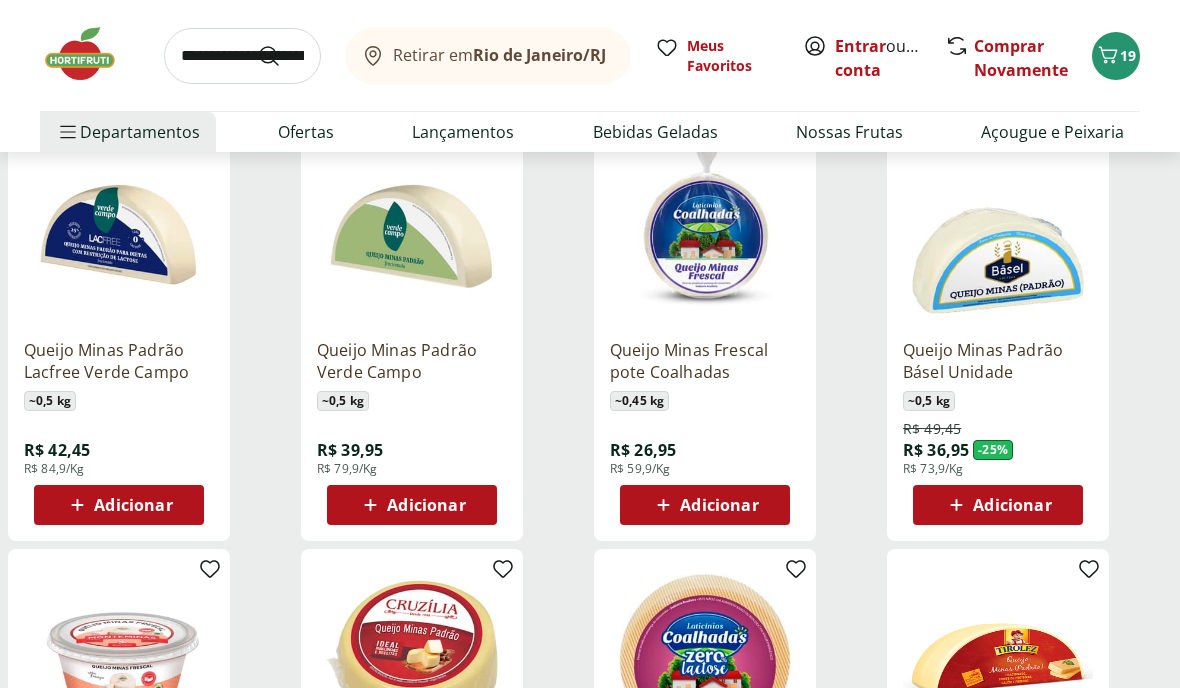 scroll, scrollTop: 678, scrollLeft: 0, axis: vertical 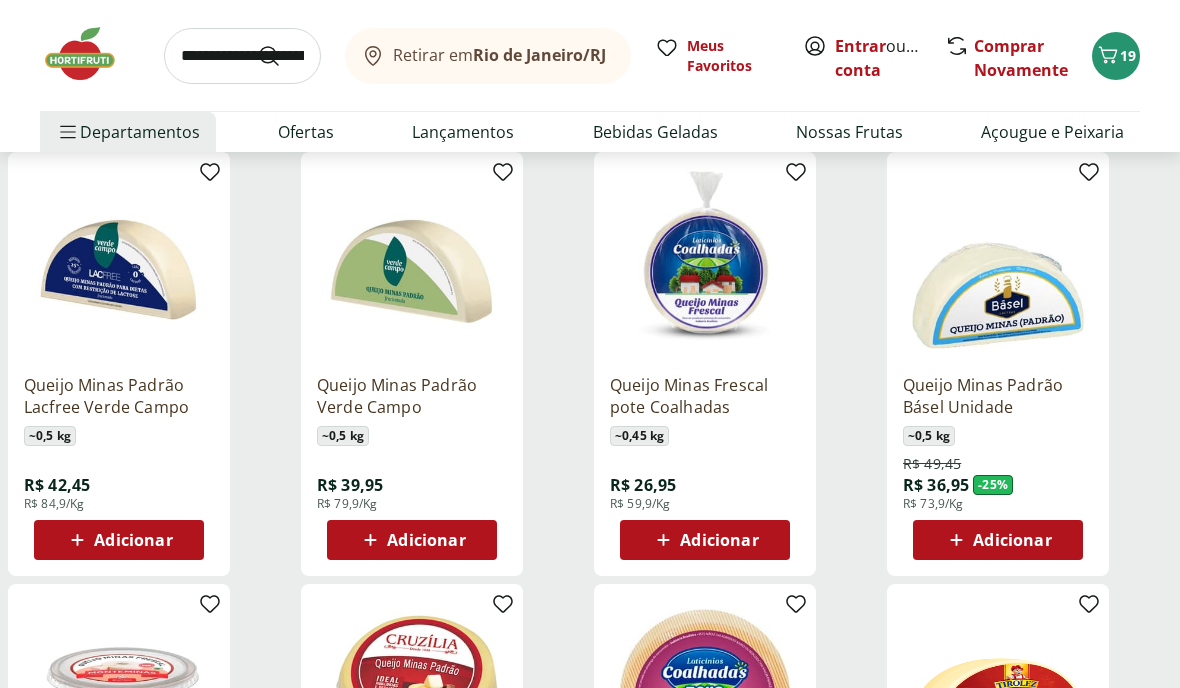 click at bounding box center [242, 56] 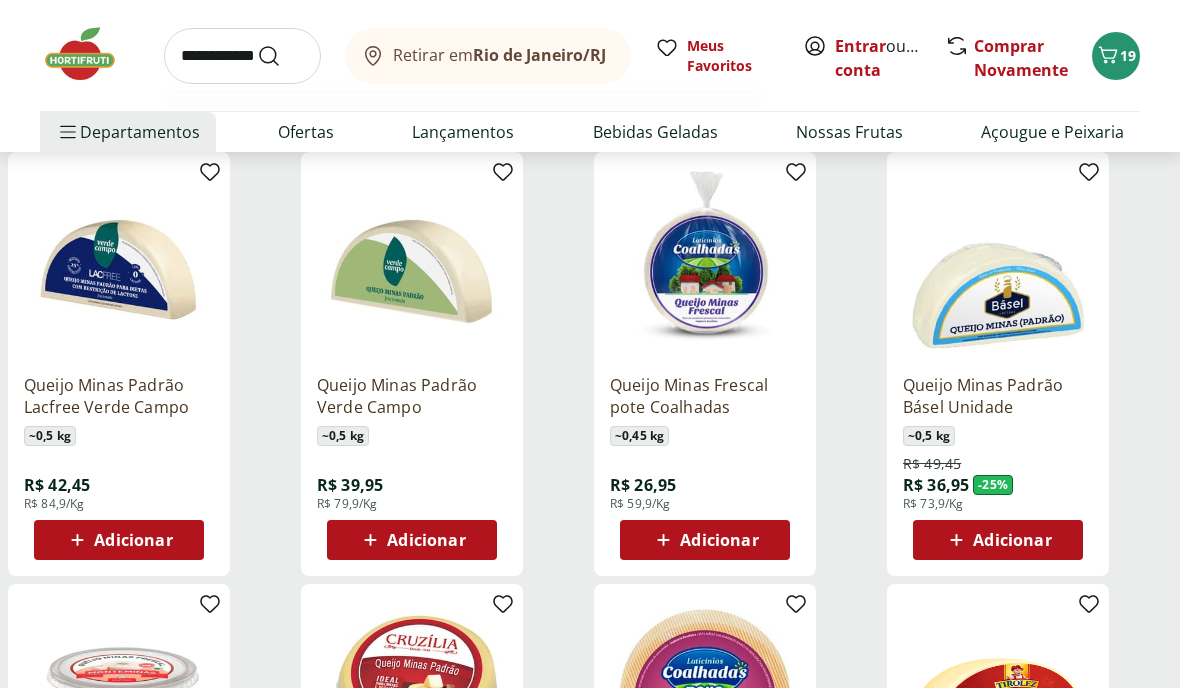 type on "**********" 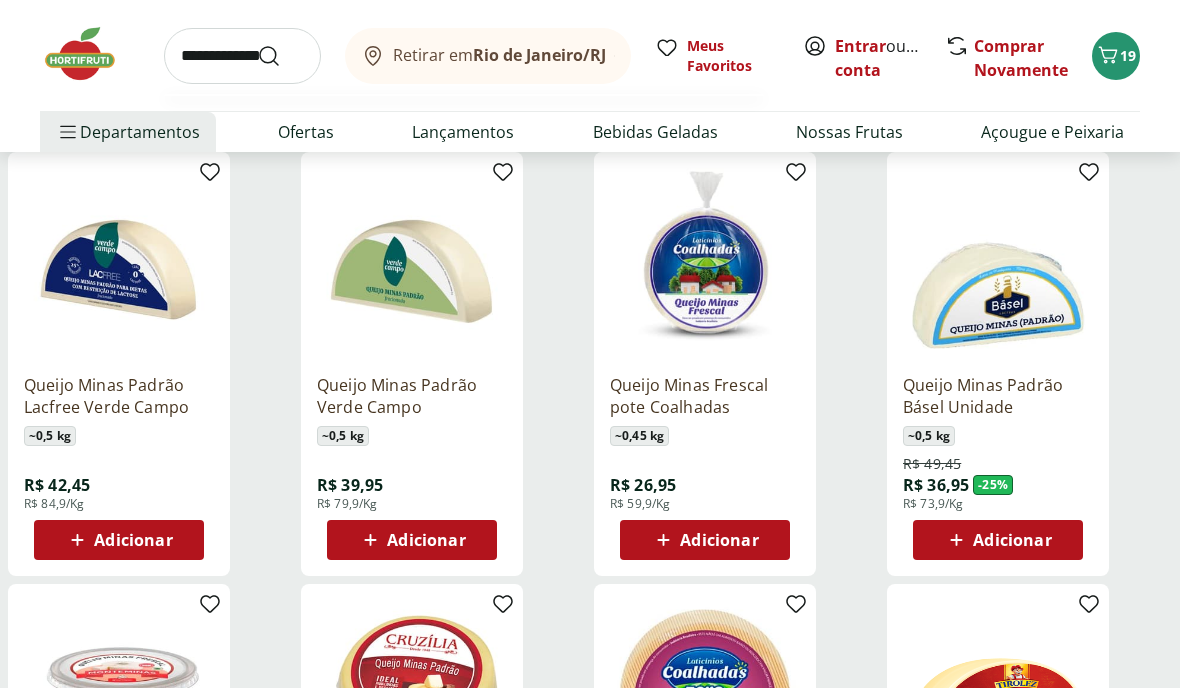 click at bounding box center [281, 56] 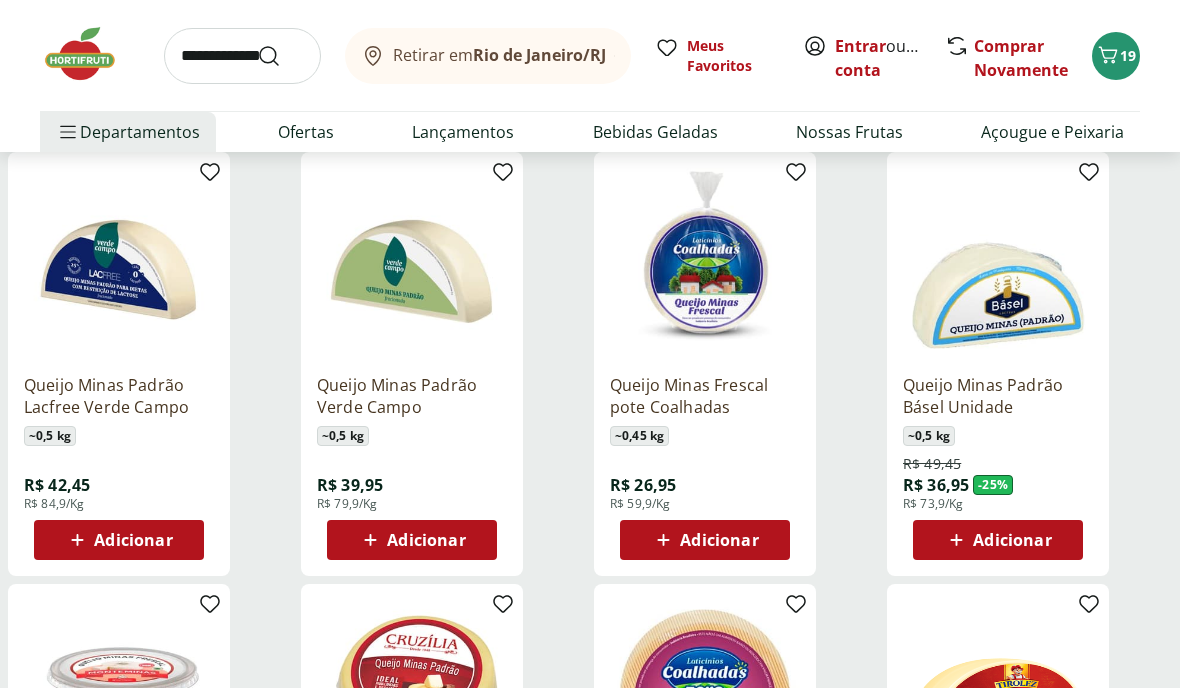 scroll, scrollTop: 0, scrollLeft: 0, axis: both 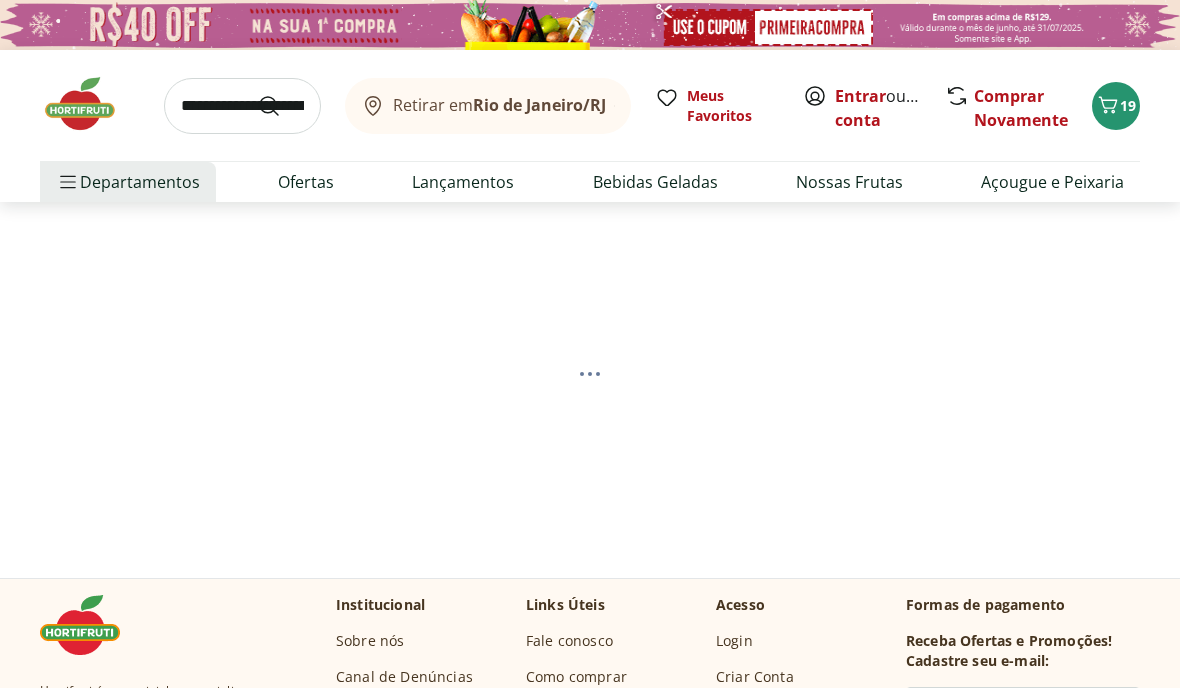 select on "**********" 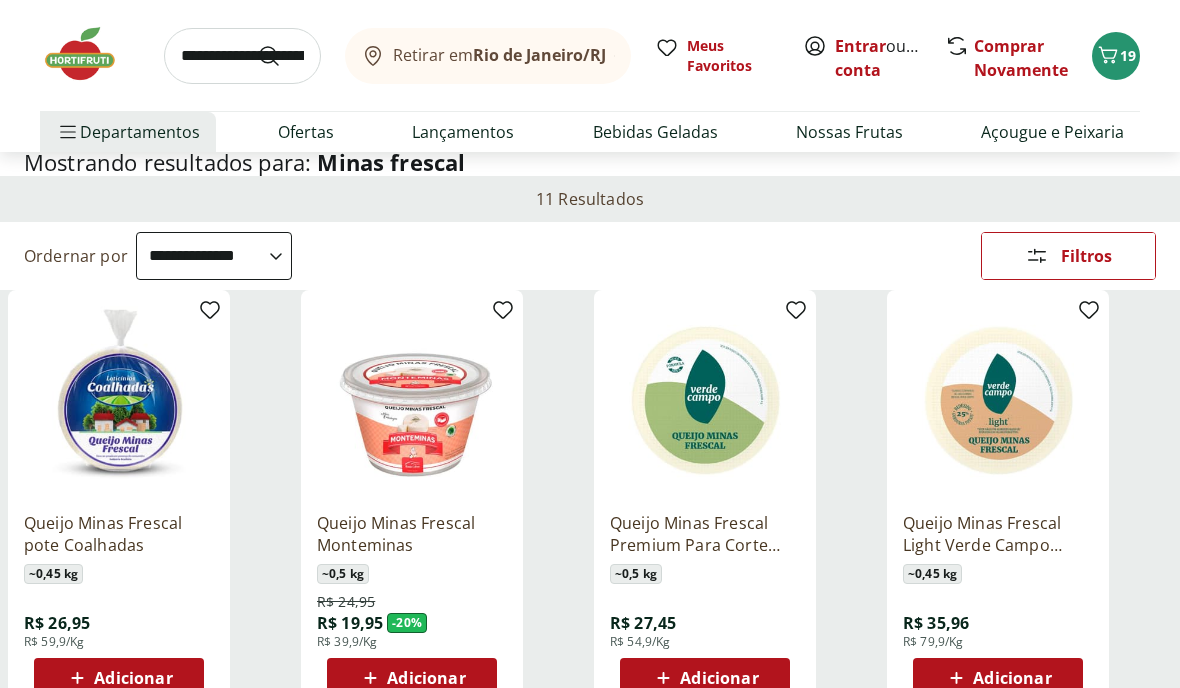 scroll, scrollTop: 0, scrollLeft: 0, axis: both 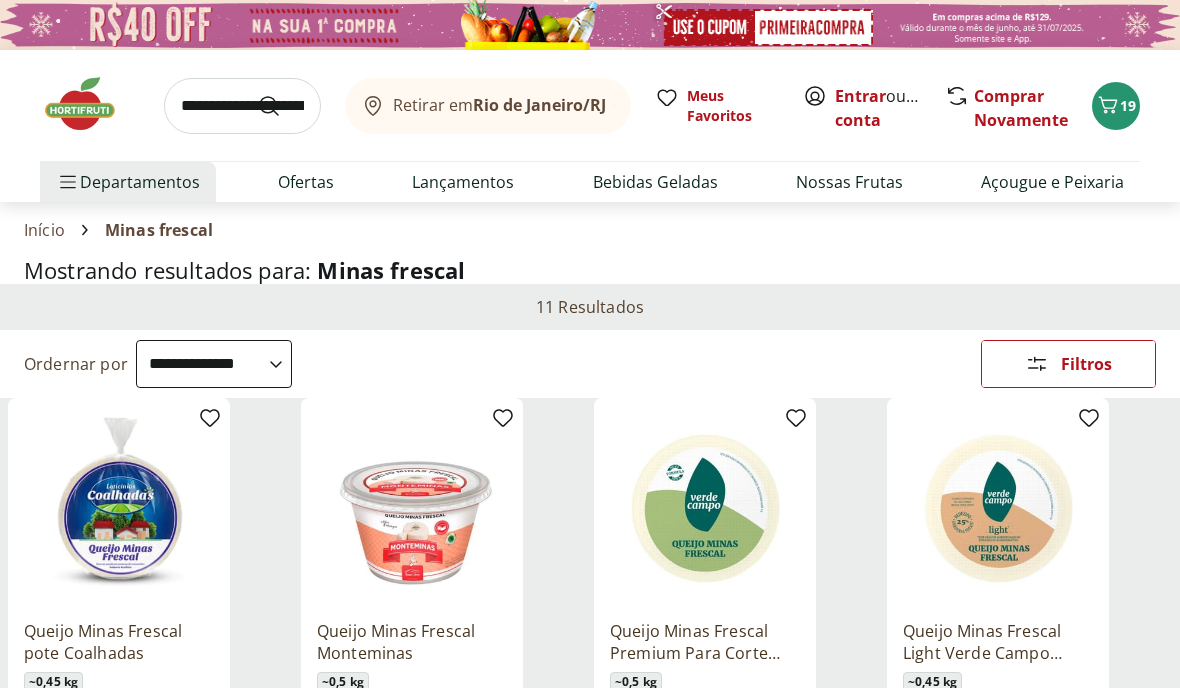 click at bounding box center (242, 106) 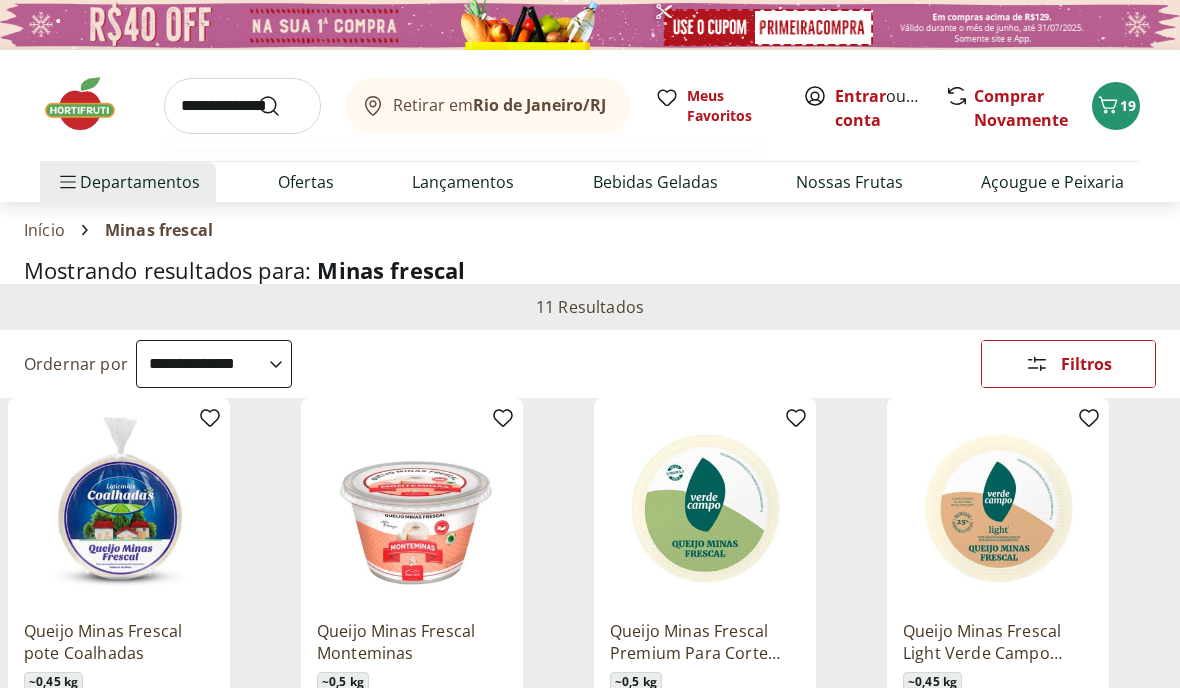 type on "**********" 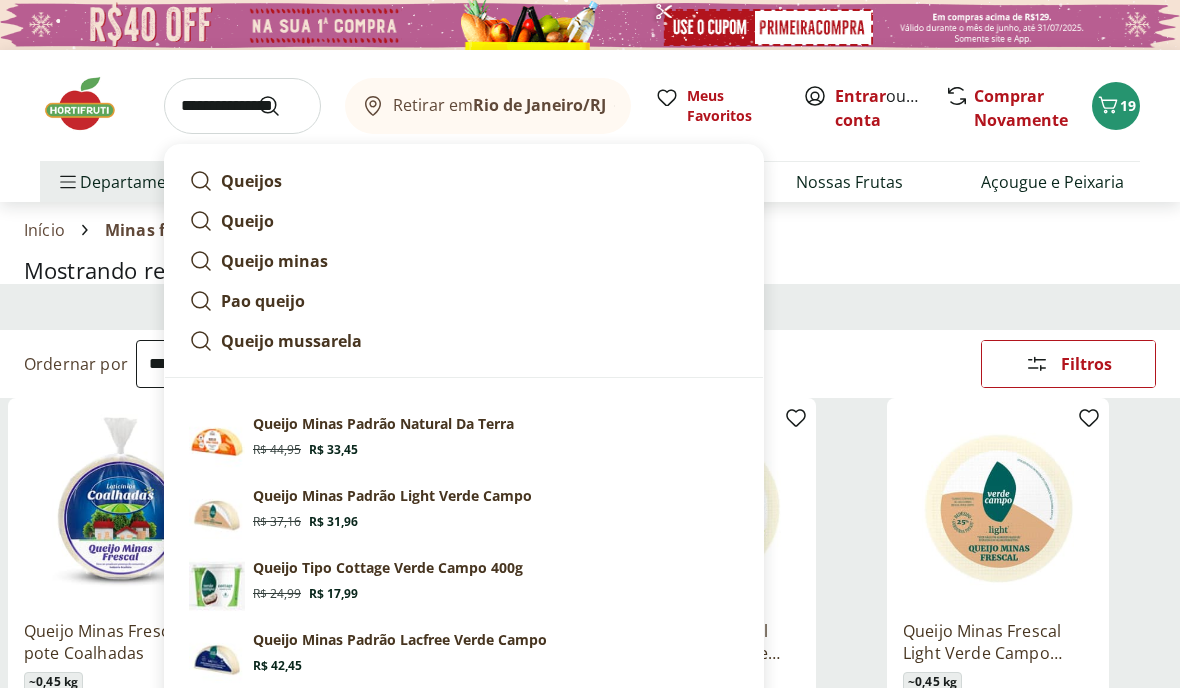 click at bounding box center (281, 106) 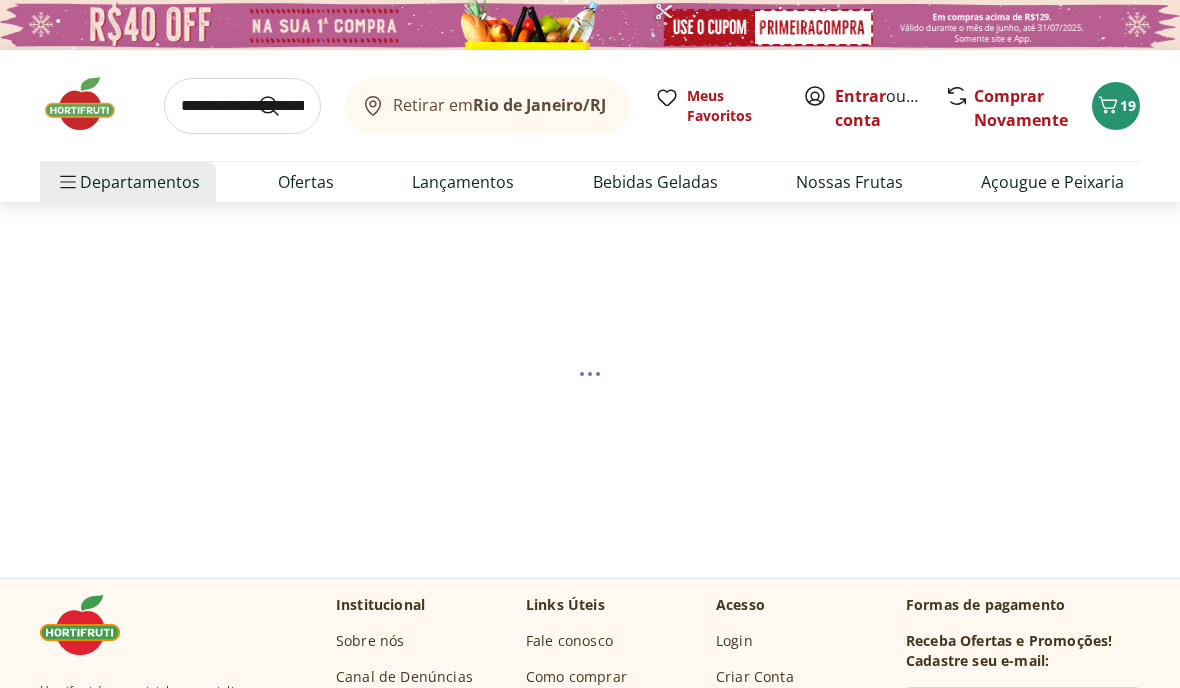 select on "**********" 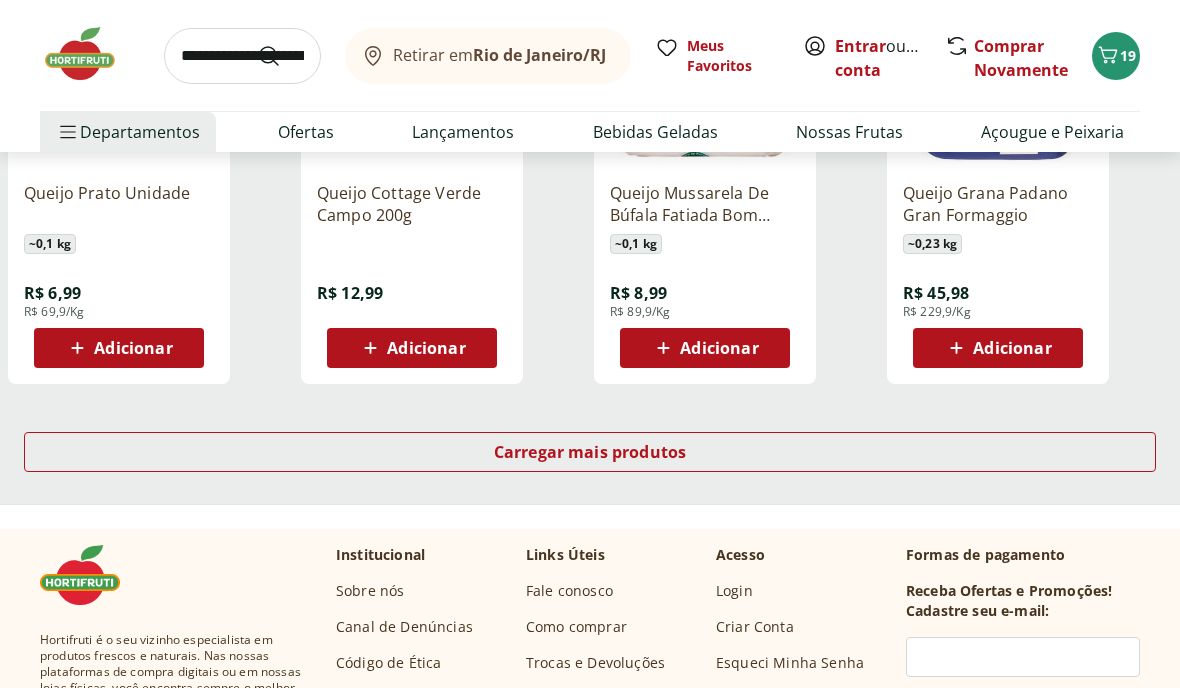 scroll, scrollTop: 1340, scrollLeft: 0, axis: vertical 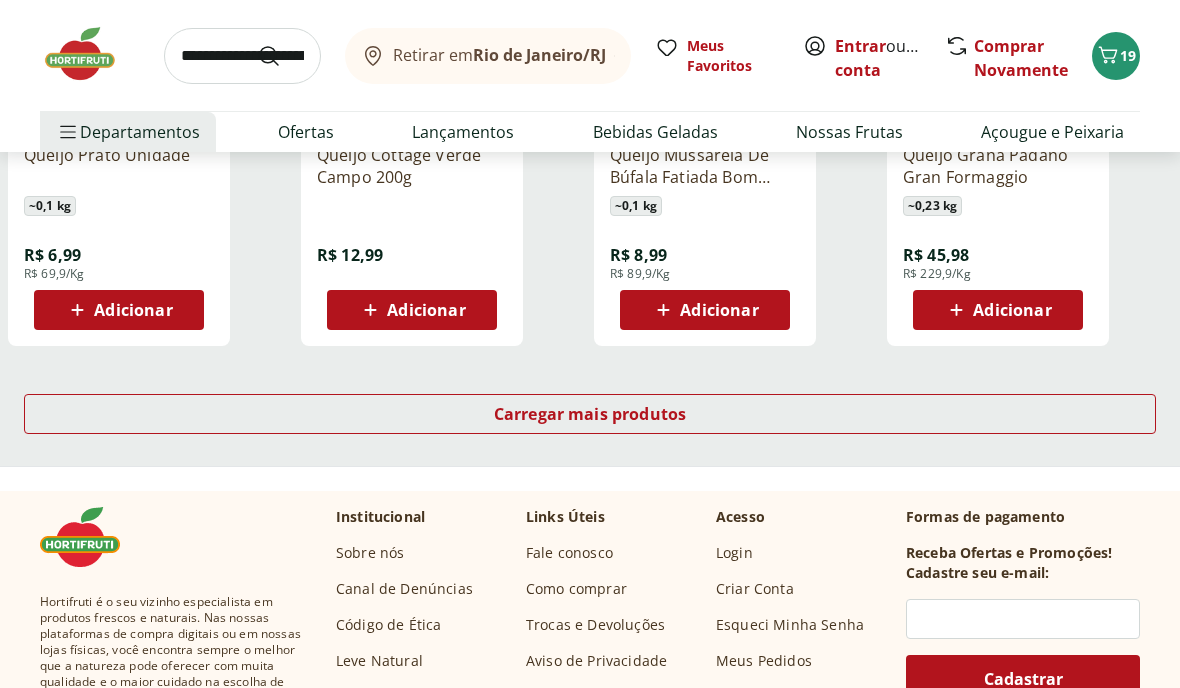 click on "Carregar mais produtos" at bounding box center (590, 414) 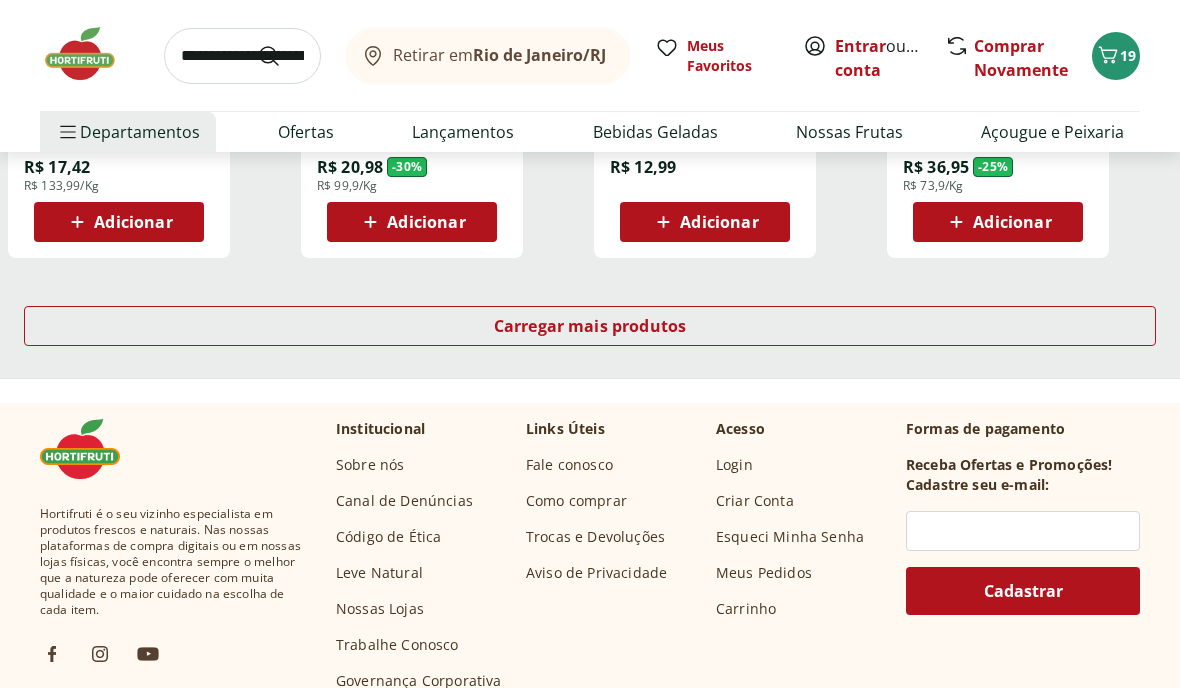 scroll, scrollTop: 2731, scrollLeft: 0, axis: vertical 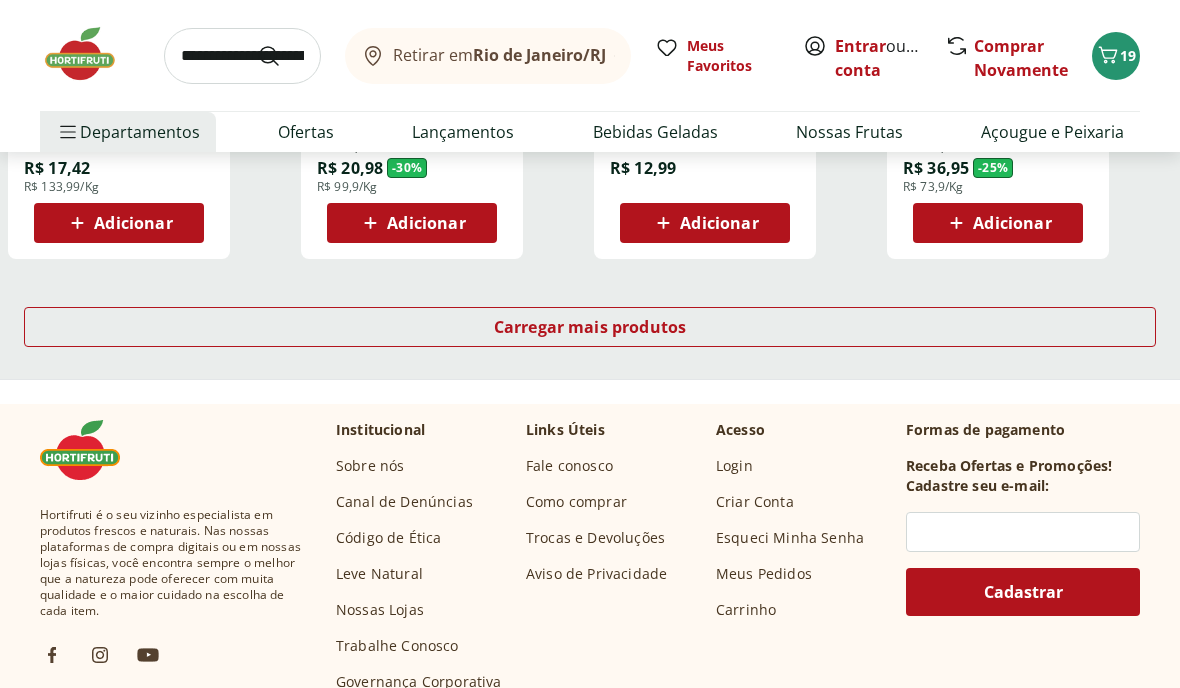 click on "Carregar mais produtos" at bounding box center (590, 327) 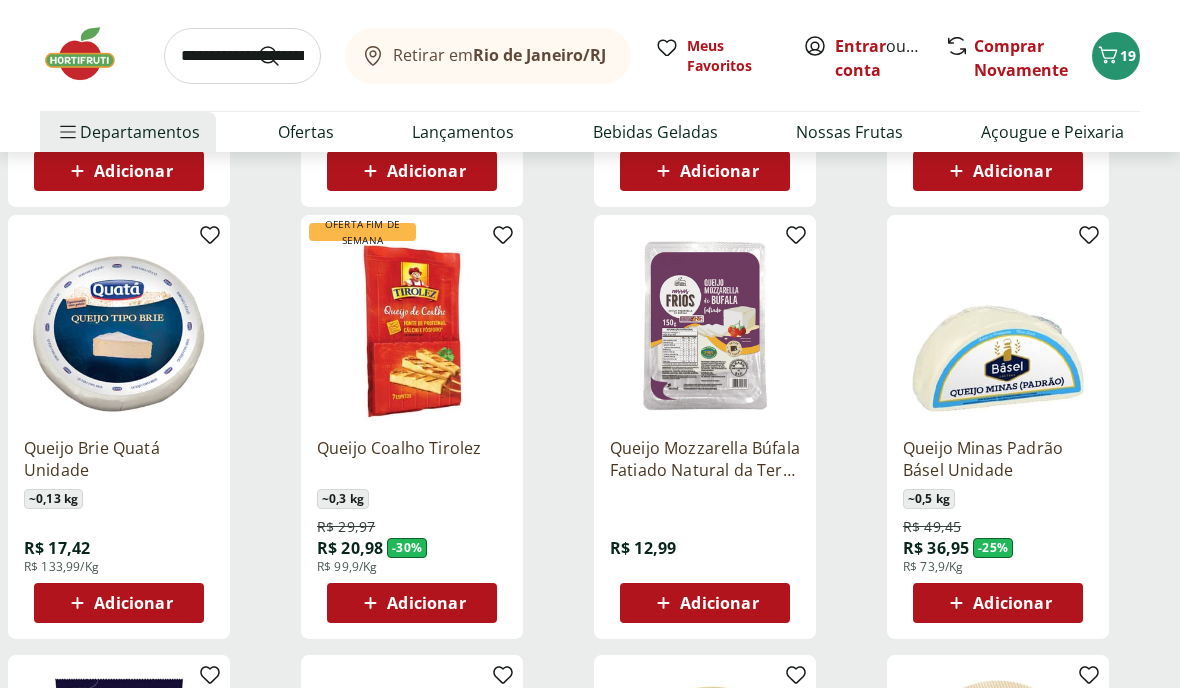 scroll, scrollTop: 2197, scrollLeft: 0, axis: vertical 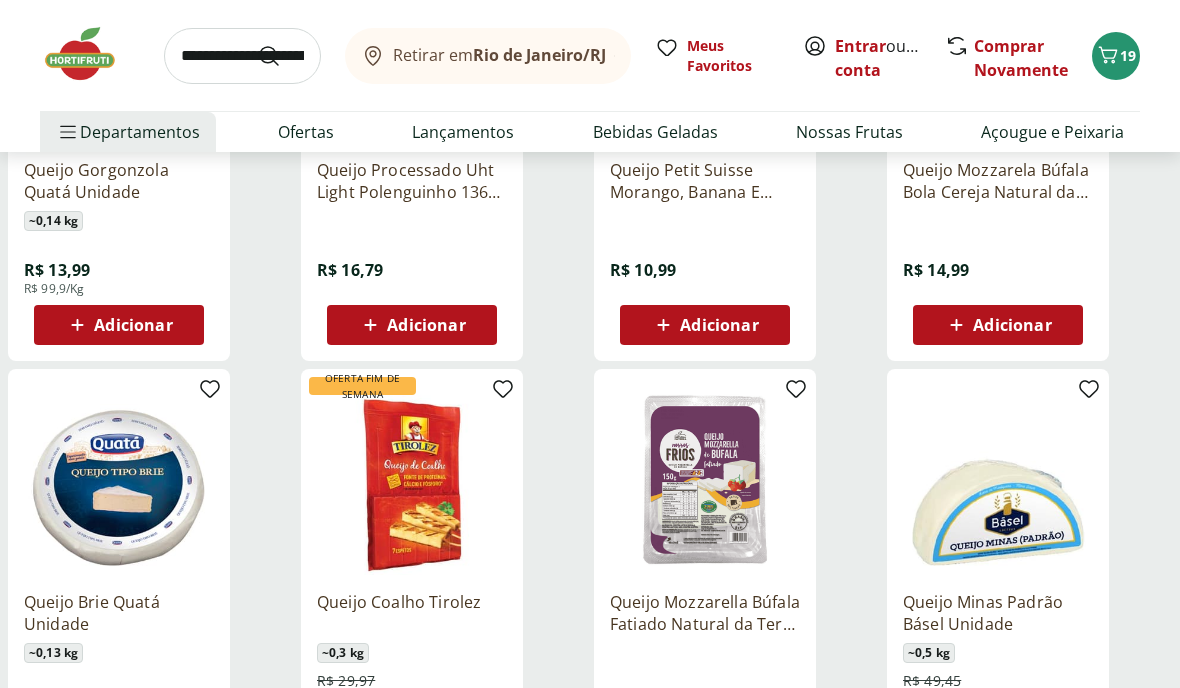 click at bounding box center (242, 56) 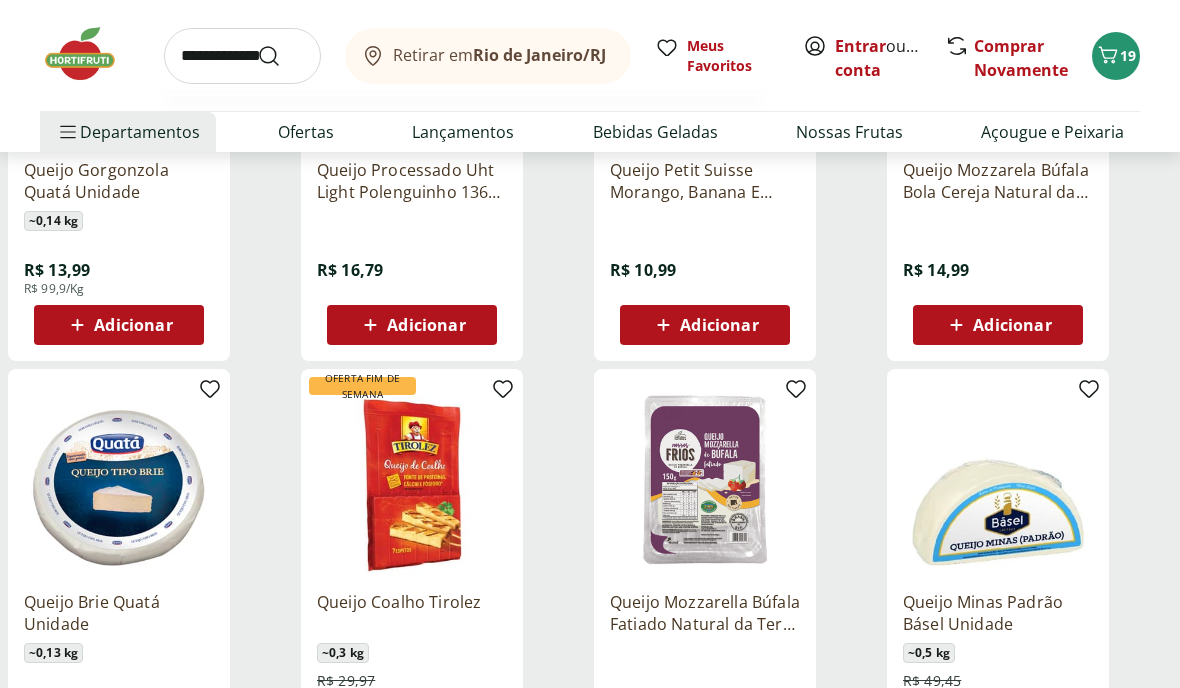 type on "**********" 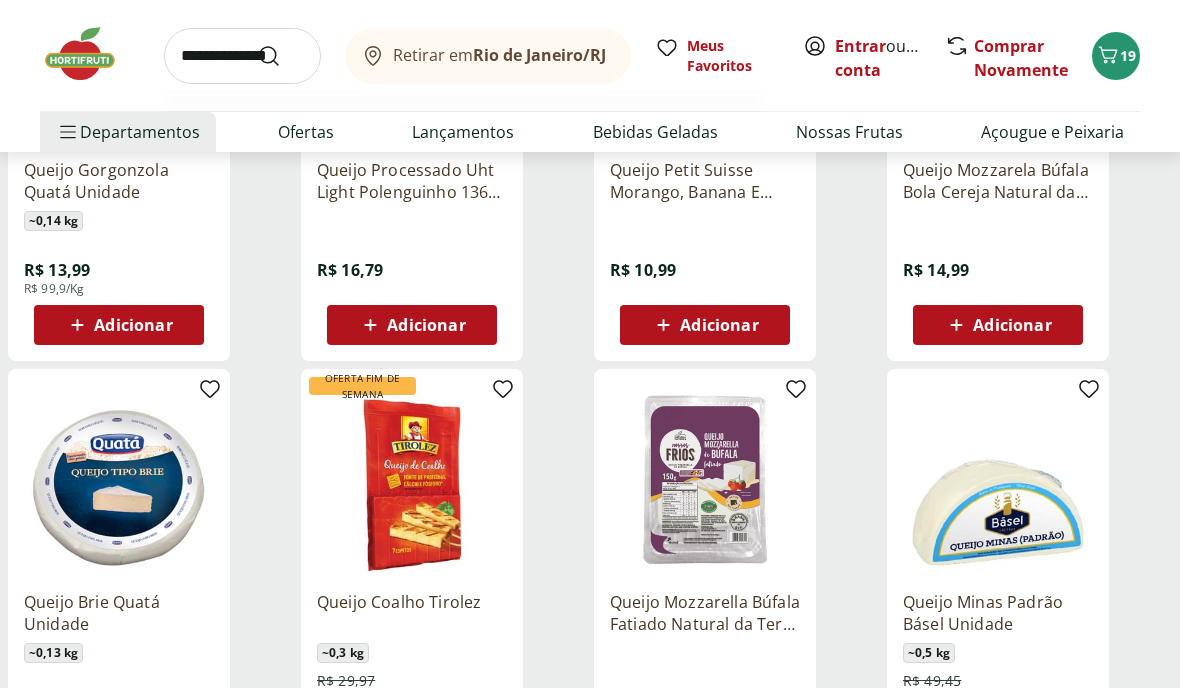 click at bounding box center [281, 56] 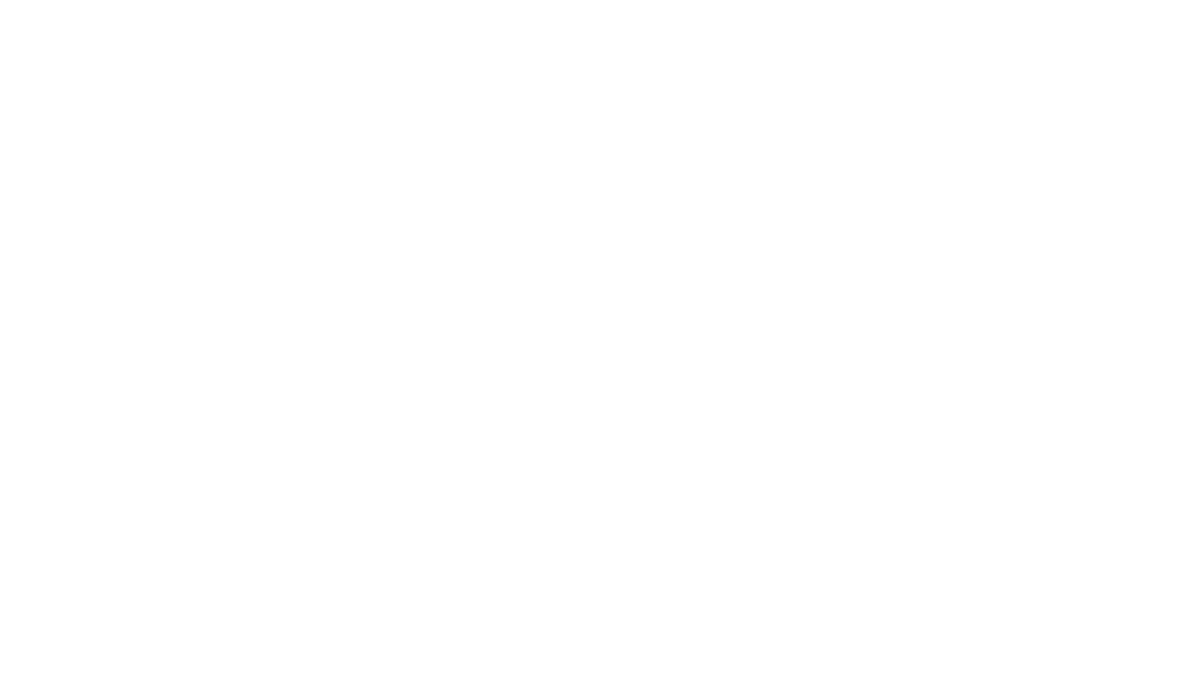 scroll, scrollTop: 0, scrollLeft: 0, axis: both 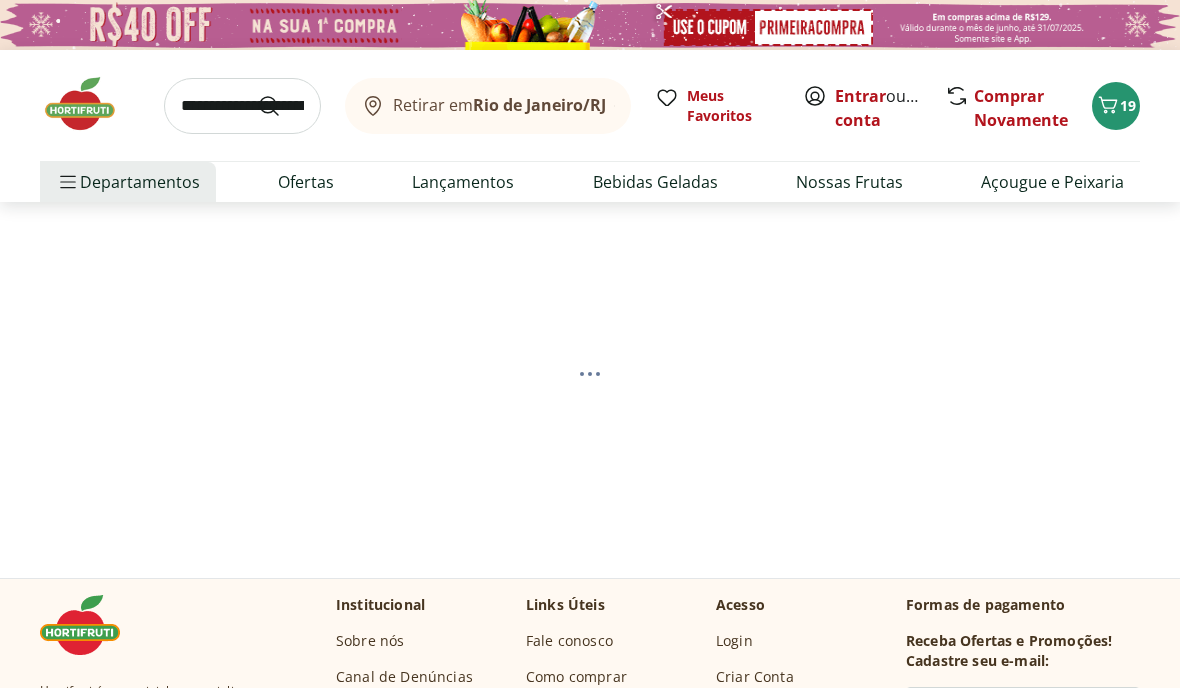 select on "**********" 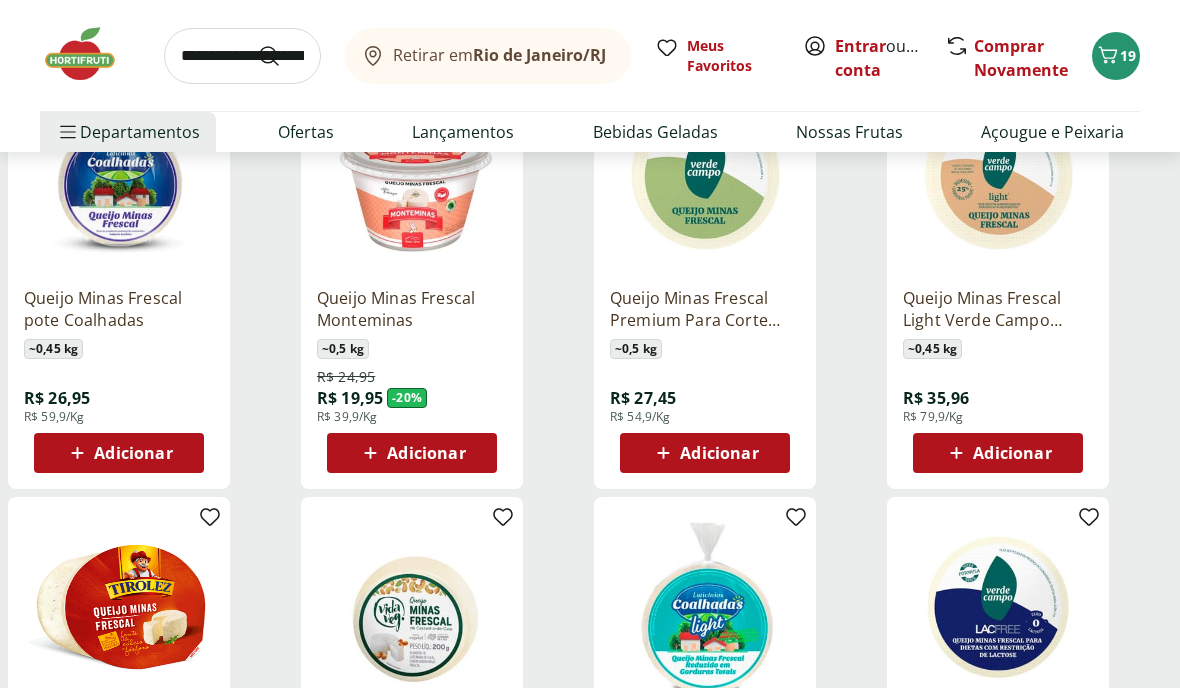 scroll, scrollTop: 333, scrollLeft: 0, axis: vertical 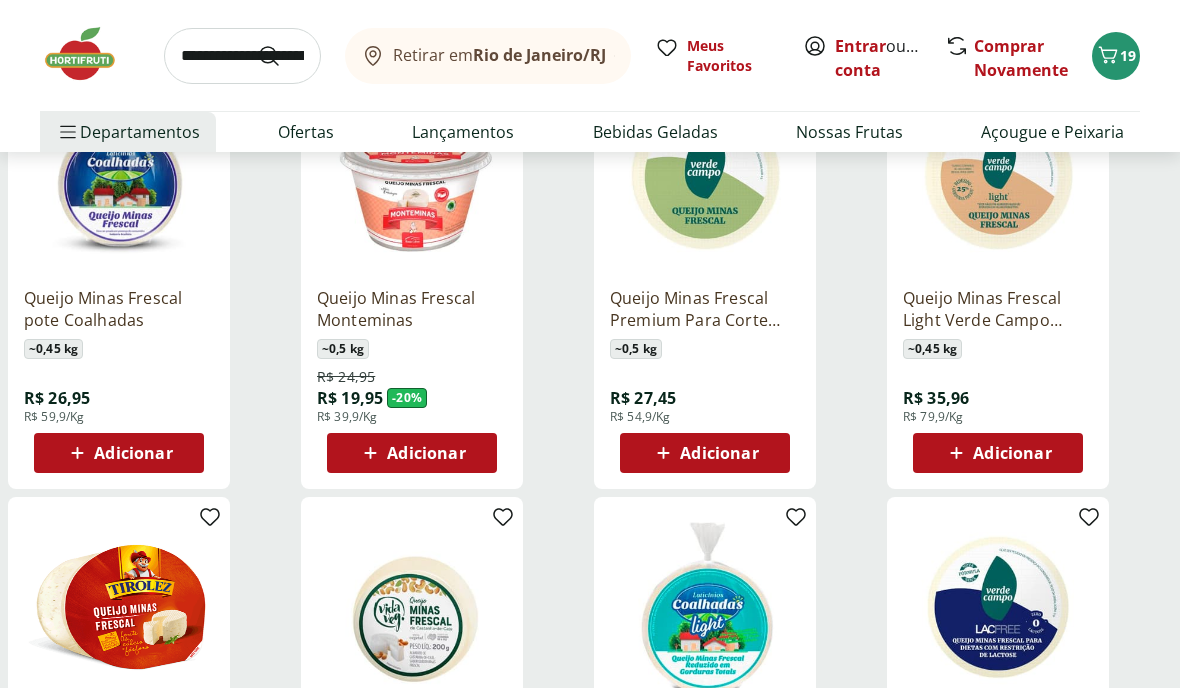 click on "Adicionar" at bounding box center [705, 453] 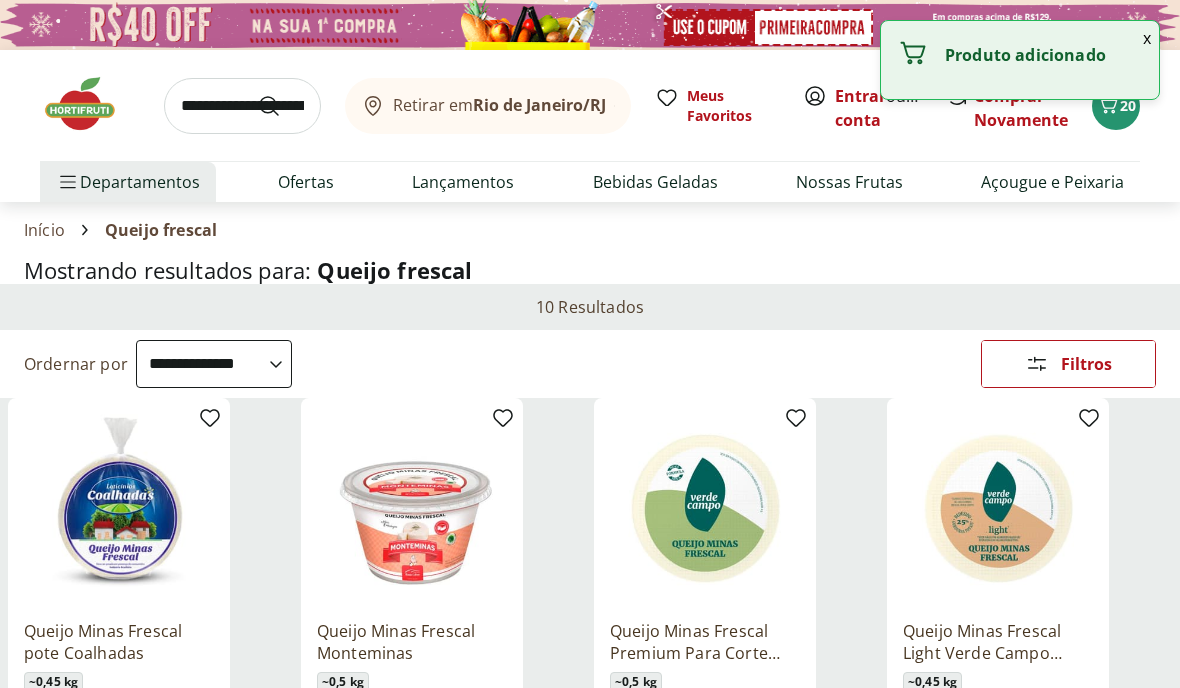 select on "**********" 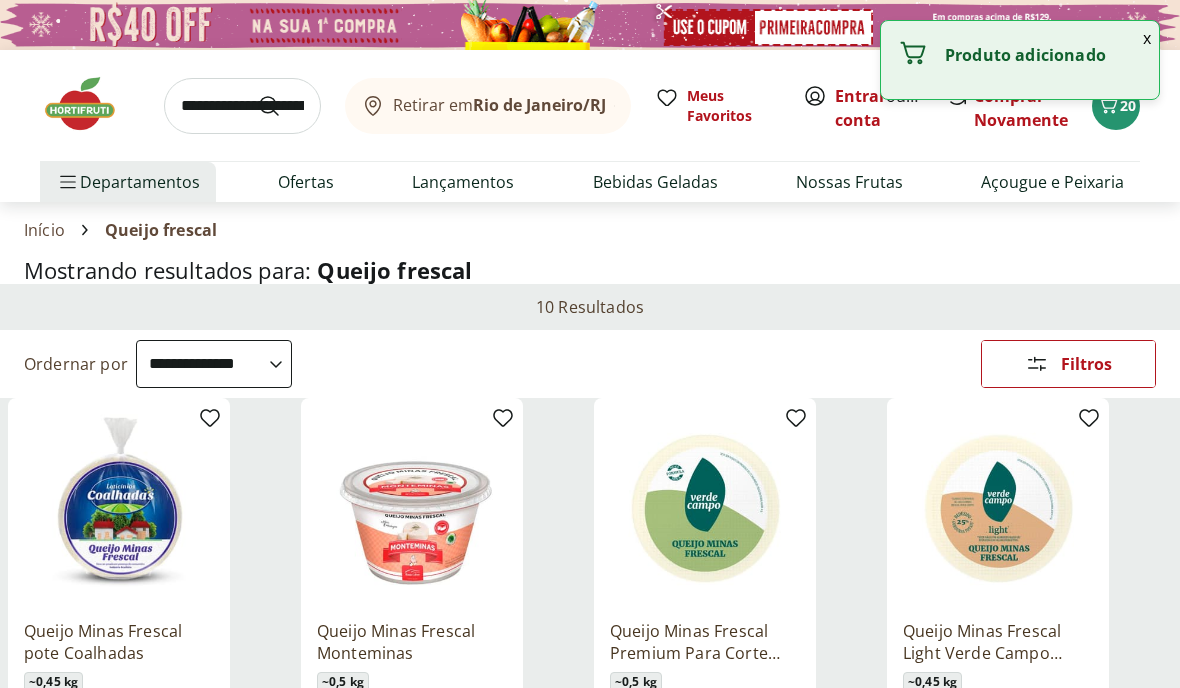 scroll, scrollTop: 333, scrollLeft: 0, axis: vertical 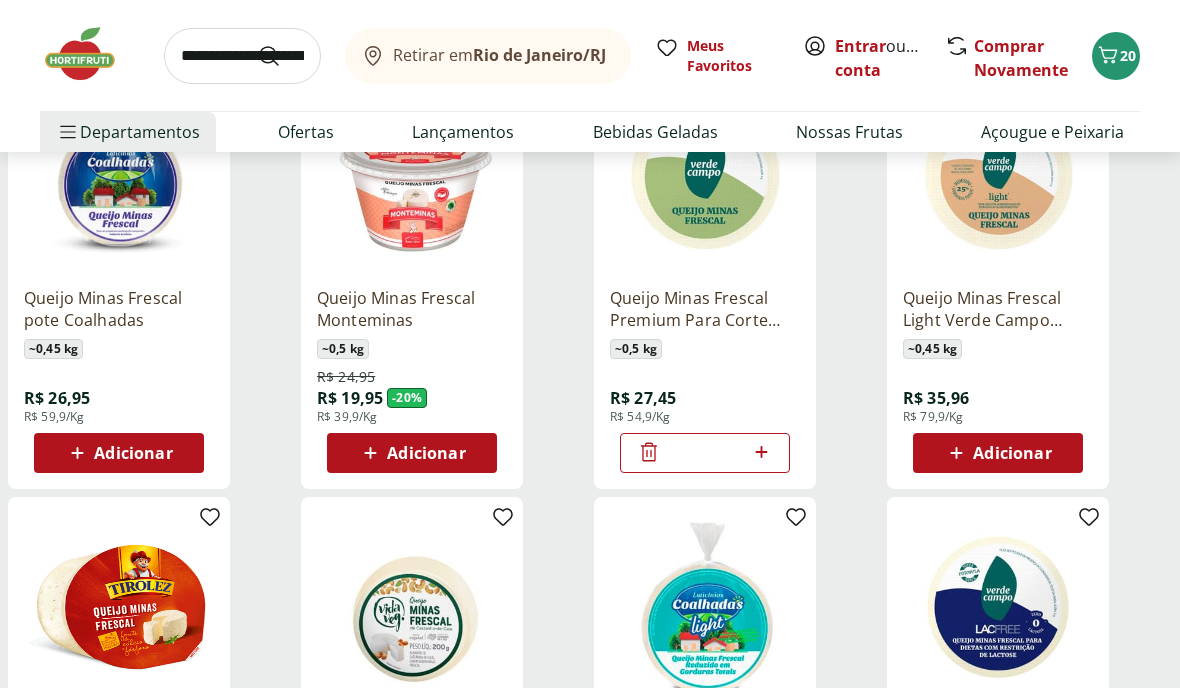 click 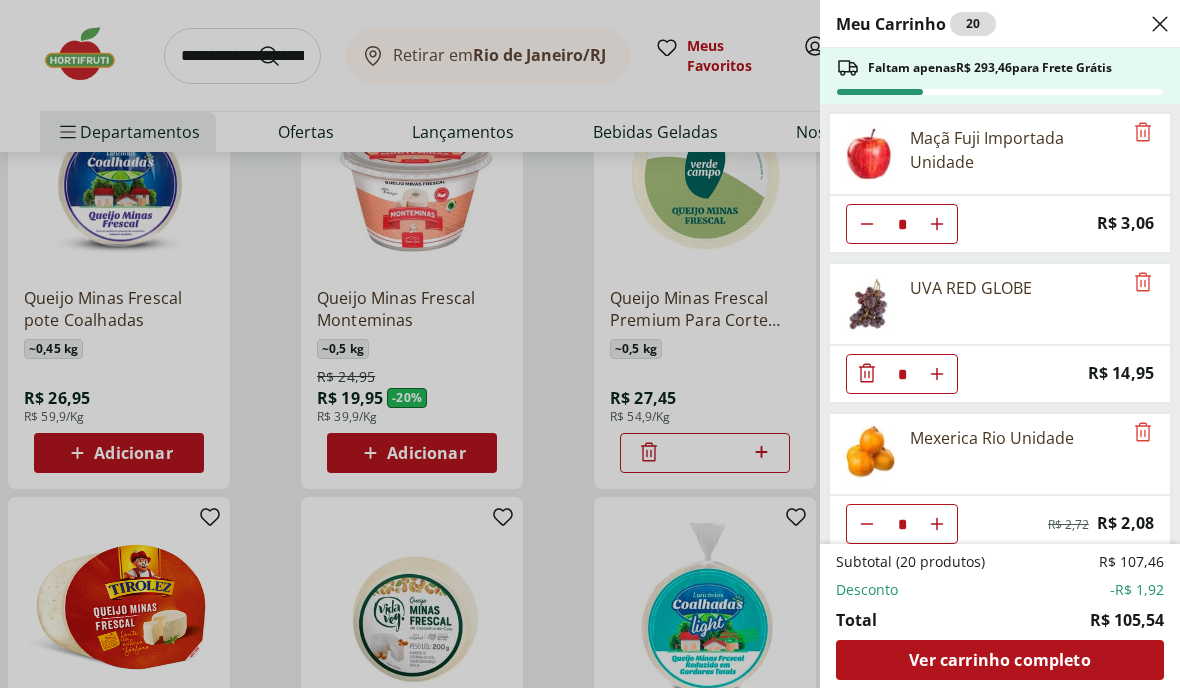 click on "Ver carrinho completo" at bounding box center [999, 660] 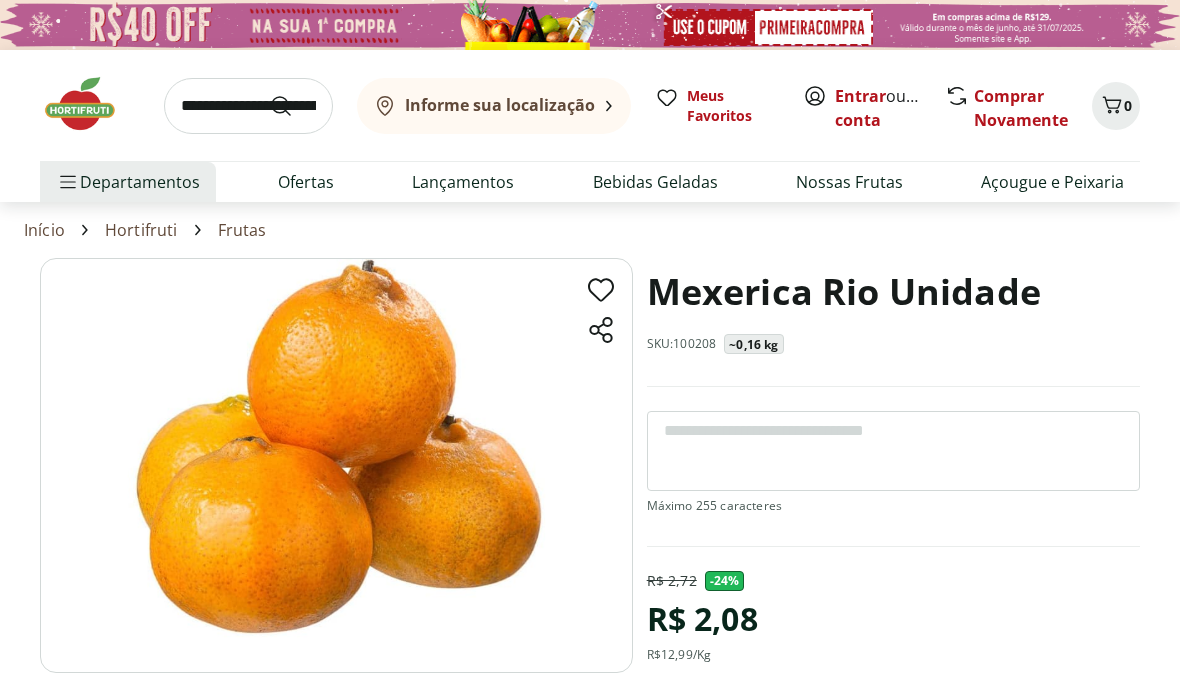 scroll, scrollTop: 0, scrollLeft: 0, axis: both 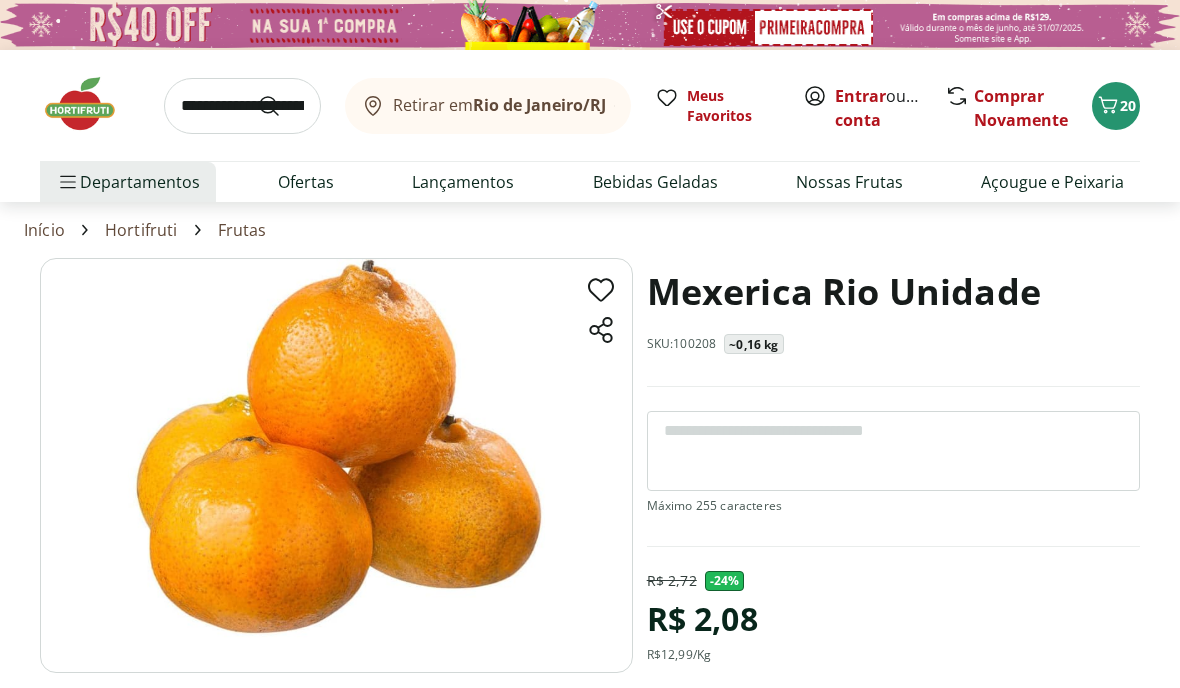 click 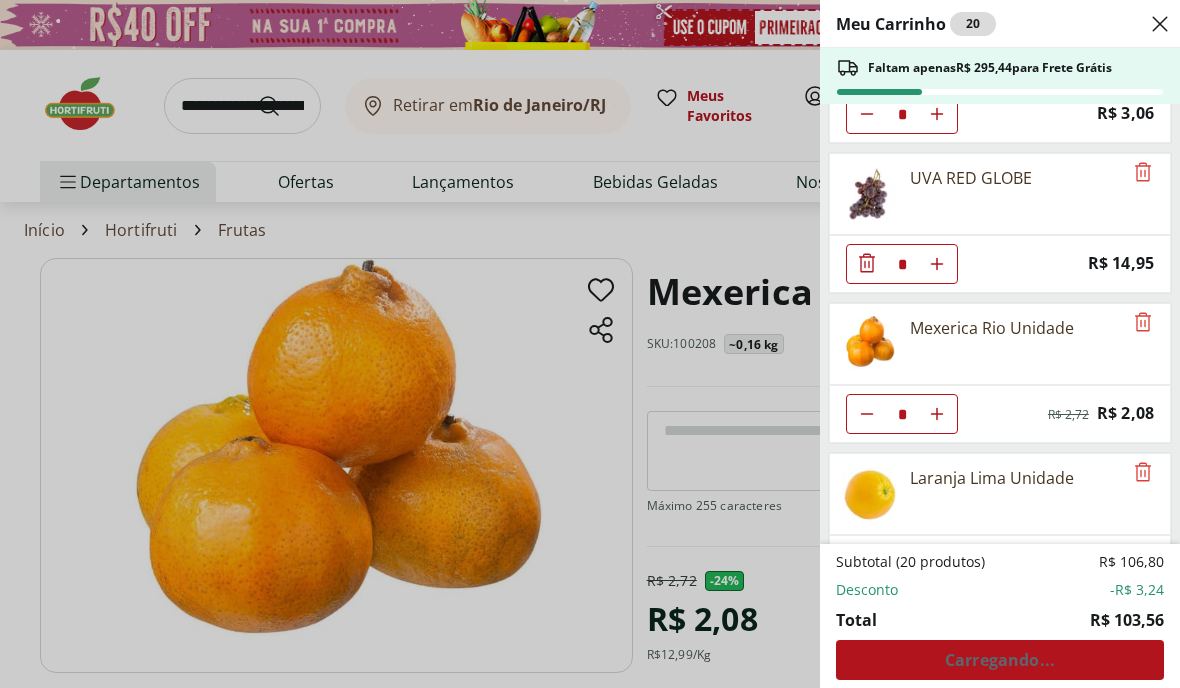 scroll, scrollTop: 109, scrollLeft: 0, axis: vertical 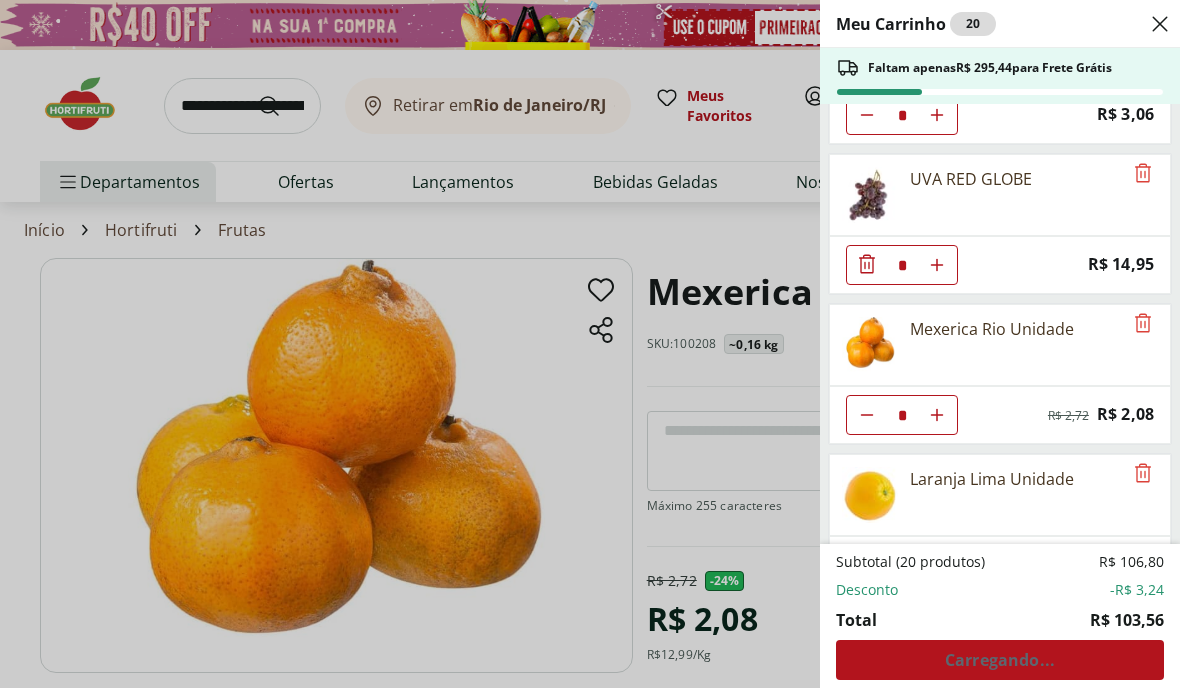 click 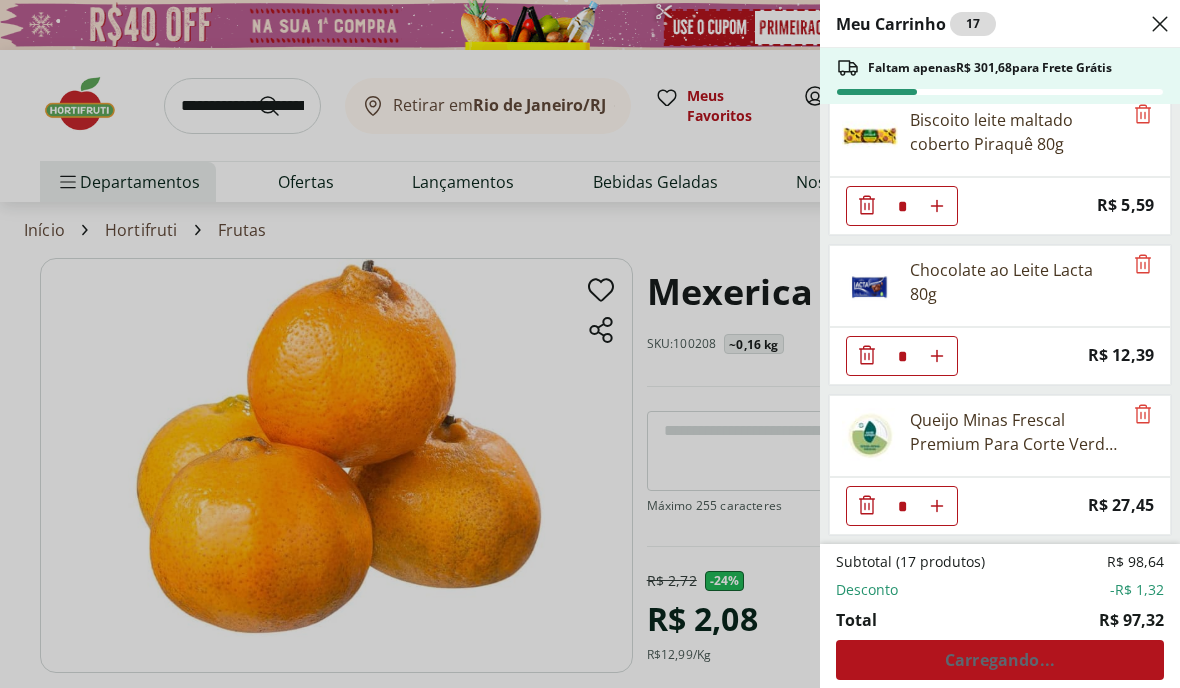 scroll, scrollTop: 768, scrollLeft: 0, axis: vertical 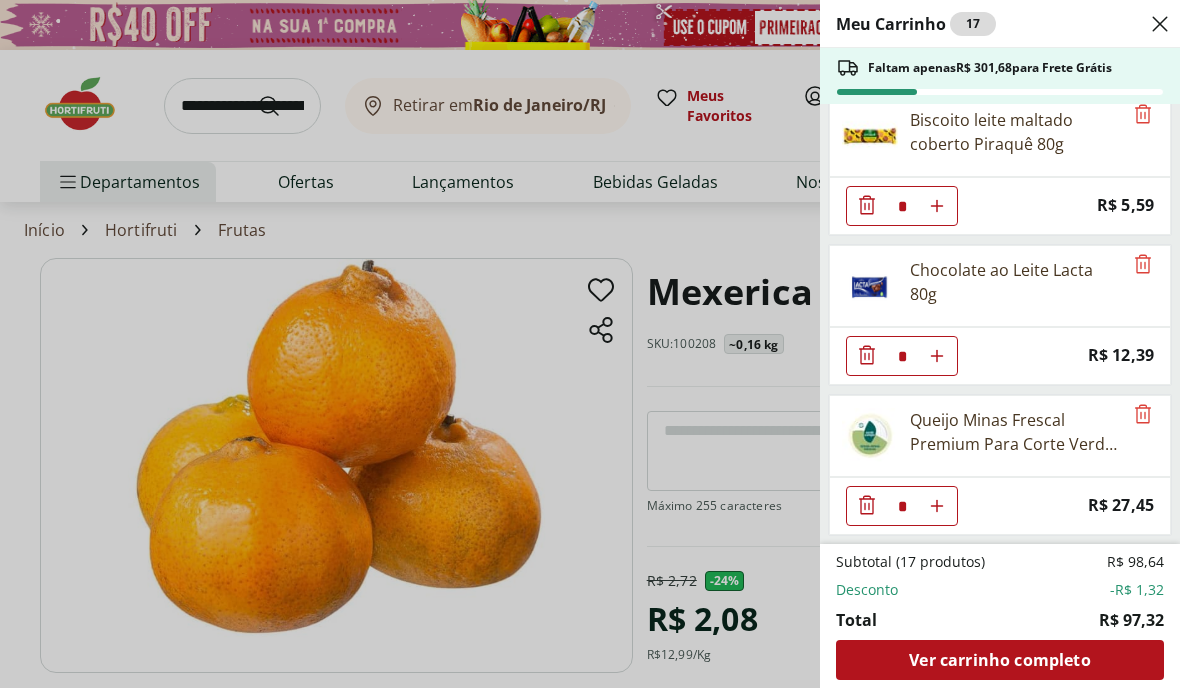 click 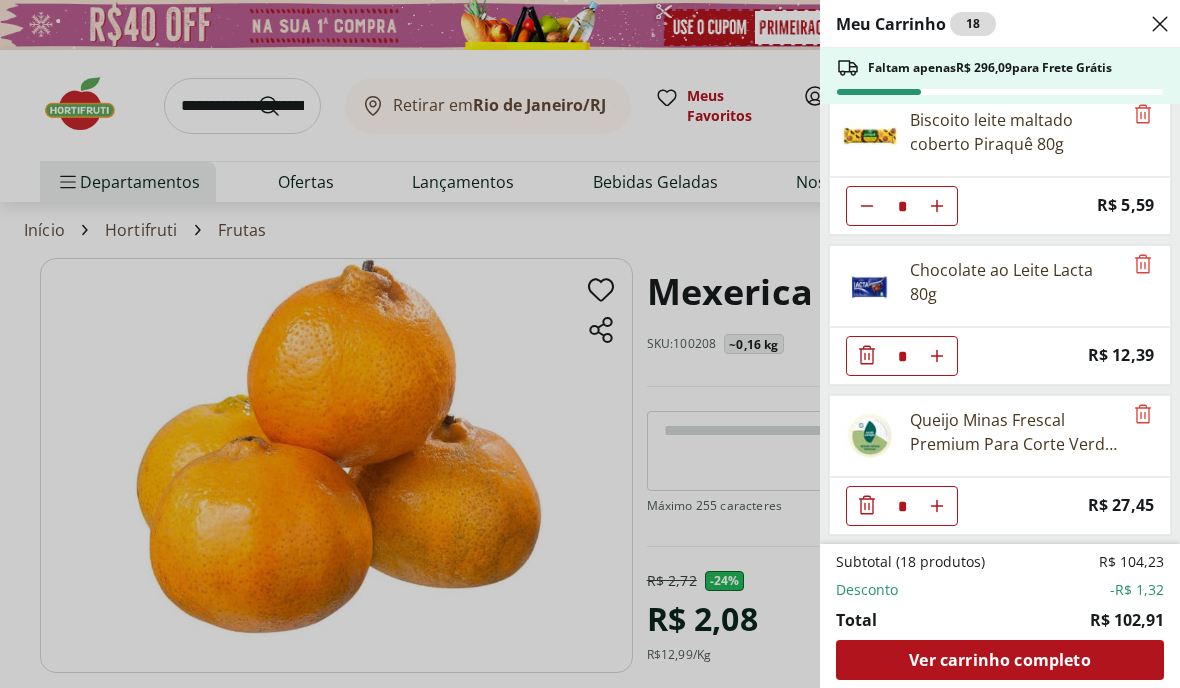click on "Ver carrinho completo" at bounding box center (999, 660) 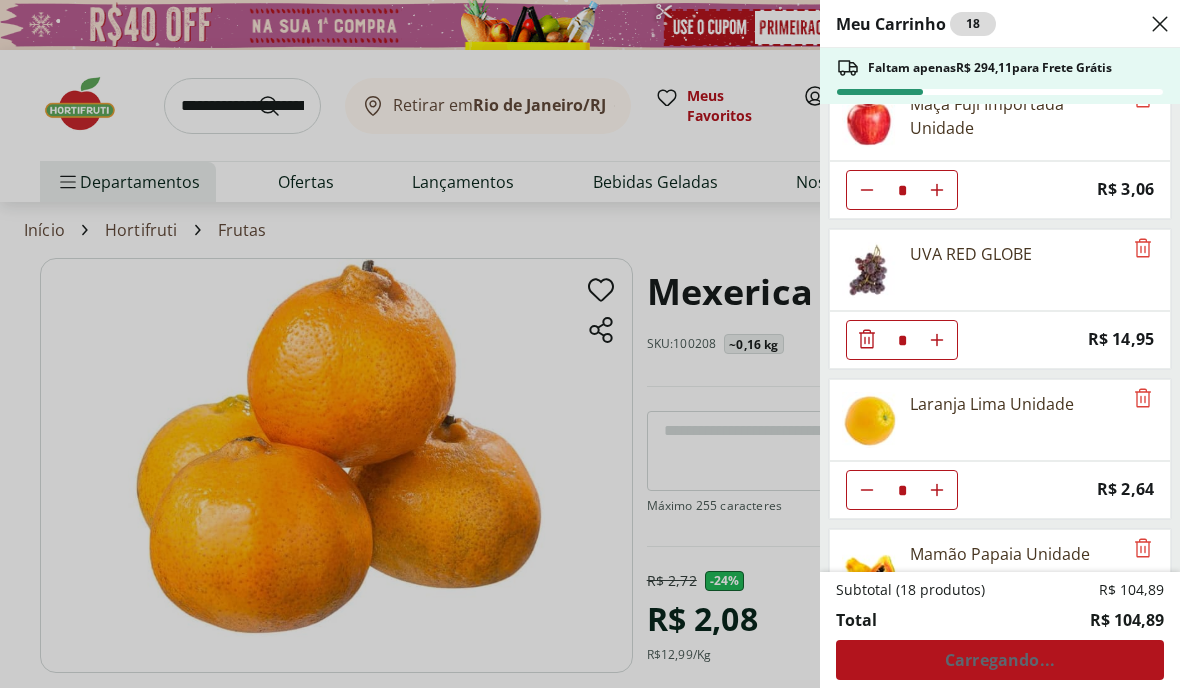 scroll, scrollTop: 60, scrollLeft: 0, axis: vertical 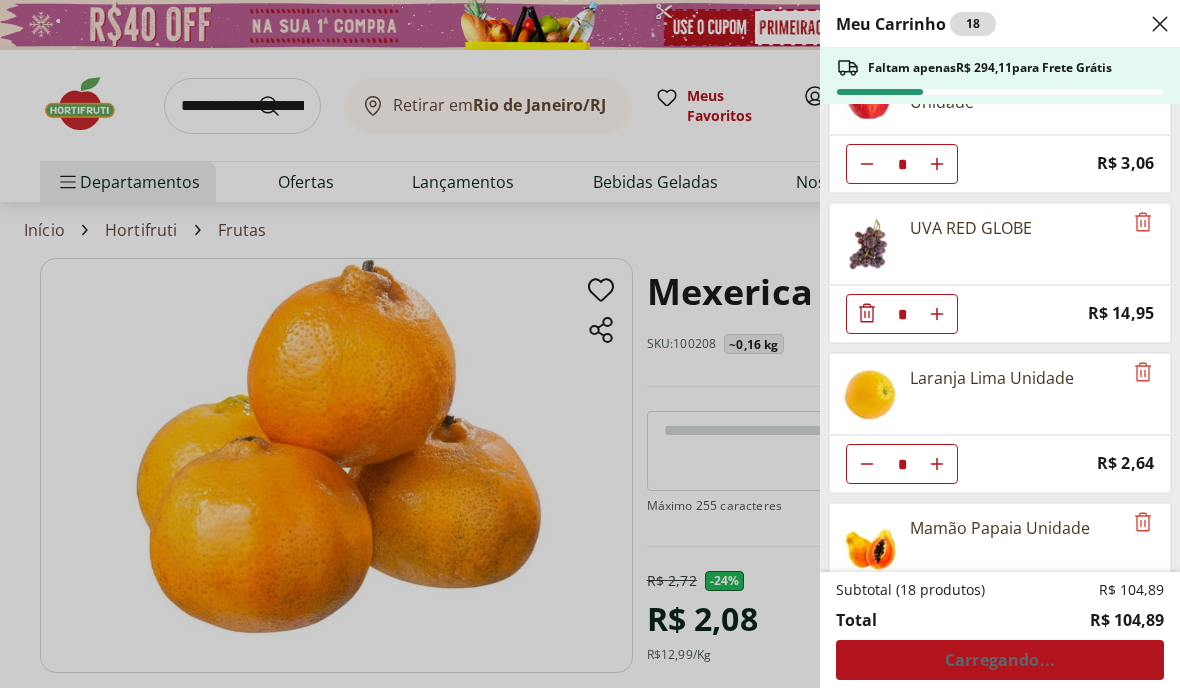 click 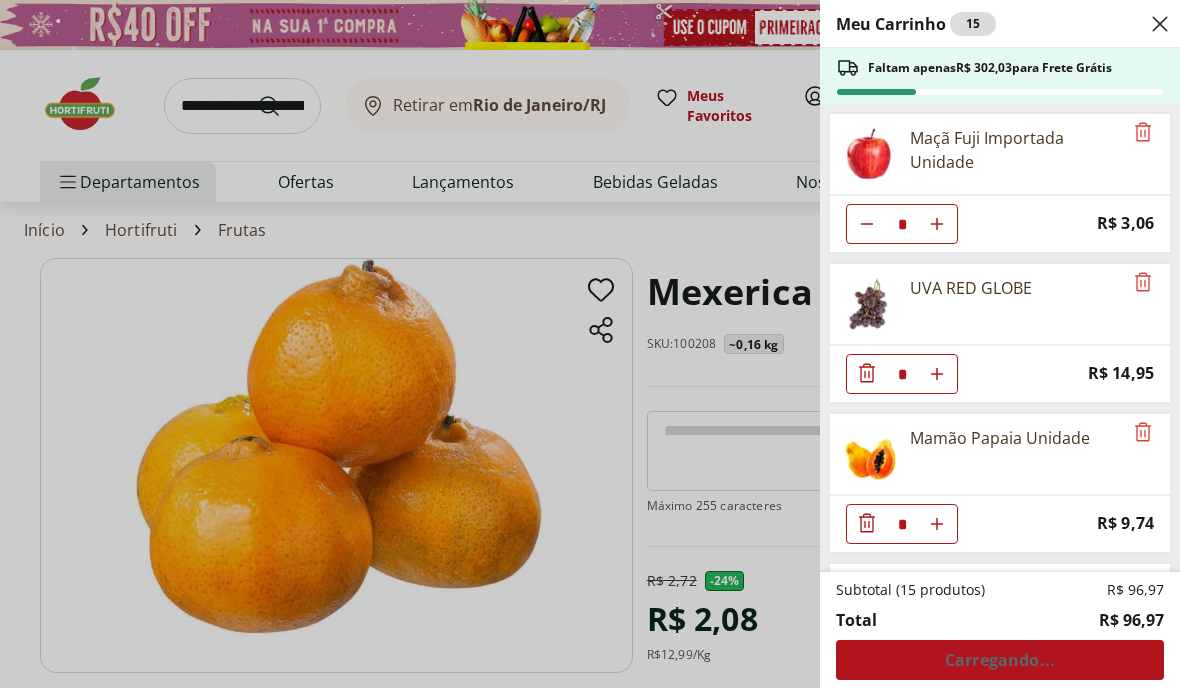 scroll, scrollTop: 0, scrollLeft: 0, axis: both 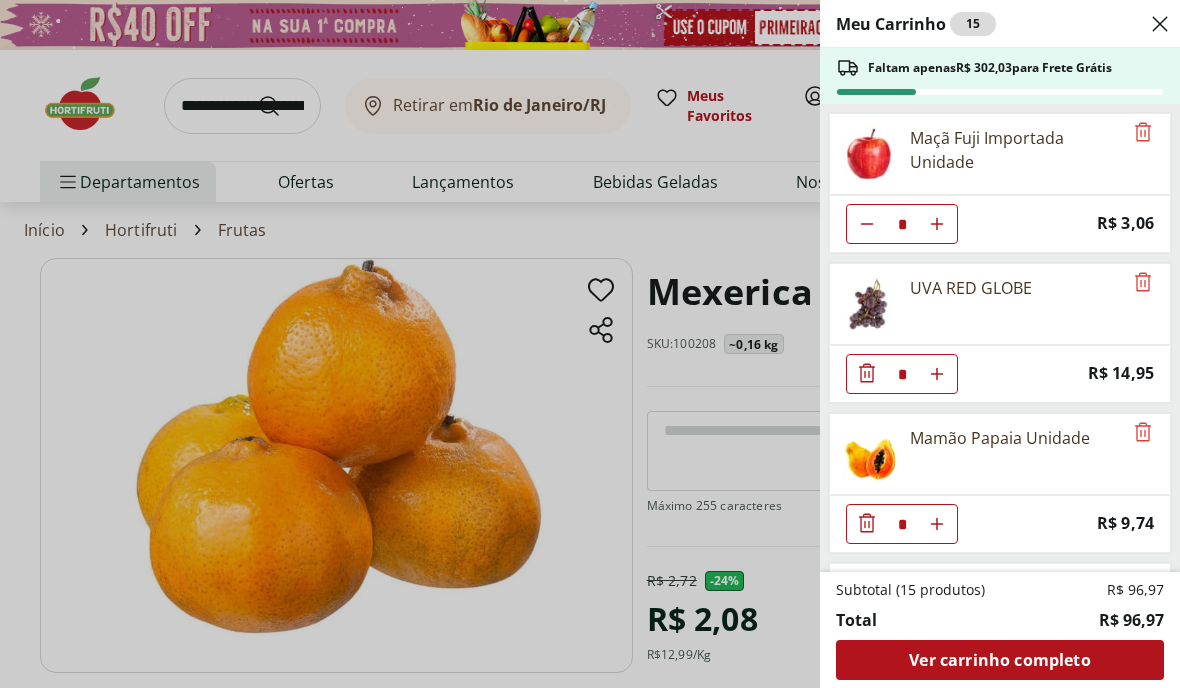 click on "Ver carrinho completo" at bounding box center (999, 660) 